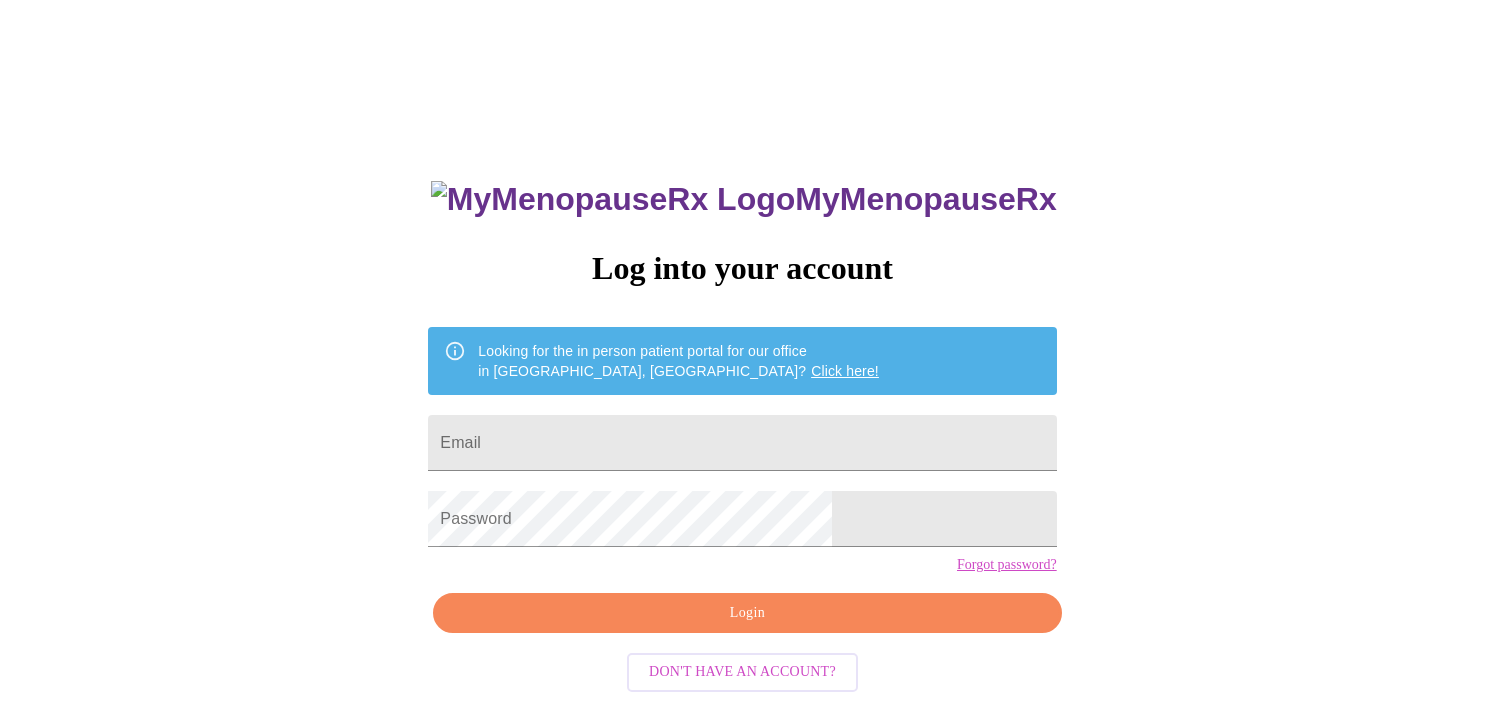 scroll, scrollTop: 0, scrollLeft: 0, axis: both 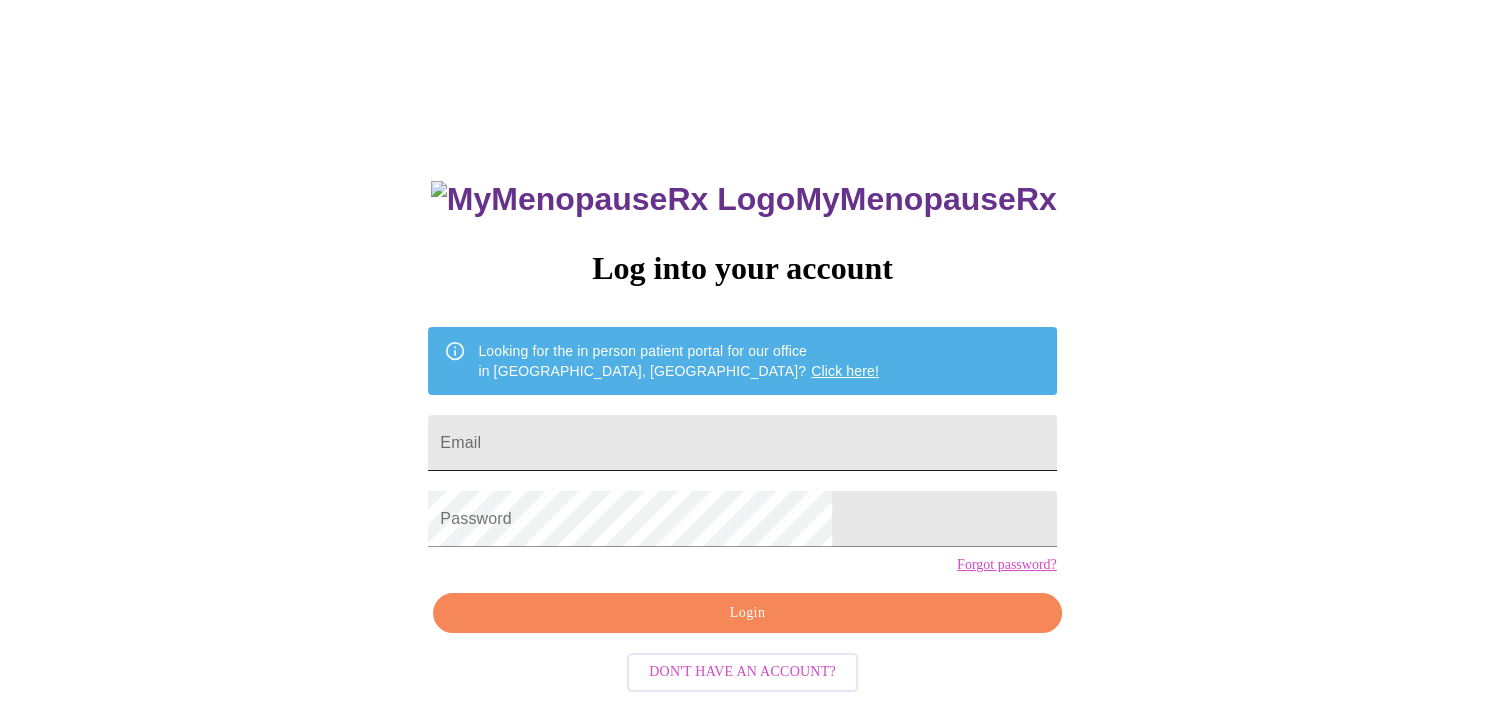 click on "Email" at bounding box center [742, 443] 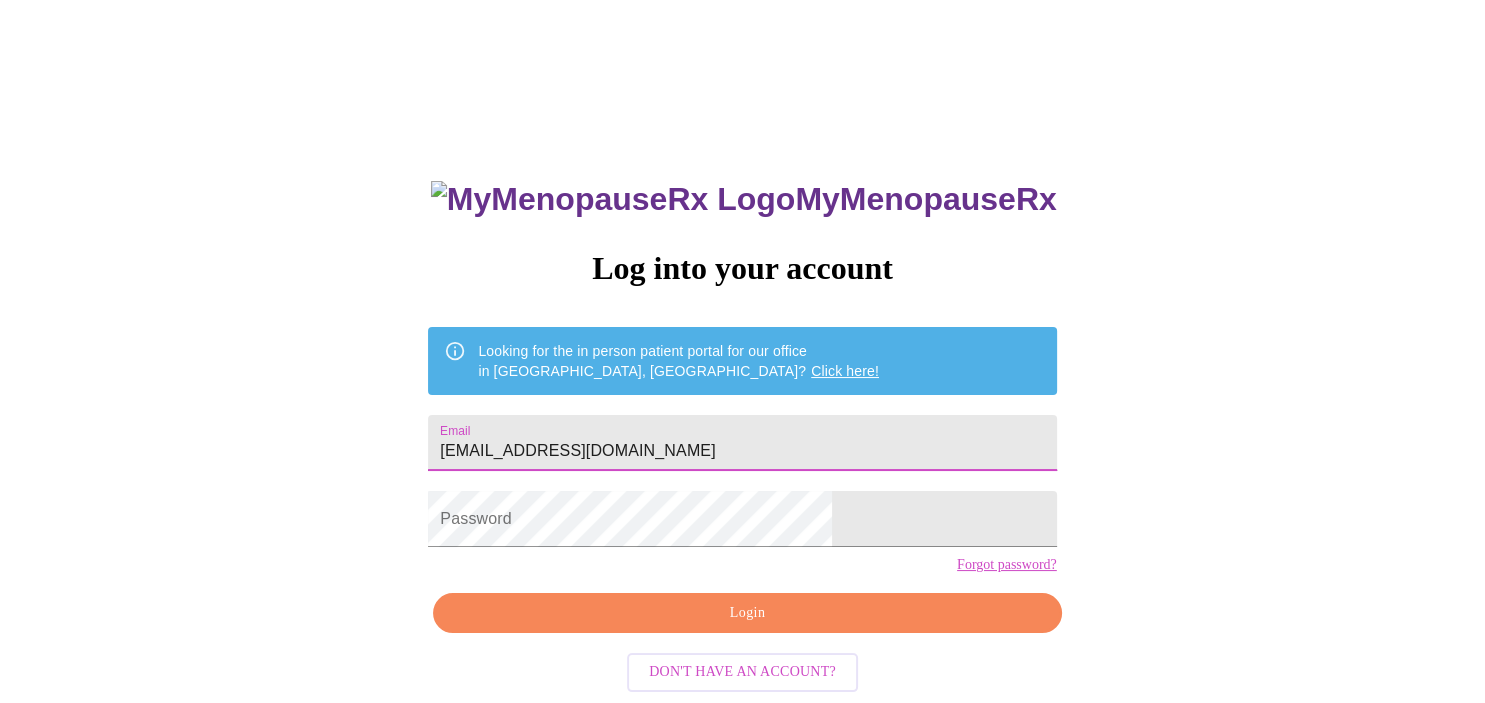 type on "bertoemail@gmail.com" 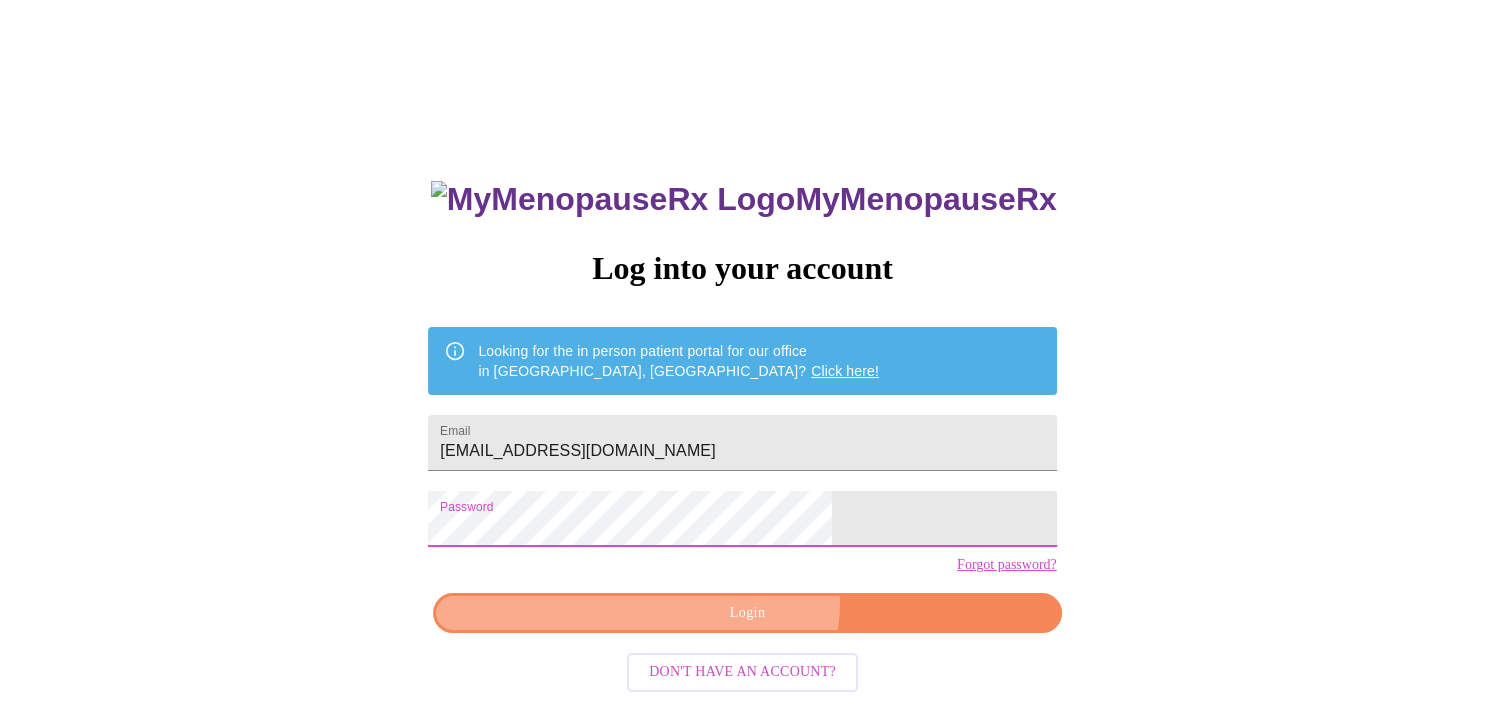 click on "Login" at bounding box center (747, 613) 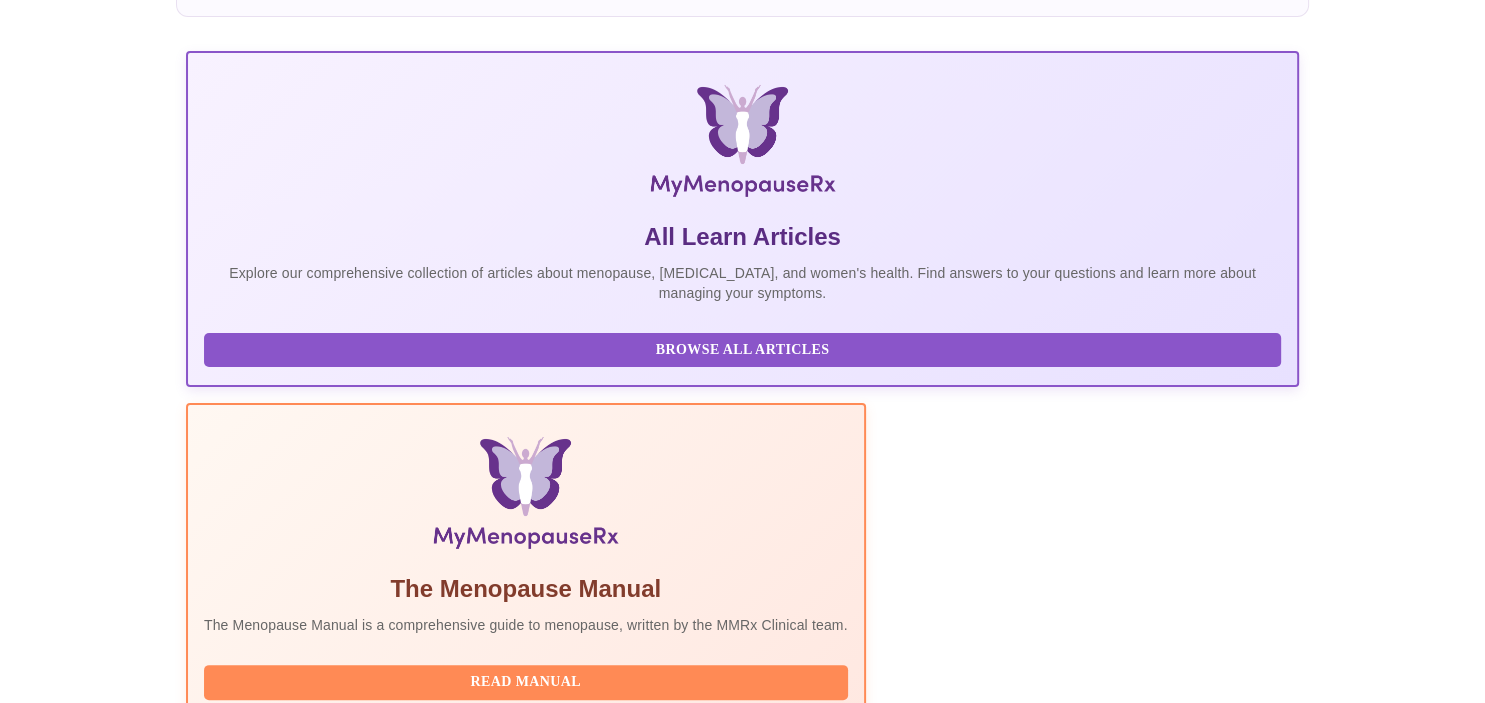 scroll, scrollTop: 446, scrollLeft: 0, axis: vertical 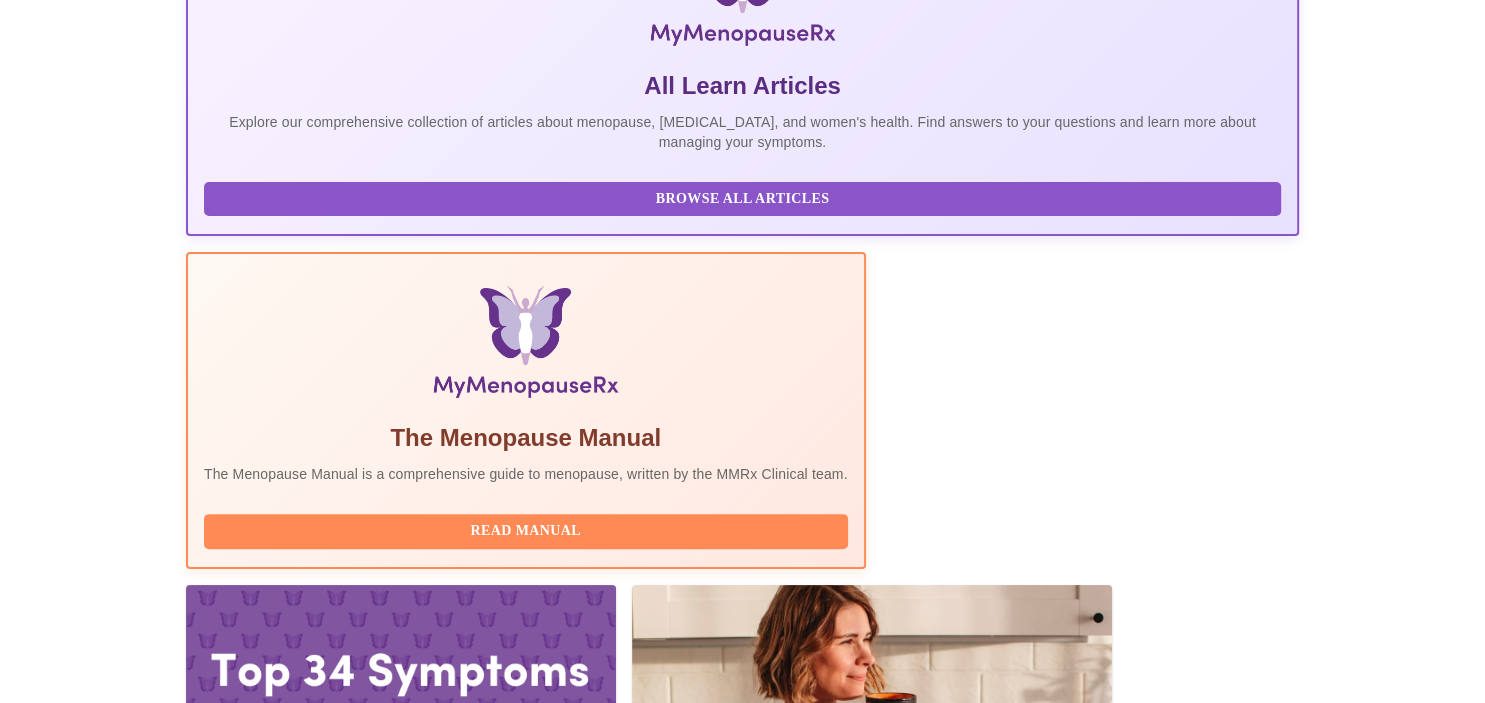 click on "Complete Pre-Assessment" at bounding box center [1163, 2164] 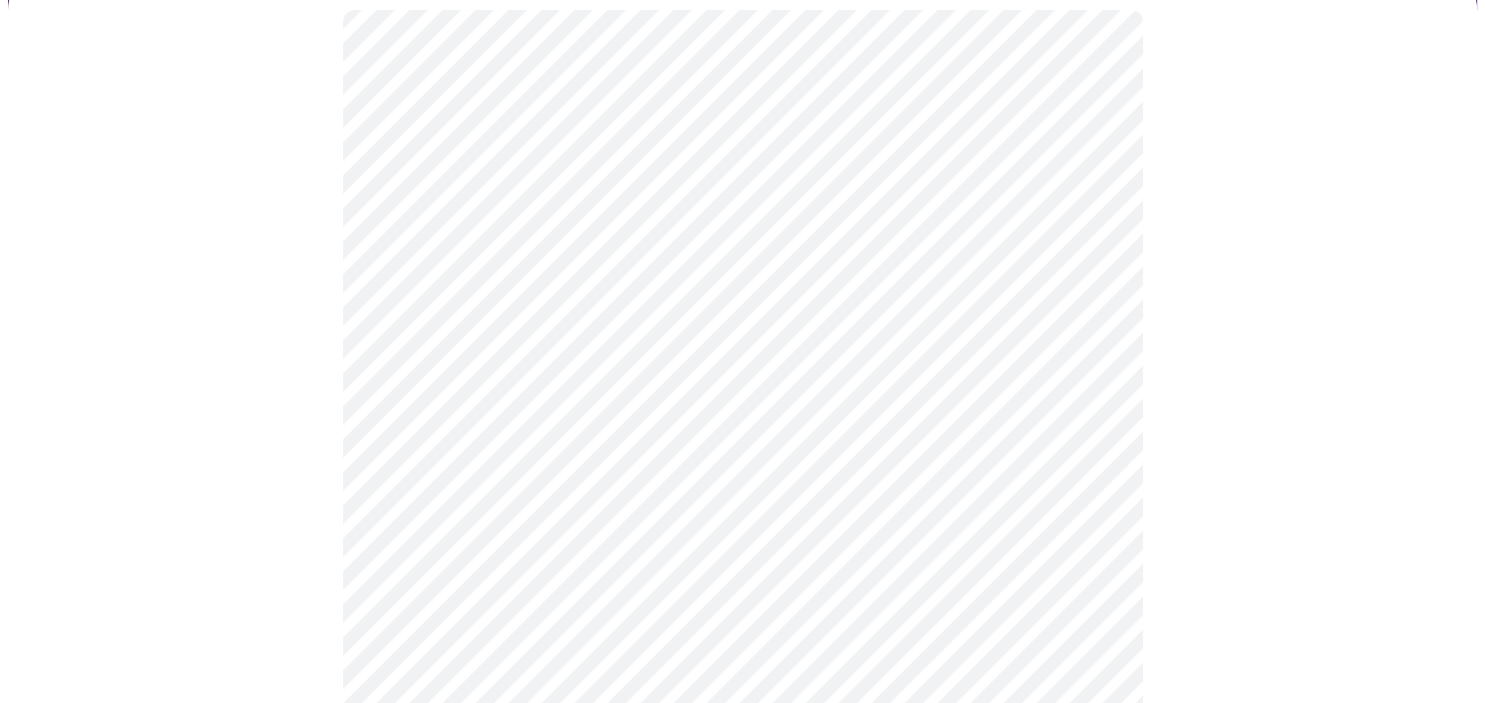 scroll, scrollTop: 196, scrollLeft: 0, axis: vertical 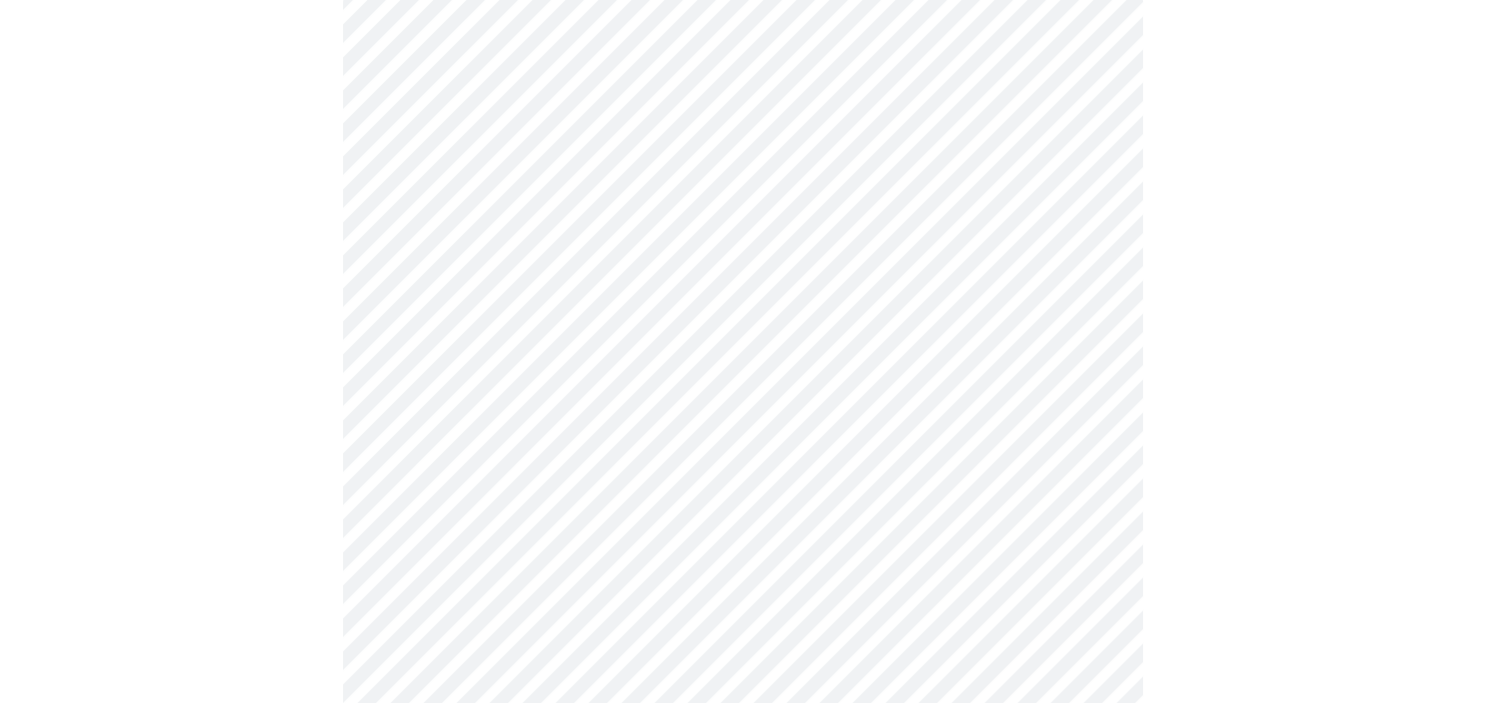 click on "MyMenopauseRx Appointments Messaging Labs Uploads Medications Community Refer a Friend Hi MARISELA   Intake Questions for Mon, Jul 21st 2025 @ 11:00am-11:20am 1  /  13 Settings Billing Invoices Log out" at bounding box center (742, 730) 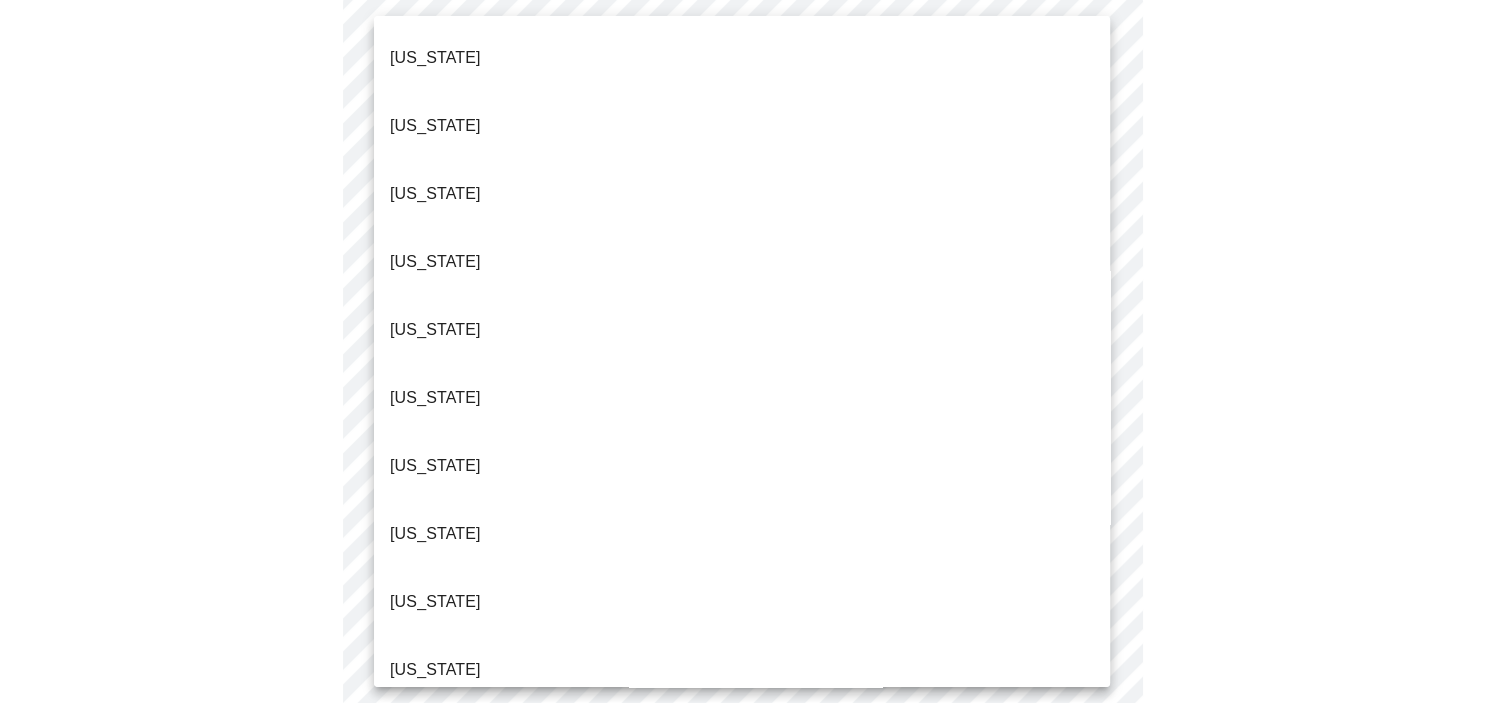 click on "Florida" at bounding box center (435, 602) 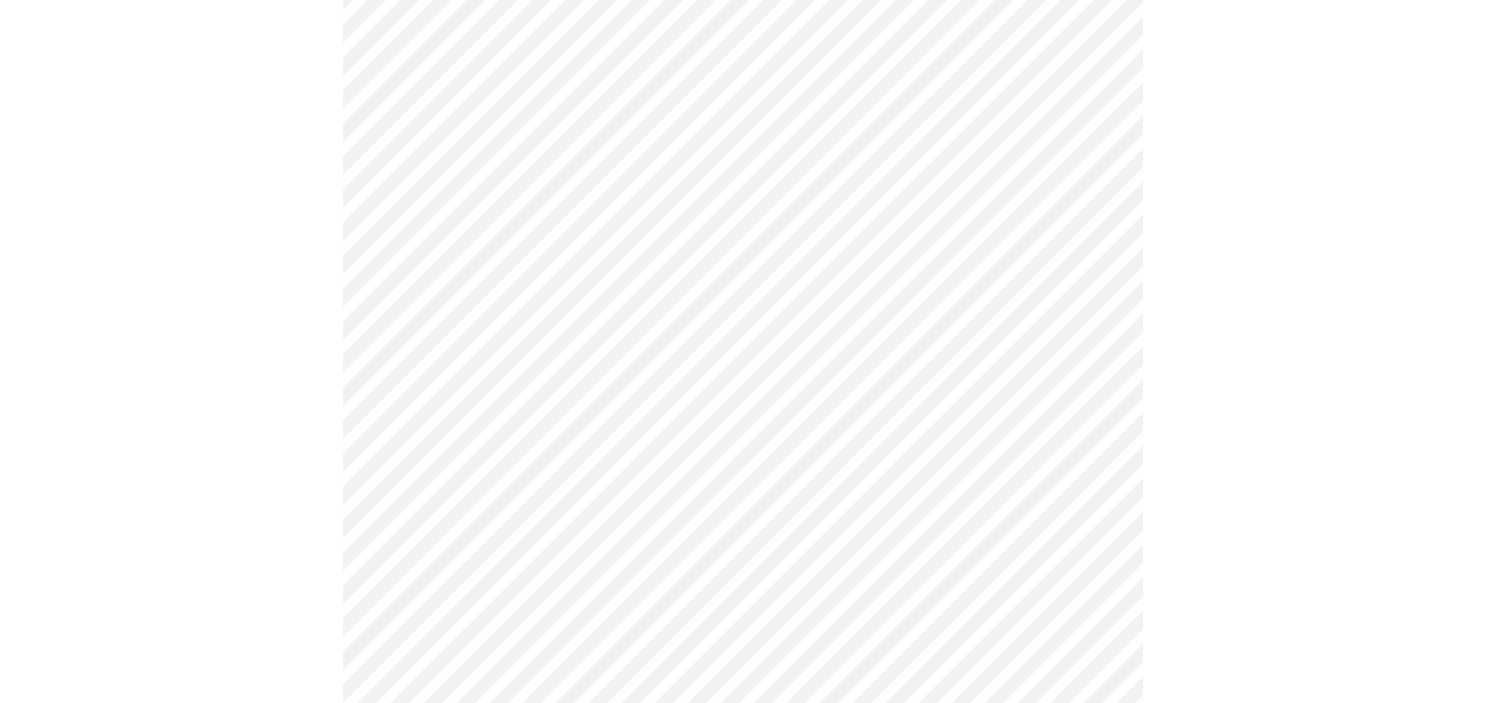 click on "MyMenopauseRx Appointments Messaging Labs Uploads Medications Community Refer a Friend Hi MARISELA   Intake Questions for Mon, Jul 21st 2025 @ 11:00am-11:20am 1  /  13 Settings Billing Invoices Log out" at bounding box center (742, 724) 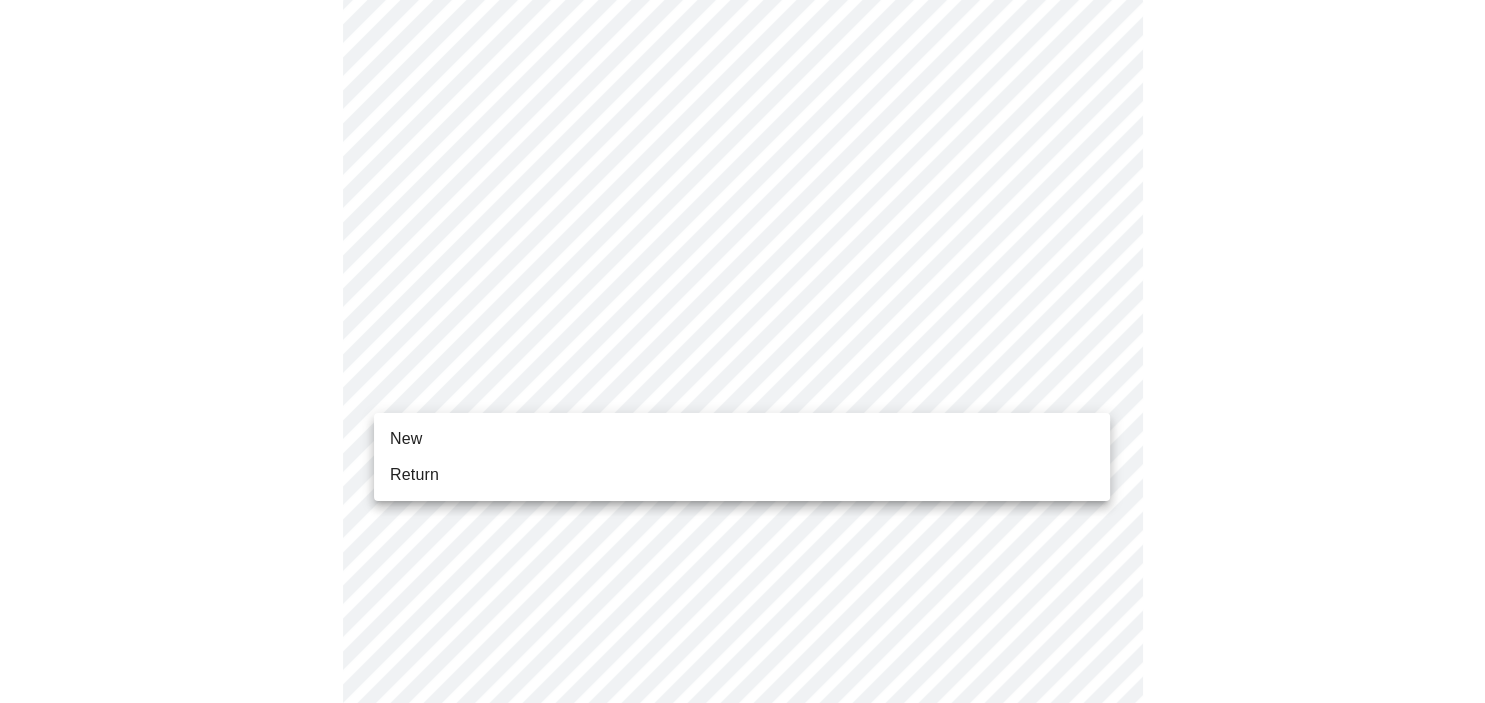 click on "New" at bounding box center (406, 439) 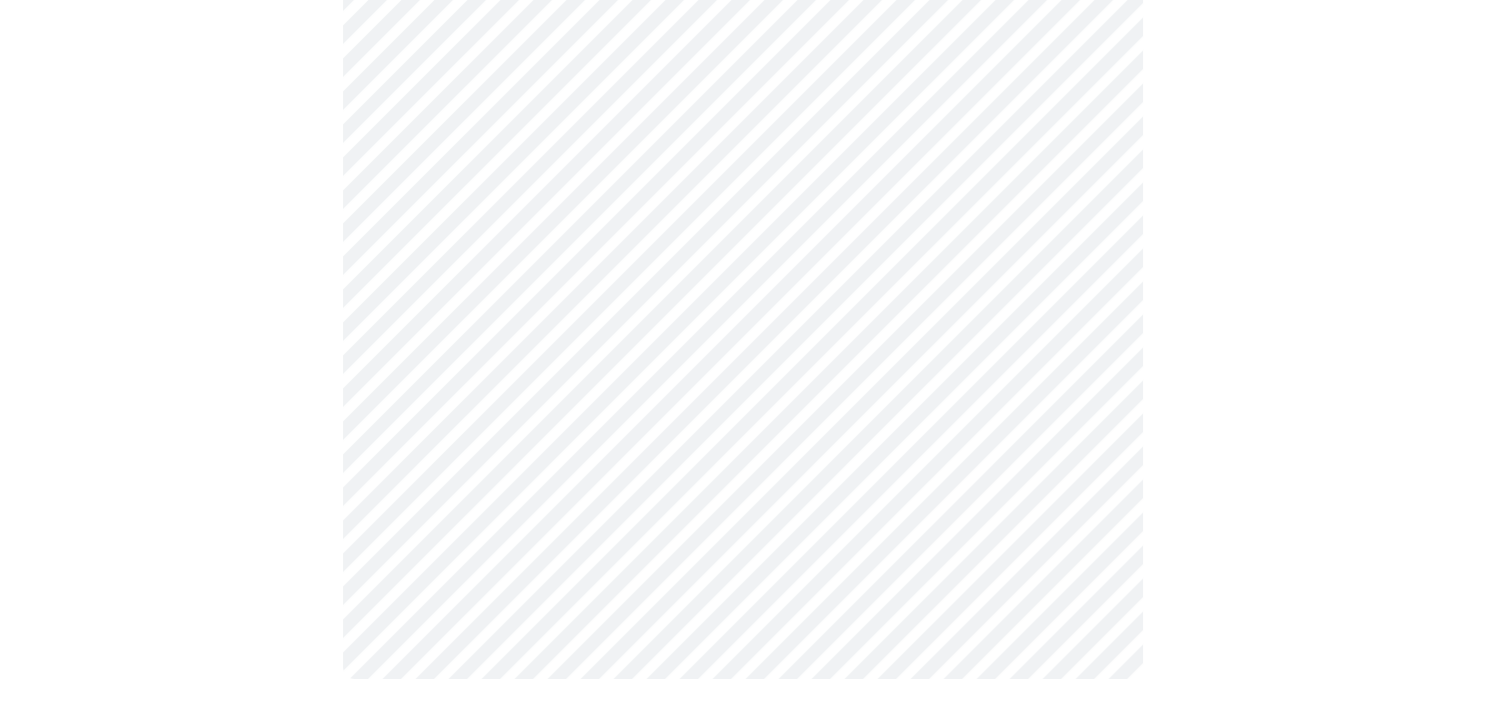 scroll, scrollTop: 1093, scrollLeft: 0, axis: vertical 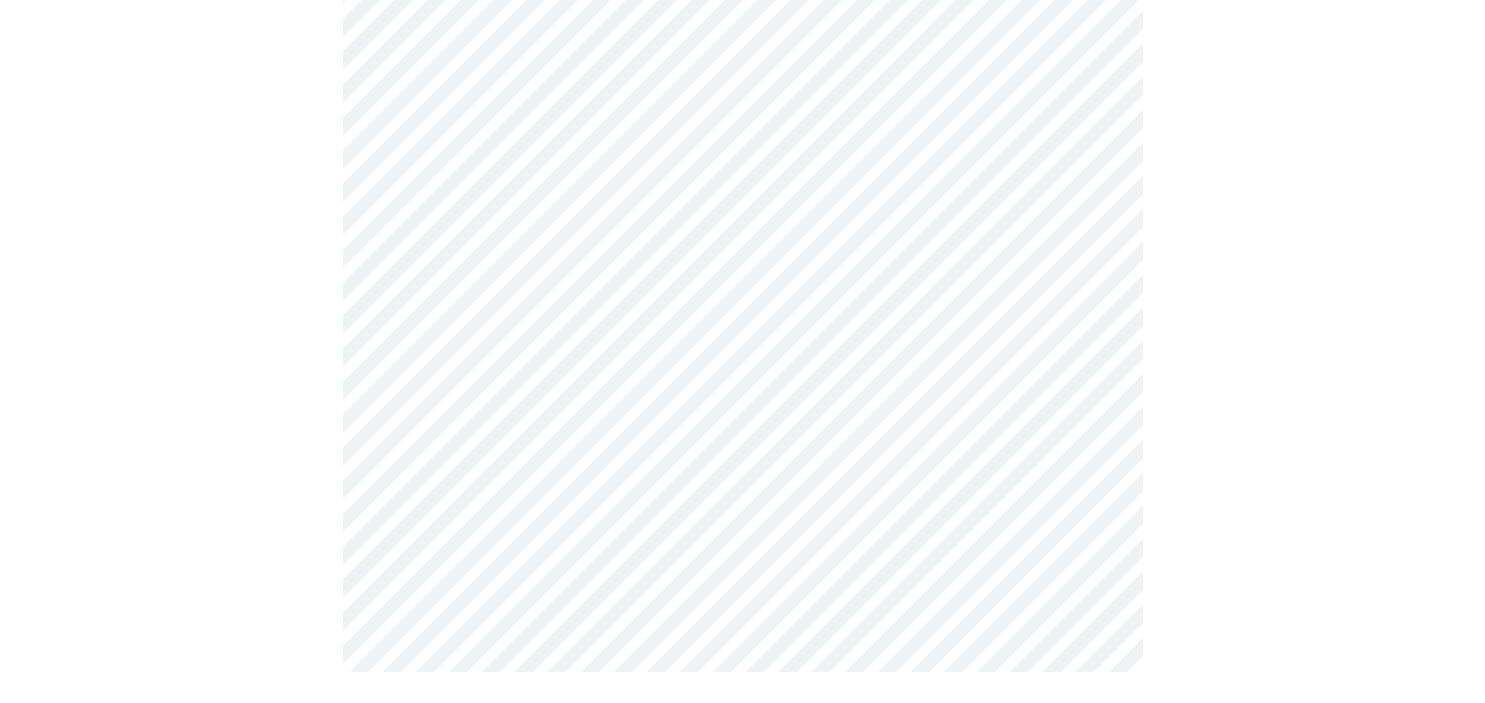 click on "MyMenopauseRx Appointments Messaging Labs Uploads Medications Community Refer a Friend Hi MARISELA   Intake Questions for Mon, Jul 21st 2025 @ 11:00am-11:20am 1  /  13 Settings Billing Invoices Log out" at bounding box center (742, -187) 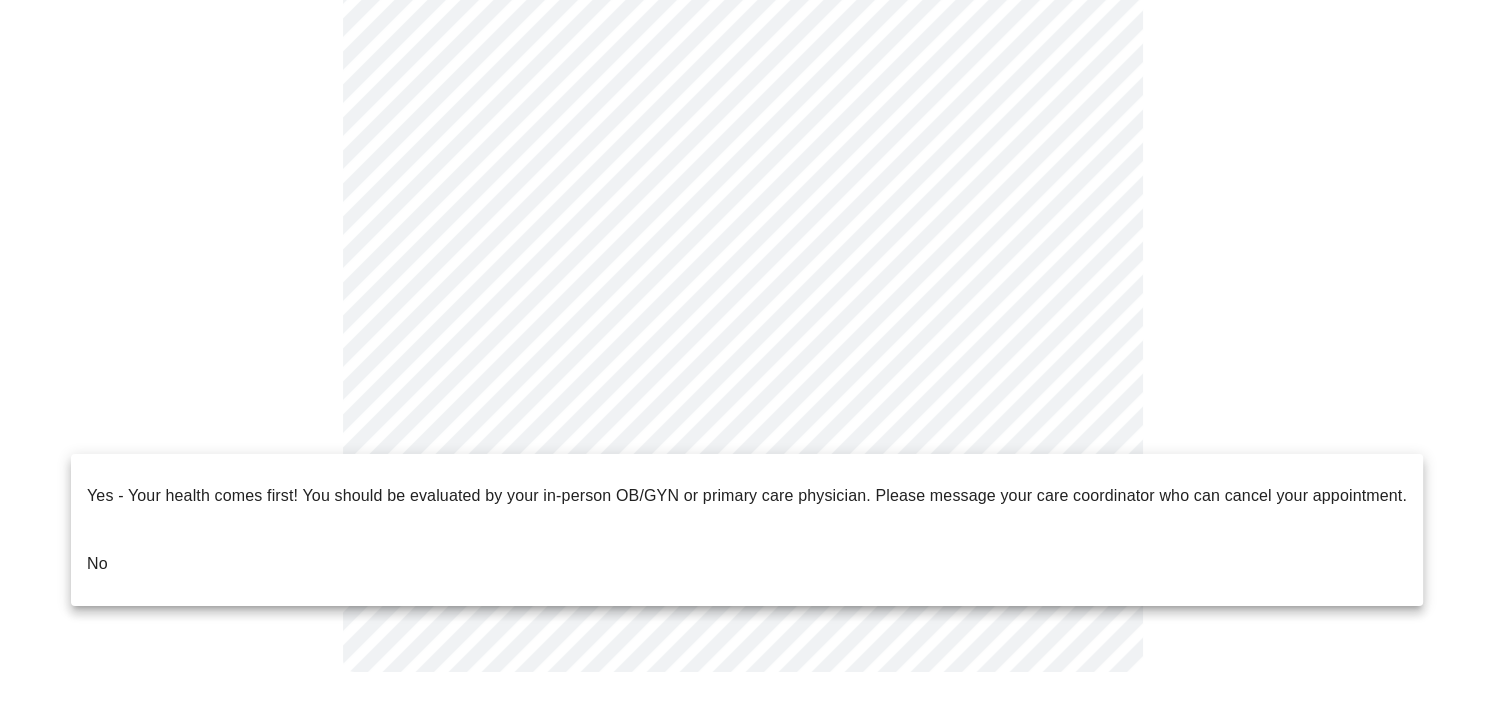click on "No" at bounding box center [97, 564] 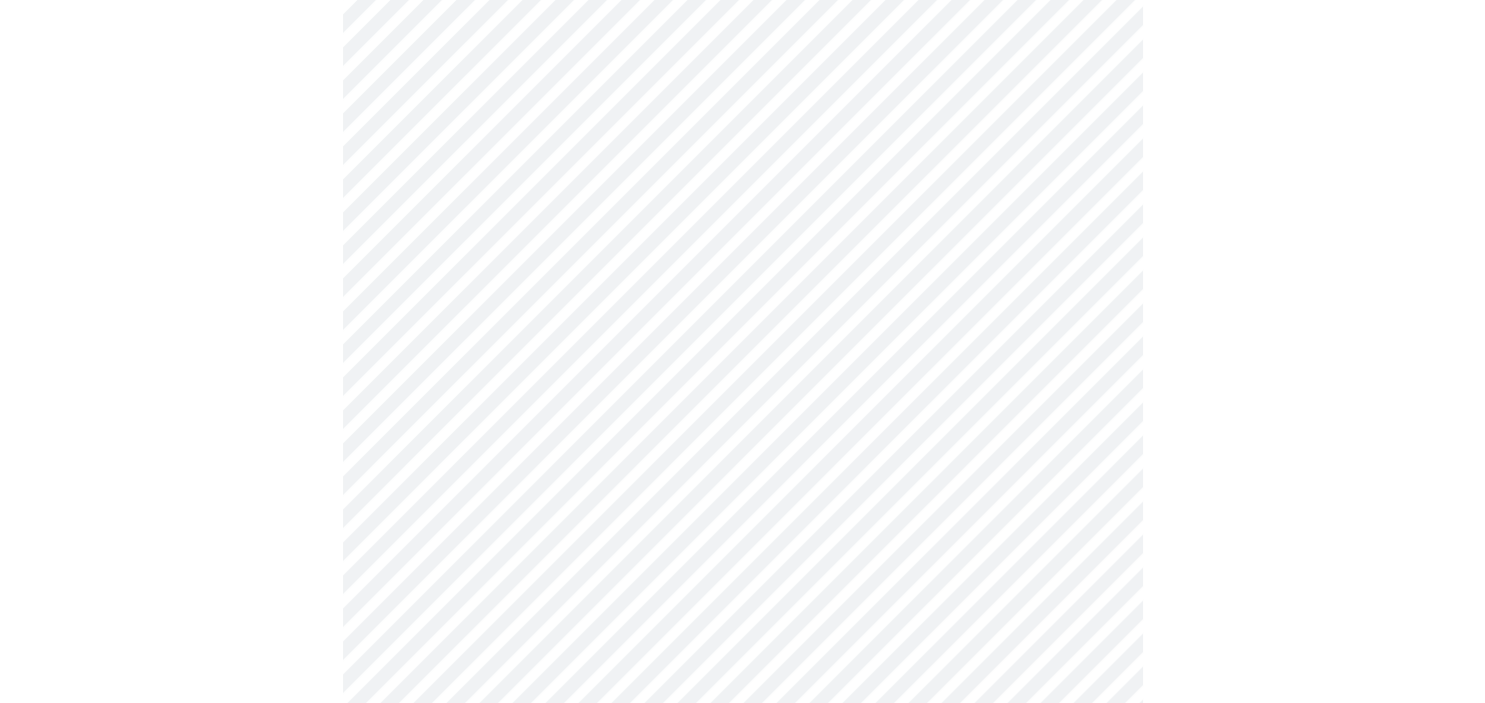 scroll, scrollTop: 207, scrollLeft: 0, axis: vertical 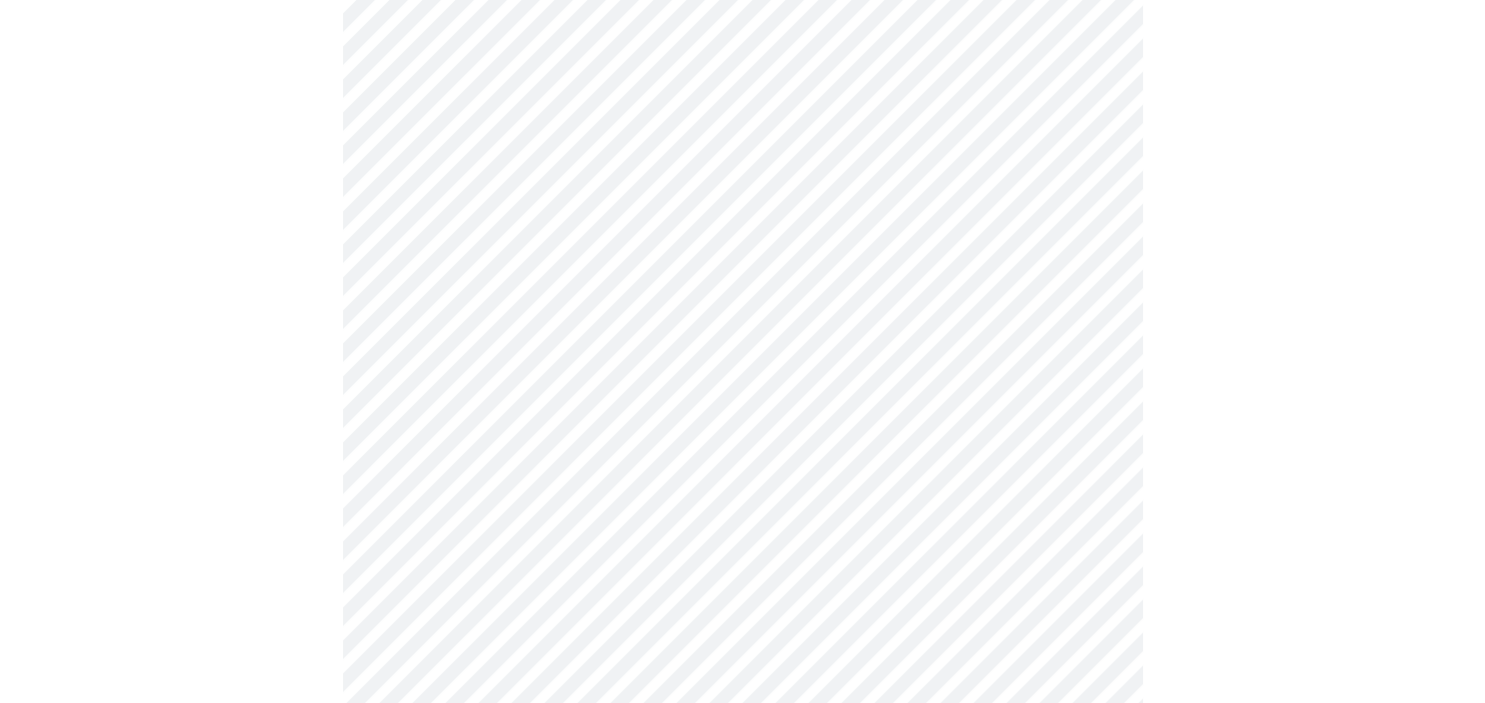 click on "MyMenopauseRx Appointments Messaging Labs Uploads Medications Community Refer a Friend Hi MARISELA   Intake Questions for Mon, Jul 21st 2025 @ 11:00am-11:20am 2  /  13 Settings Billing Invoices Log out" at bounding box center (742, 401) 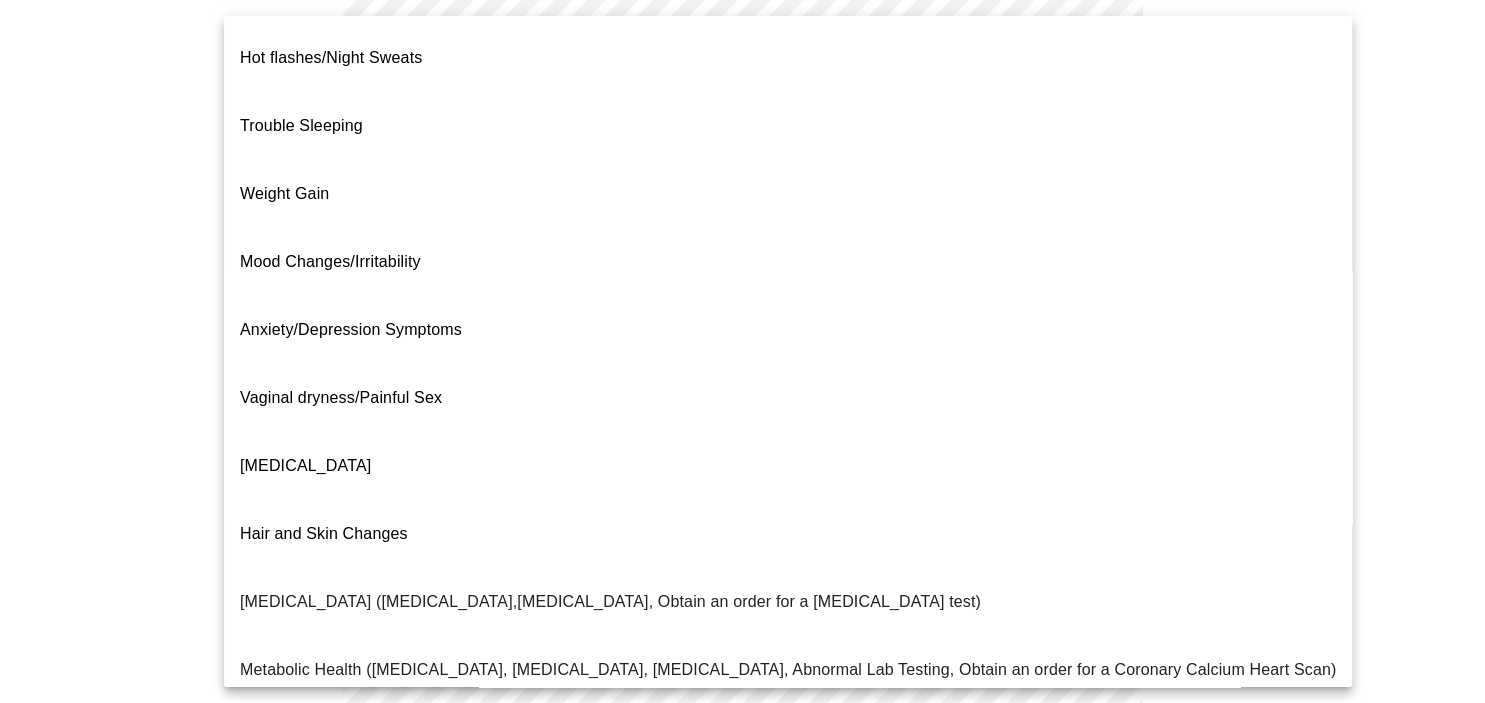 scroll, scrollTop: 1, scrollLeft: 0, axis: vertical 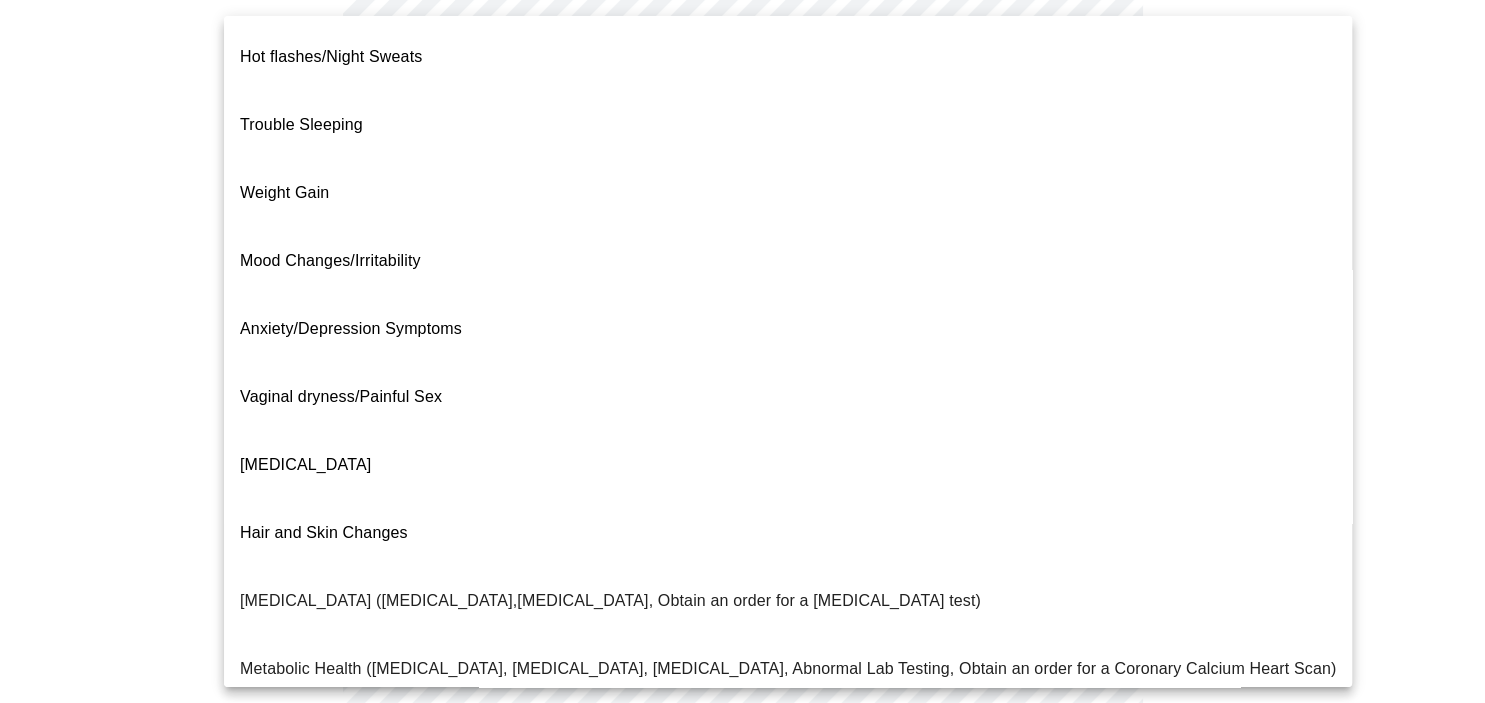 click on "Anxiety/Depression Symptoms" at bounding box center [351, 328] 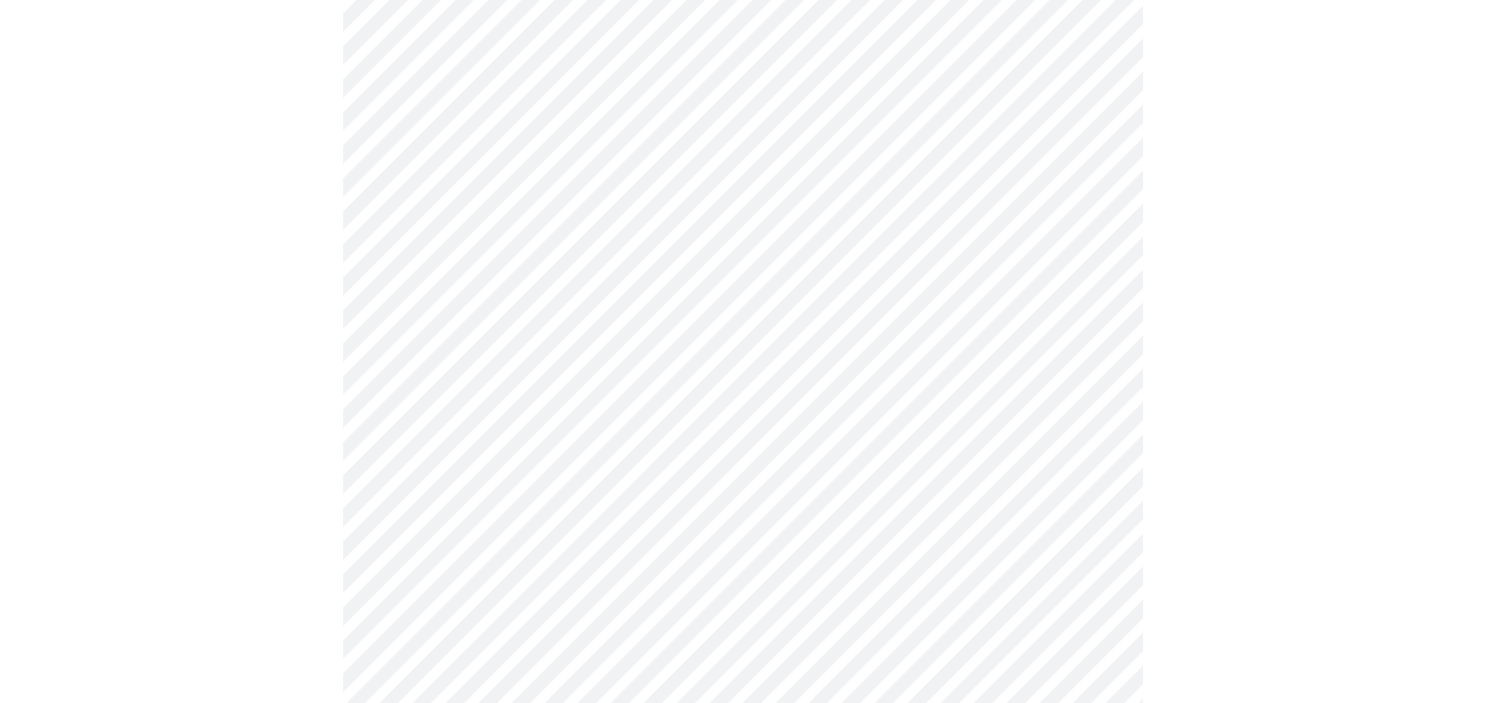 click on "MyMenopauseRx Appointments Messaging Labs Uploads Medications Community Refer a Friend Hi MARISELA   Intake Questions for Mon, Jul 21st 2025 @ 11:00am-11:20am 2  /  13 Settings Billing Invoices Log out" at bounding box center [742, 395] 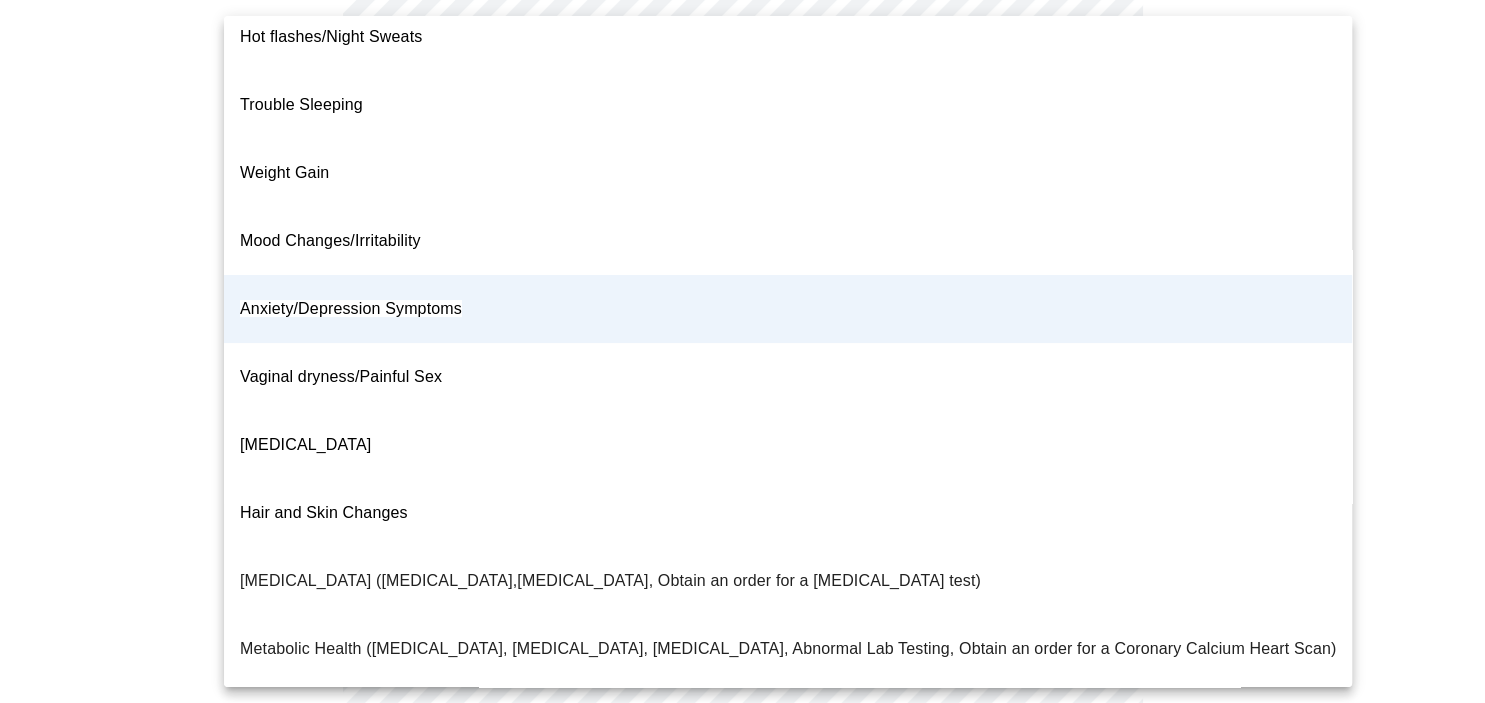 scroll, scrollTop: 0, scrollLeft: 0, axis: both 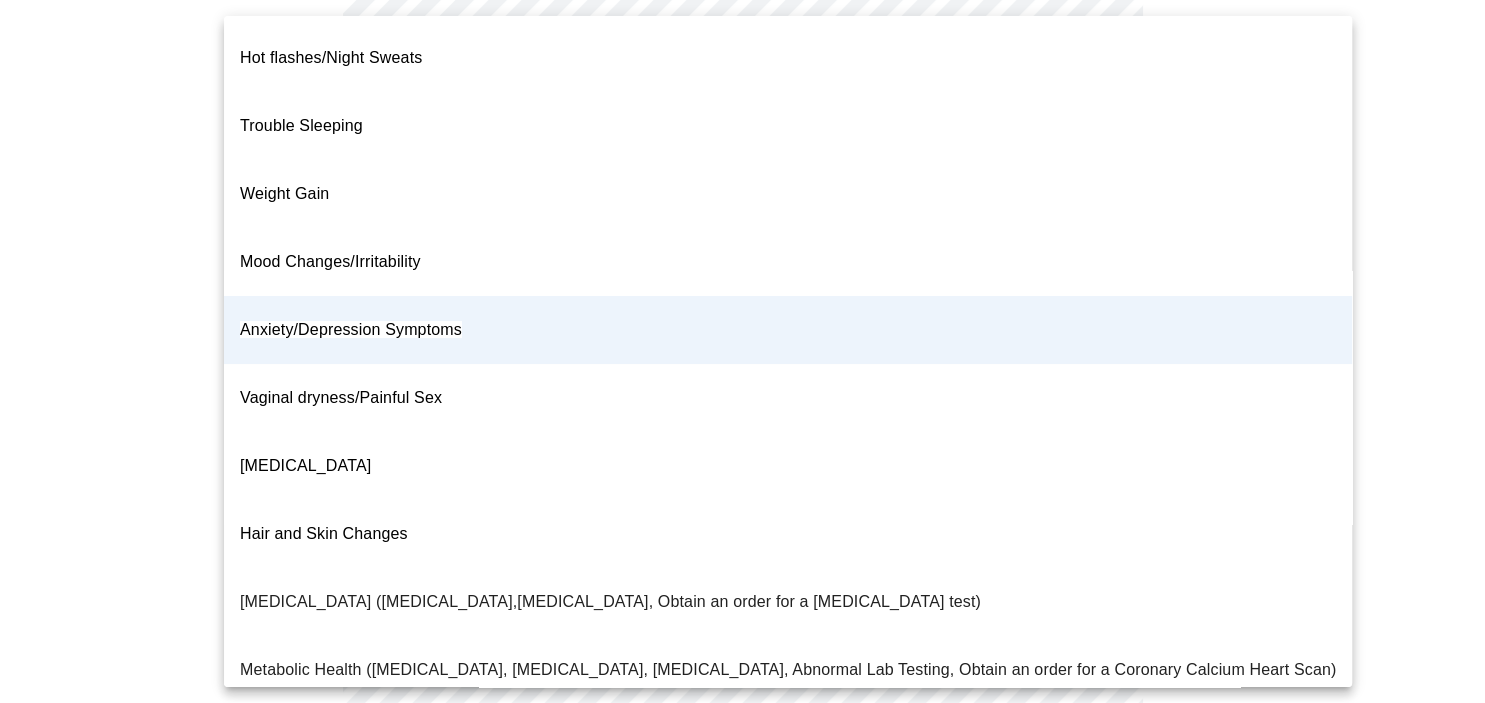 click on "Anxiety/Depression Symptoms" at bounding box center (351, 329) 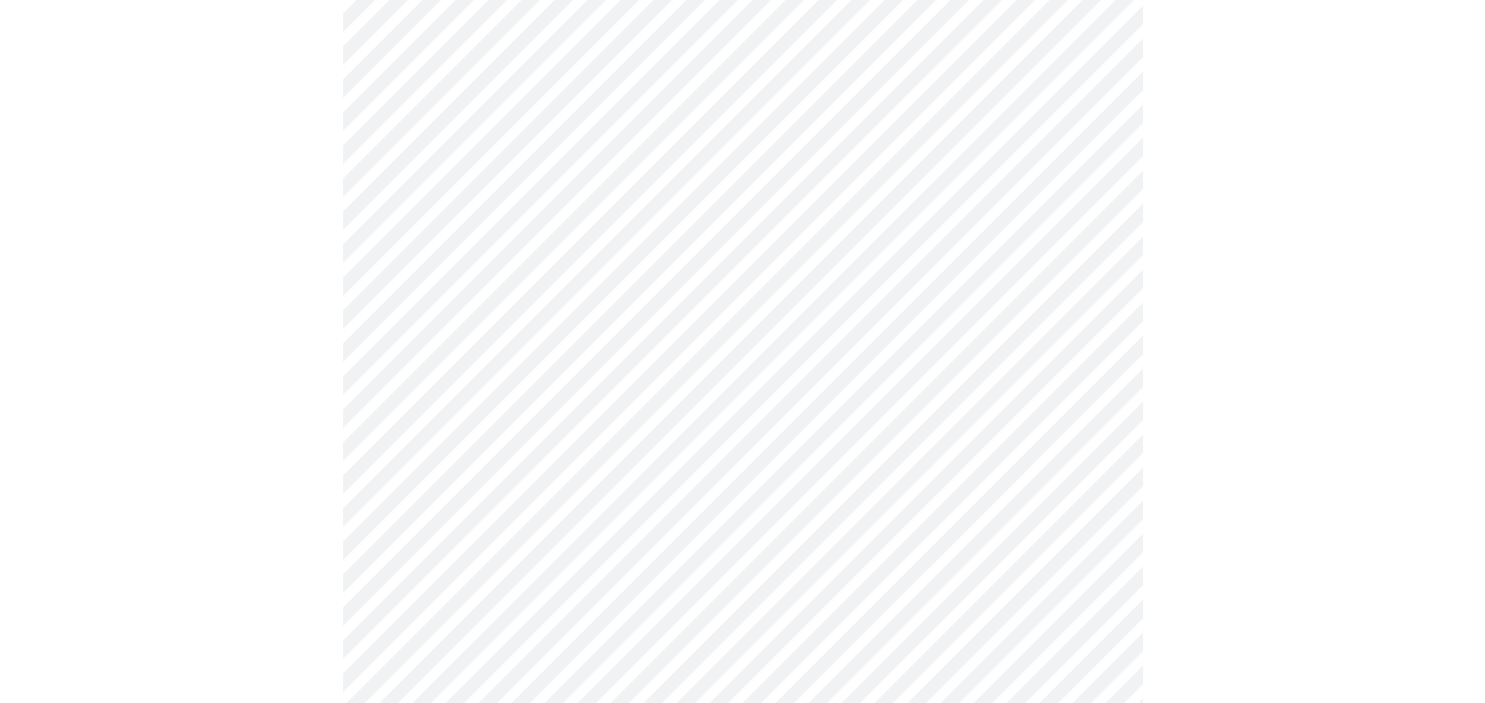 click on "MyMenopauseRx Appointments Messaging Labs Uploads Medications Community Refer a Friend Hi MARISELA   Intake Questions for Mon, Jul 21st 2025 @ 11:00am-11:20am 2  /  13 Settings Billing Invoices Log out" at bounding box center [742, 395] 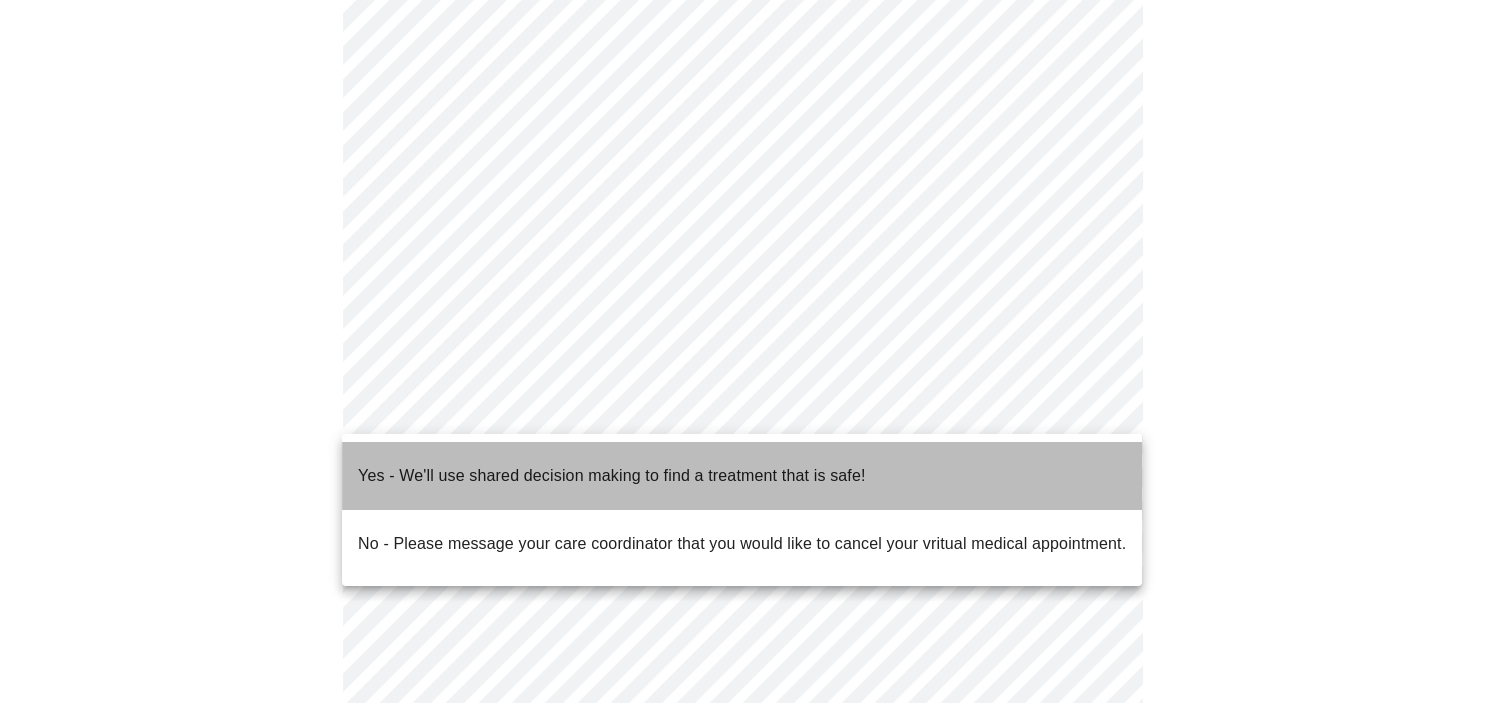 click on "Yes - We'll use shared decision making to find a treatment that is safe!" at bounding box center (611, 476) 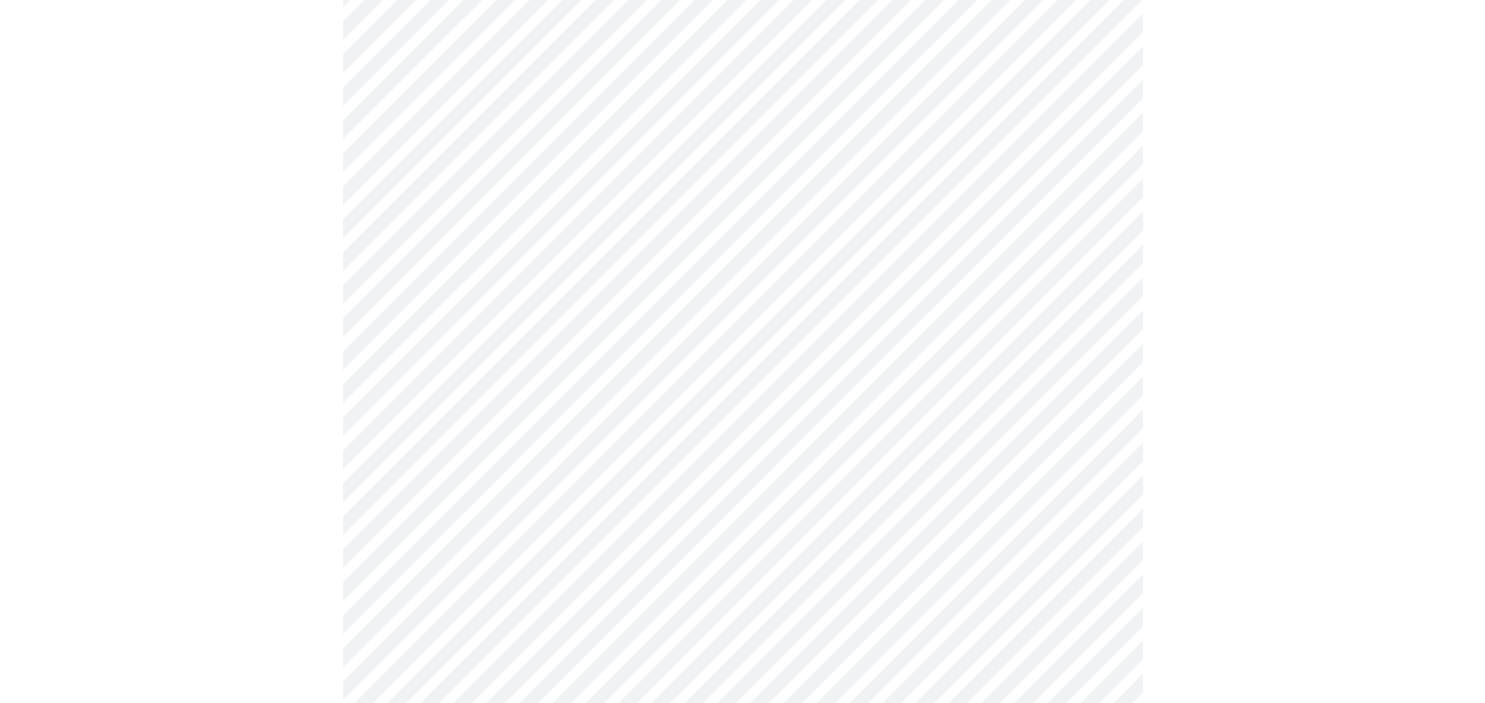 scroll, scrollTop: 0, scrollLeft: 0, axis: both 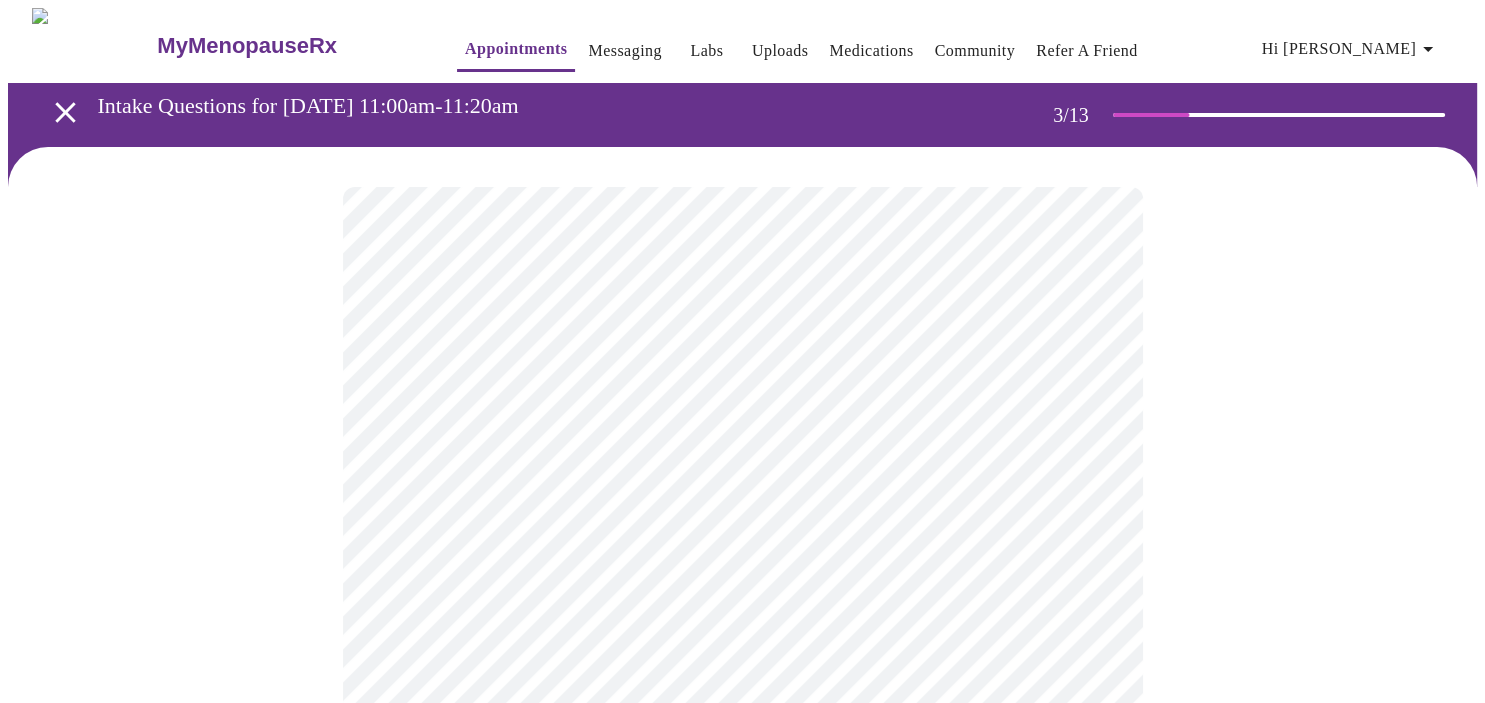 click on "MyMenopauseRx Appointments Messaging Labs Uploads Medications Community Refer a Friend Hi MARISELA   Intake Questions for Mon, Jul 21st 2025 @ 11:00am-11:20am 3  /  13 Settings Billing Invoices Log out" at bounding box center [742, 1359] 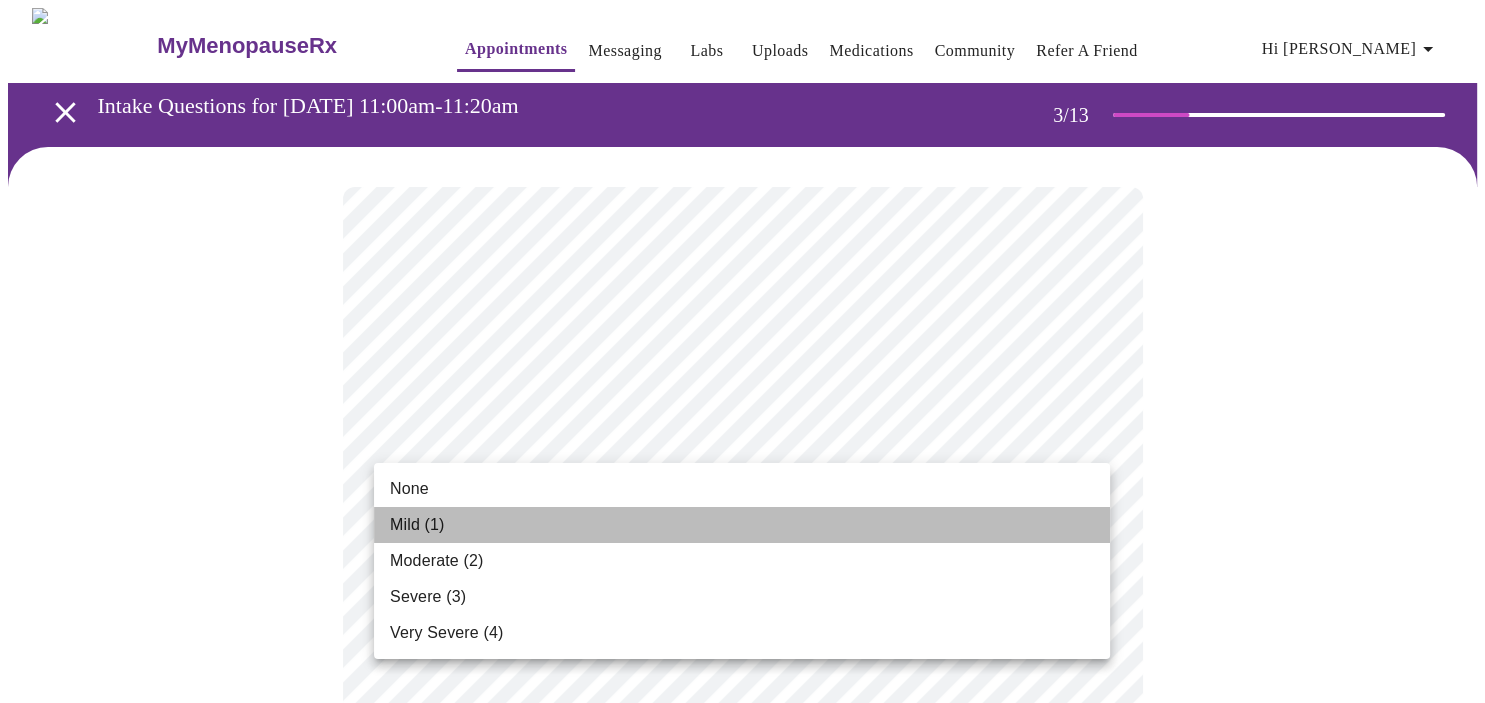 click on "Mild (1)" at bounding box center [417, 525] 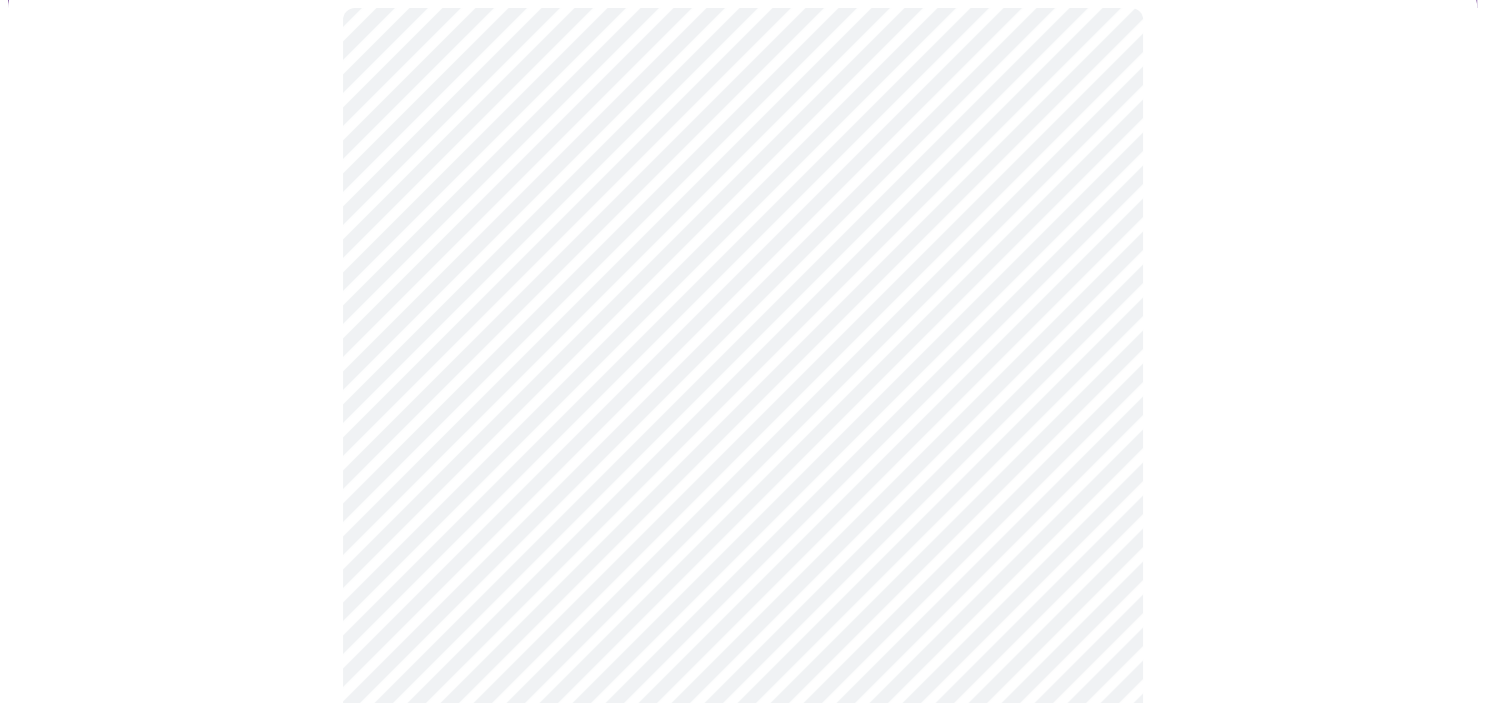 scroll, scrollTop: 193, scrollLeft: 0, axis: vertical 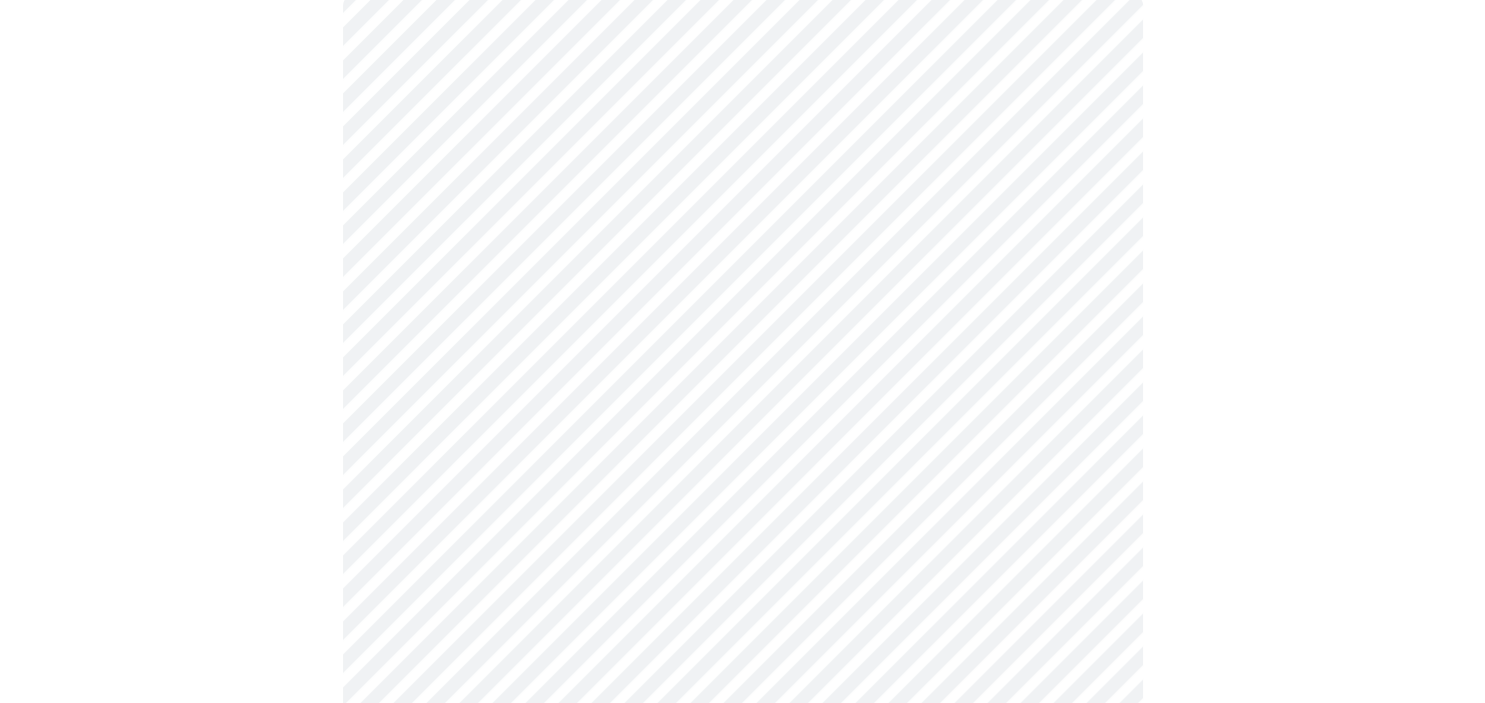 click on "MyMenopauseRx Appointments Messaging Labs Uploads Medications Community Refer a Friend Hi MARISELA   Intake Questions for Mon, Jul 21st 2025 @ 11:00am-11:20am 3  /  13 Settings Billing Invoices Log out" at bounding box center (742, 1130) 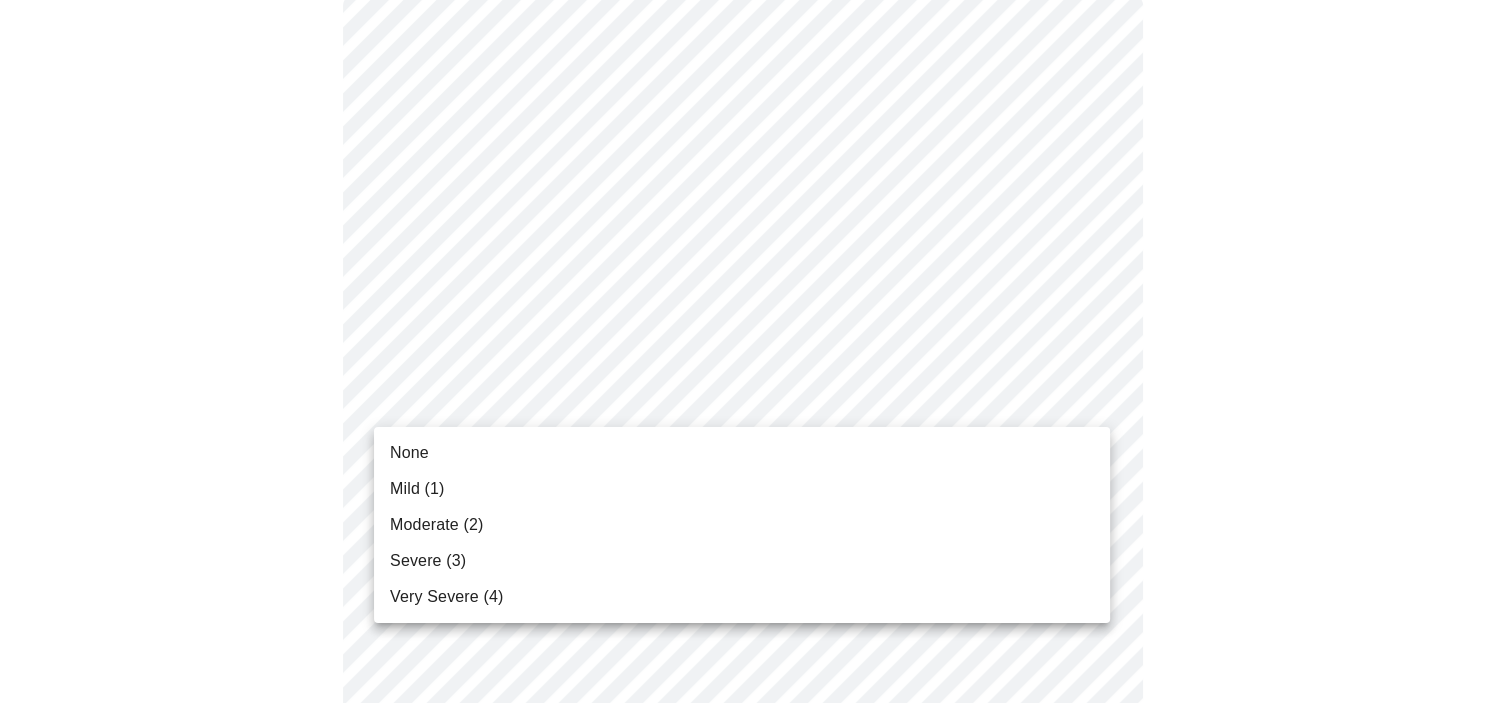 click on "Moderate (2)" at bounding box center [436, 525] 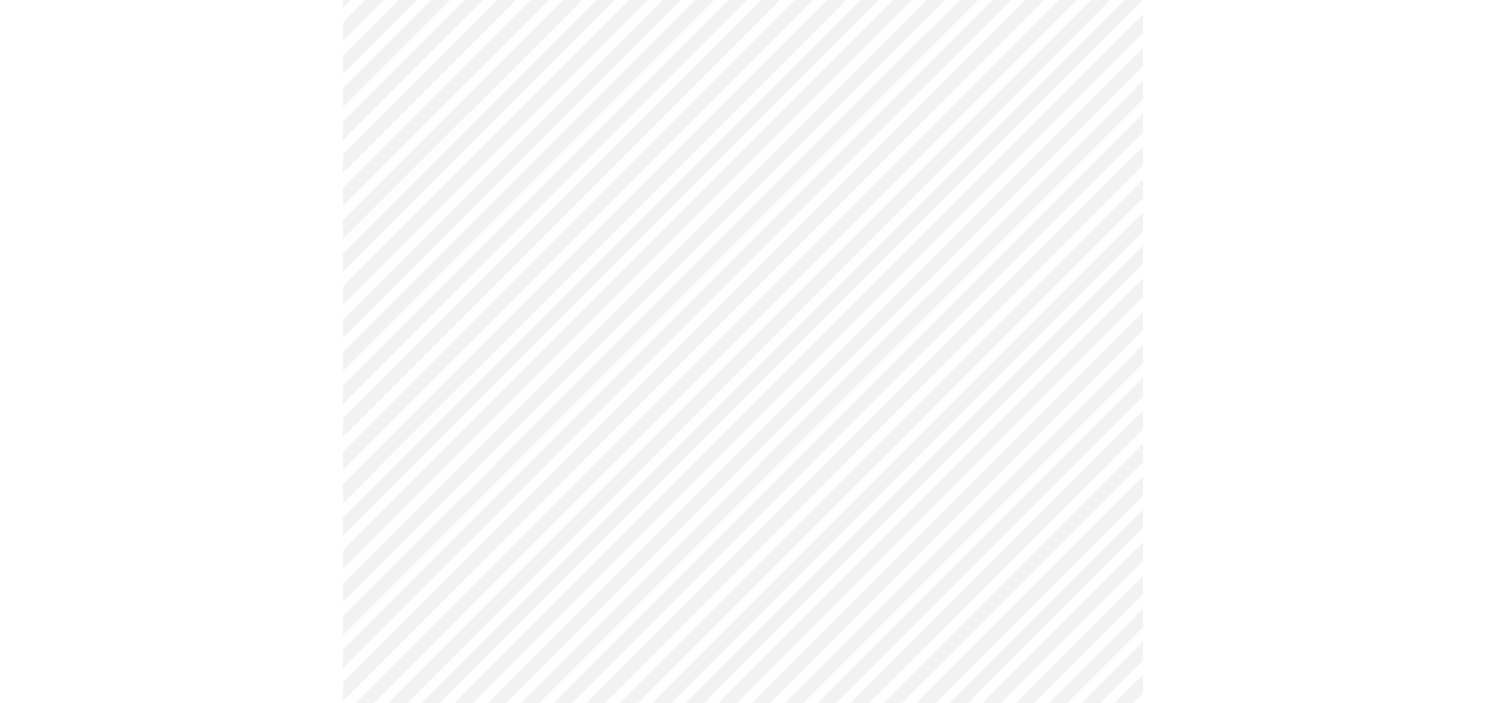 scroll, scrollTop: 397, scrollLeft: 0, axis: vertical 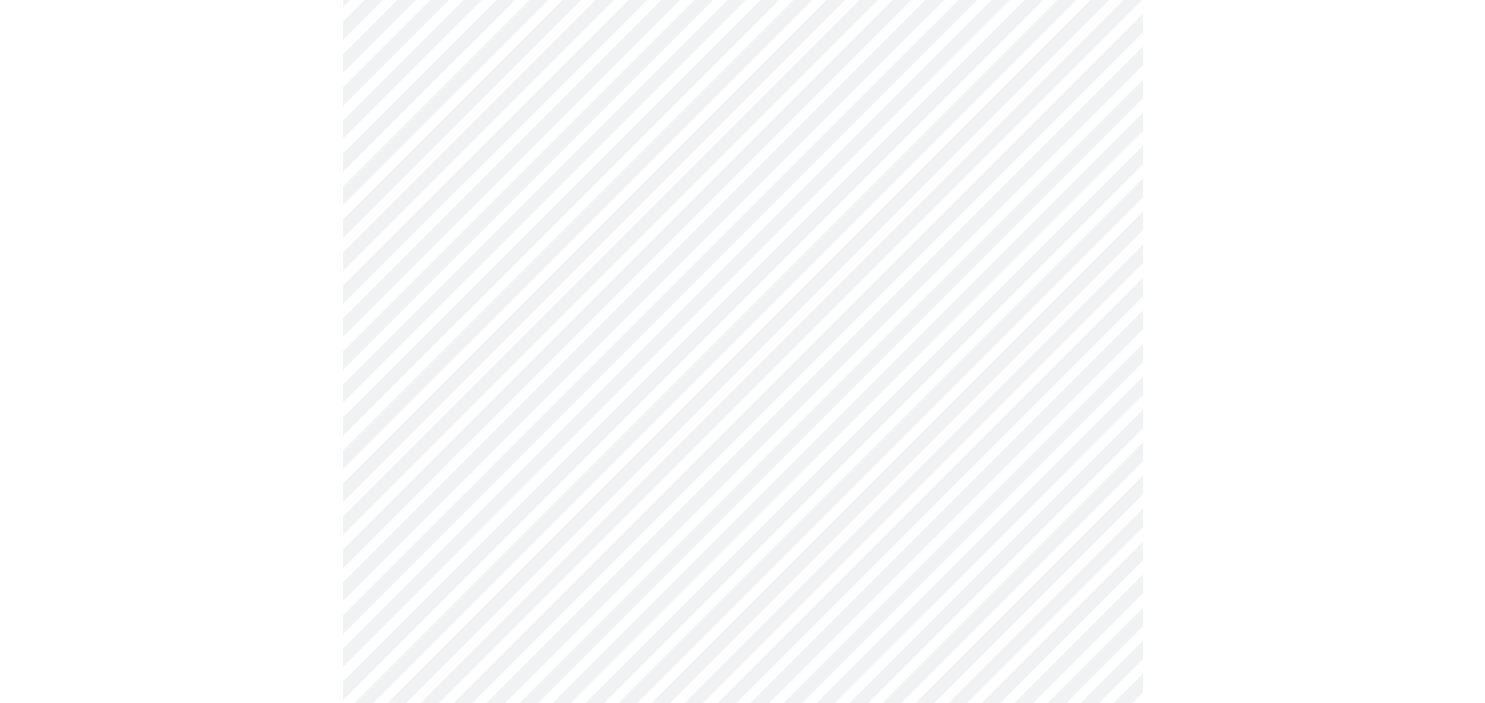 click on "MyMenopauseRx Appointments Messaging Labs Uploads Medications Community Refer a Friend Hi MARISELA   Intake Questions for Mon, Jul 21st 2025 @ 11:00am-11:20am 3  /  13 Settings Billing Invoices Log out" at bounding box center (742, 912) 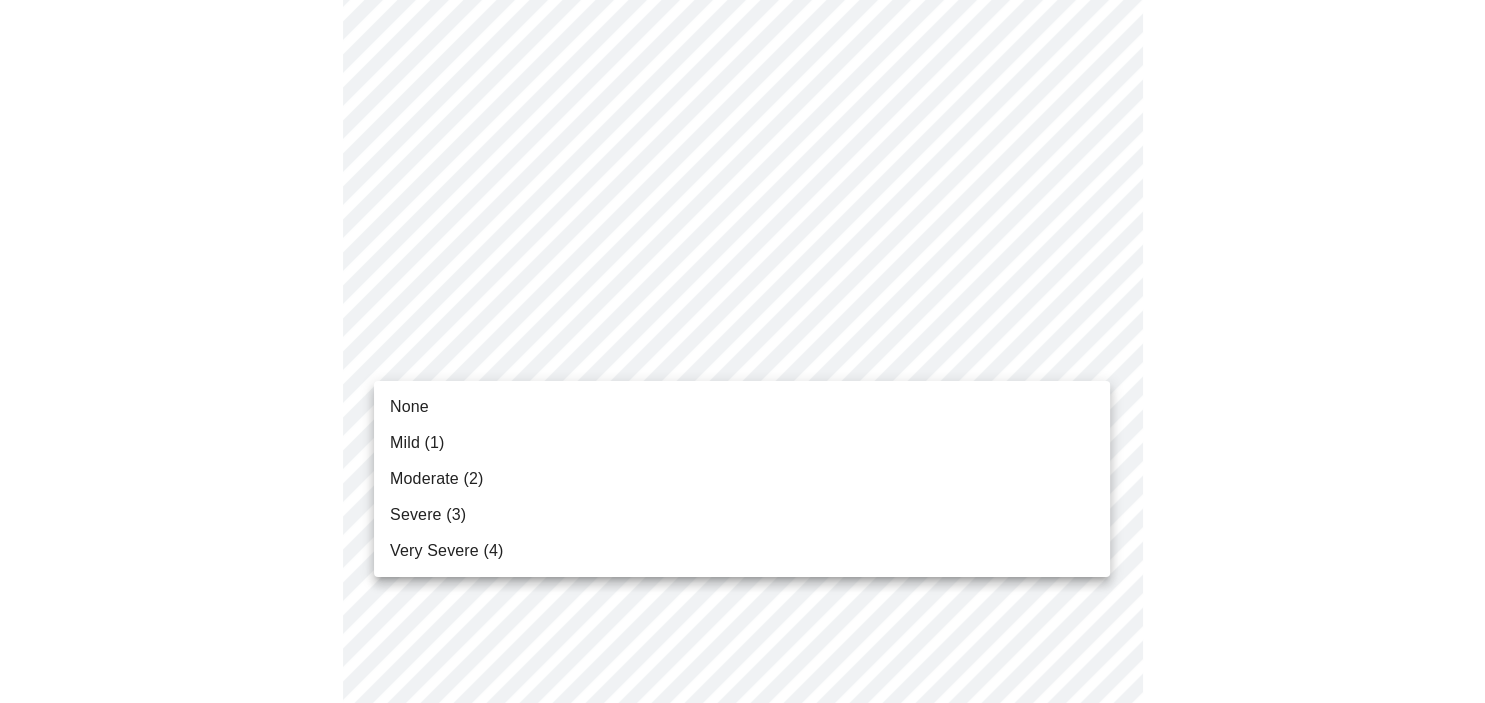 click on "Mild (1)" at bounding box center (417, 443) 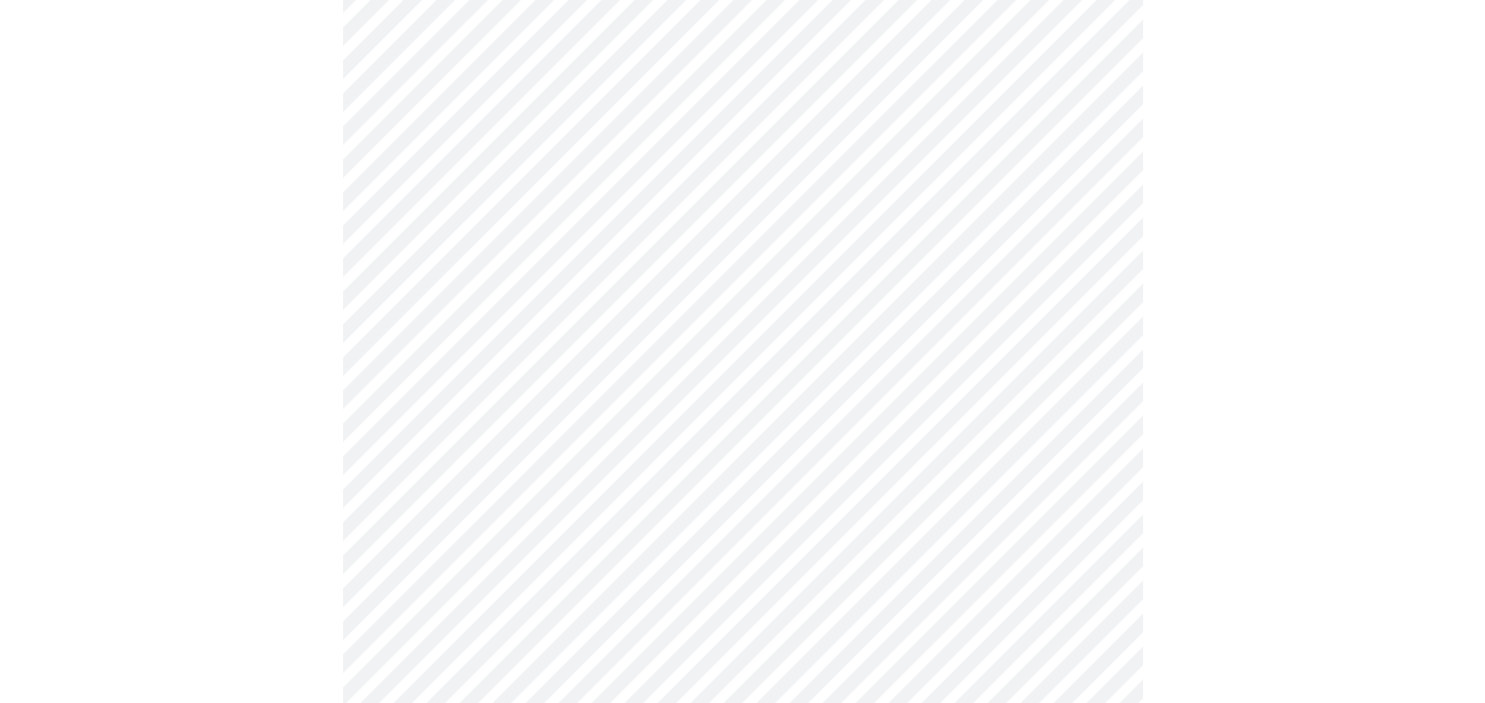 scroll, scrollTop: 556, scrollLeft: 0, axis: vertical 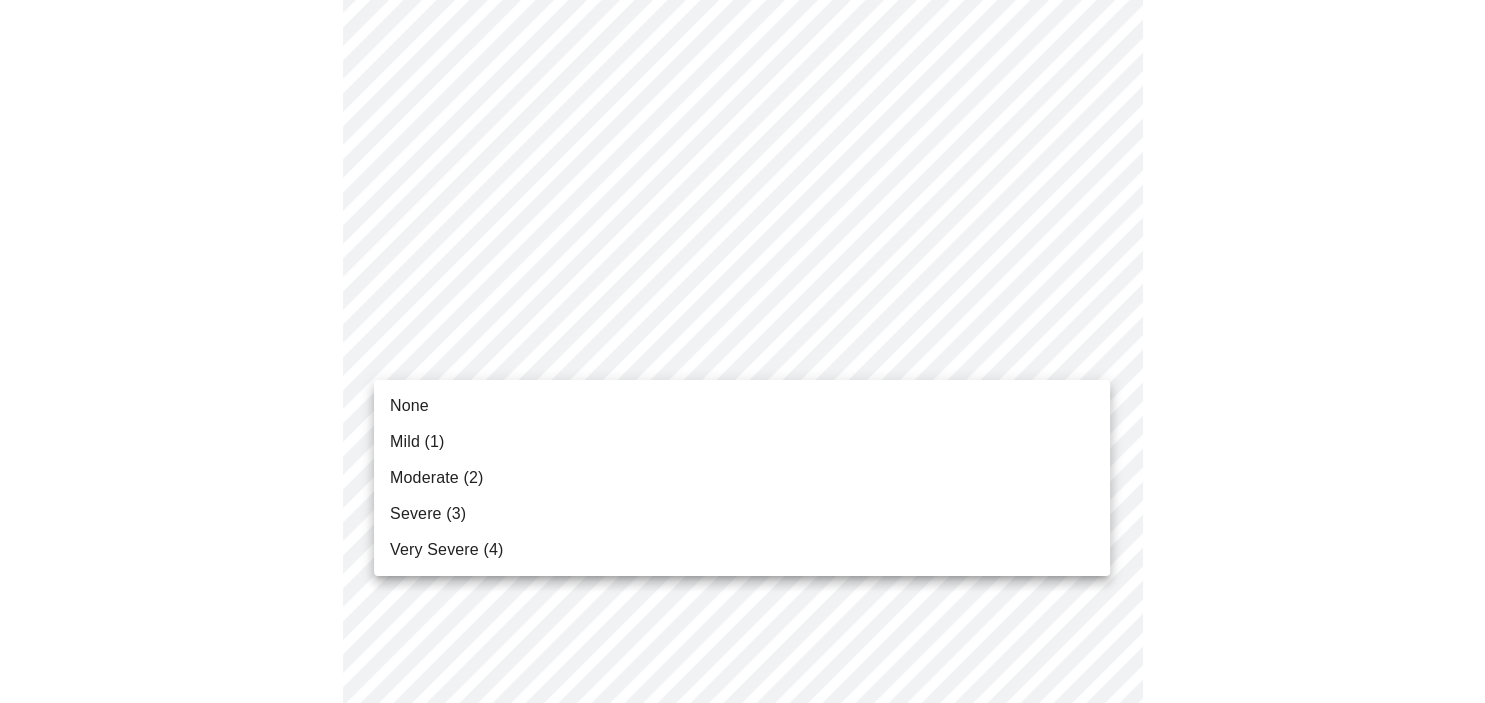 click on "Moderate (2)" at bounding box center [436, 478] 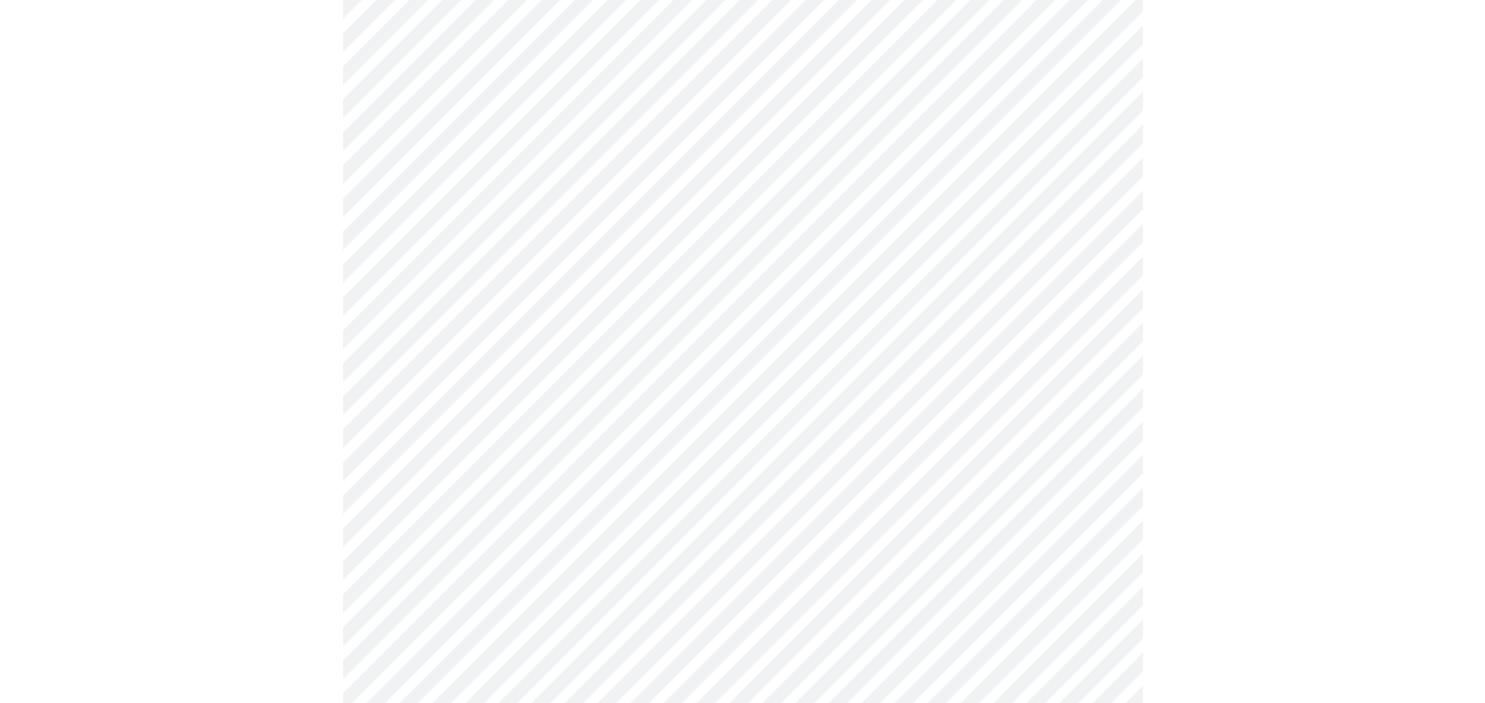 scroll, scrollTop: 760, scrollLeft: 0, axis: vertical 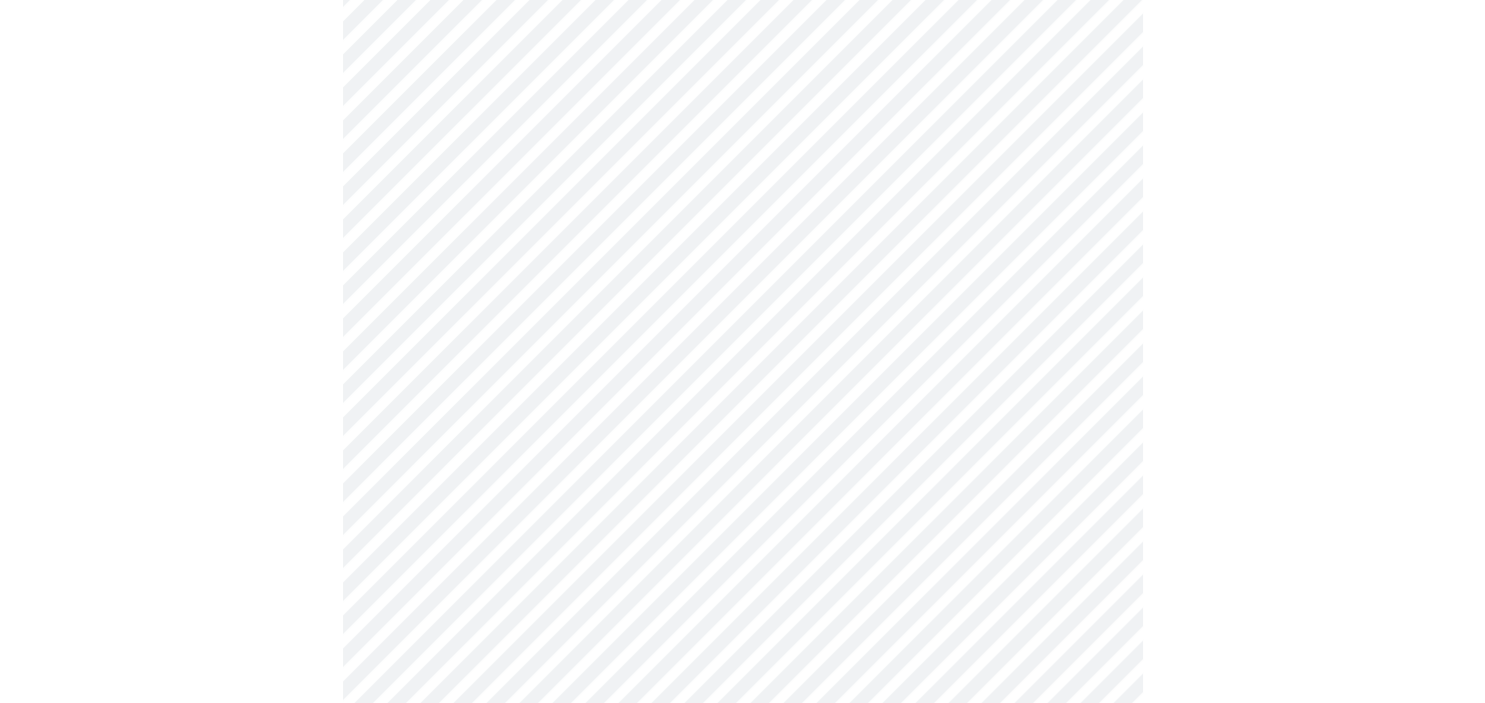 click on "MyMenopauseRx Appointments Messaging Labs Uploads Medications Community Refer a Friend Hi MARISELA   Intake Questions for Mon, Jul 21st 2025 @ 11:00am-11:20am 3  /  13 Settings Billing Invoices Log out" at bounding box center [742, 521] 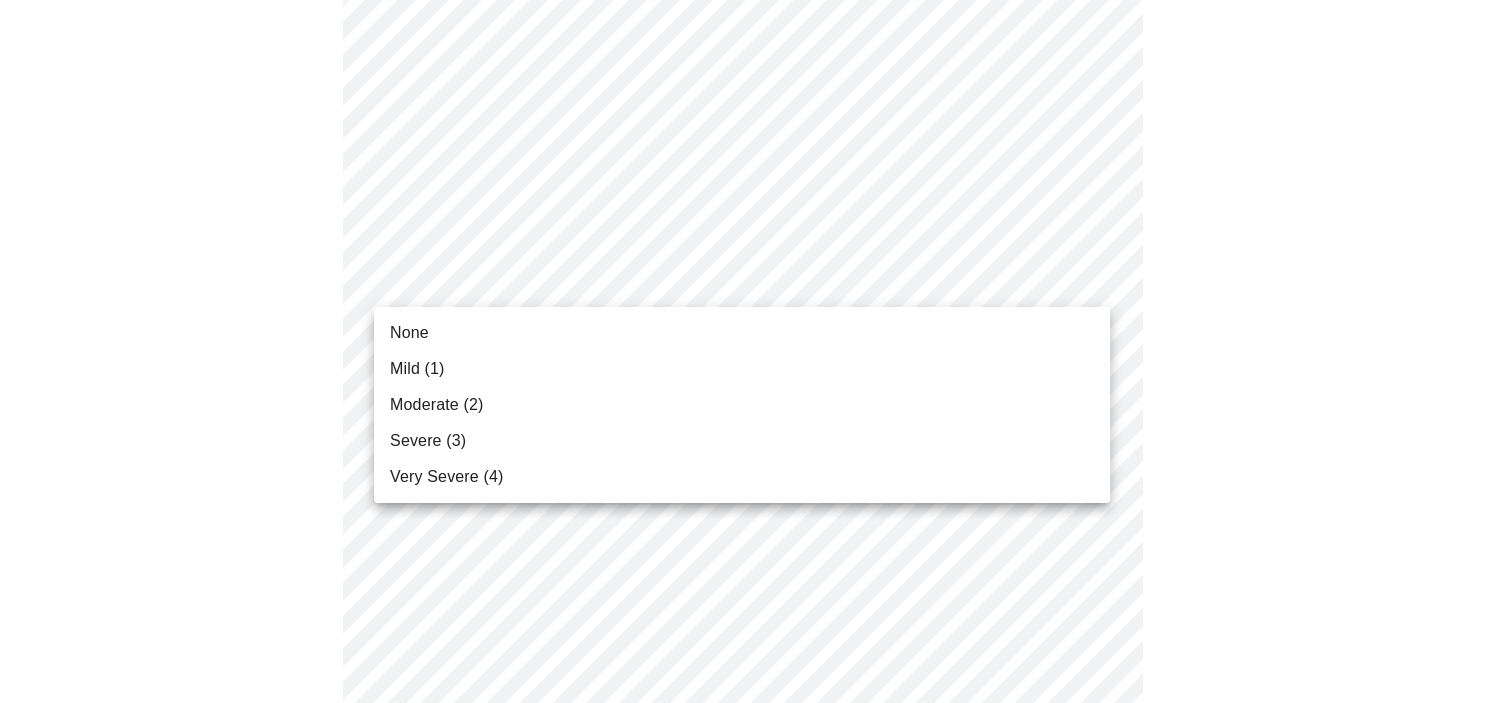 click on "Mild (1)" at bounding box center [417, 369] 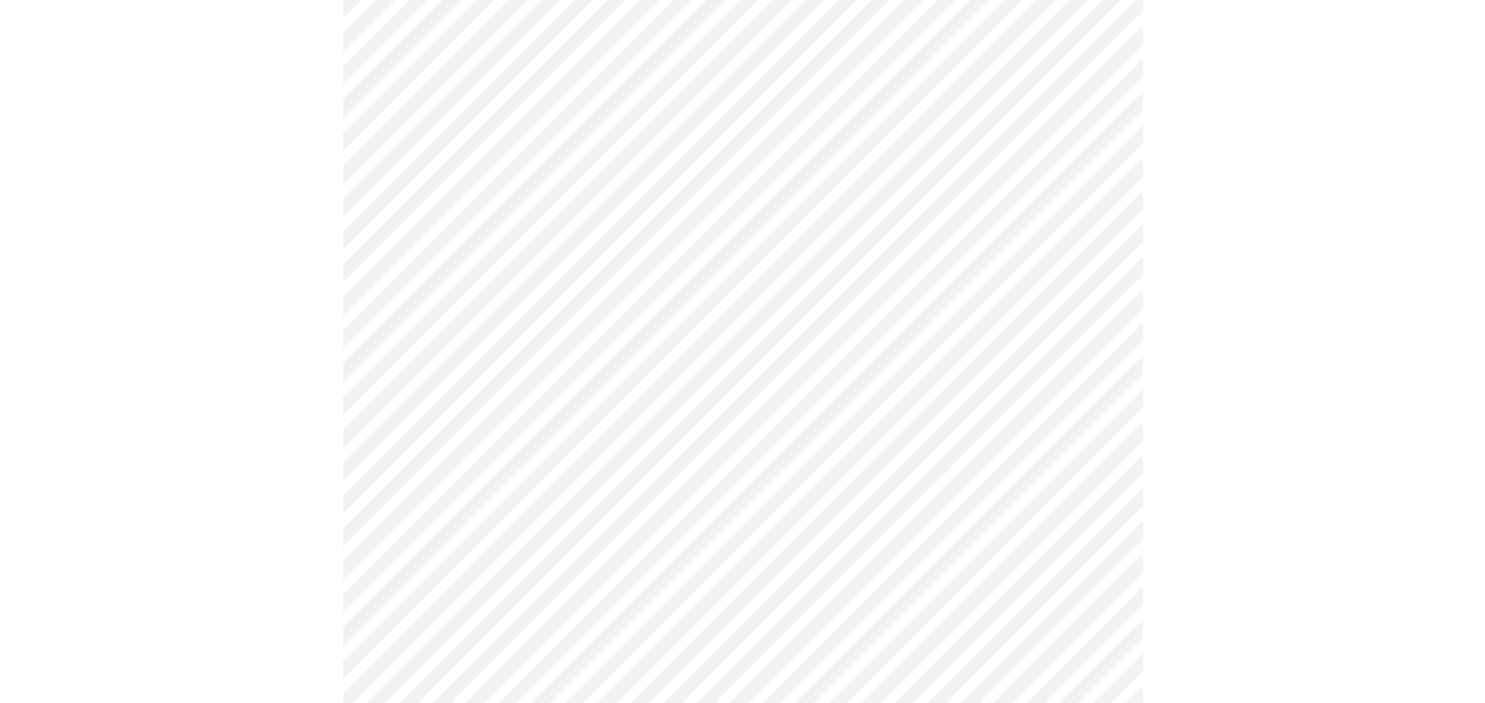 scroll, scrollTop: 882, scrollLeft: 0, axis: vertical 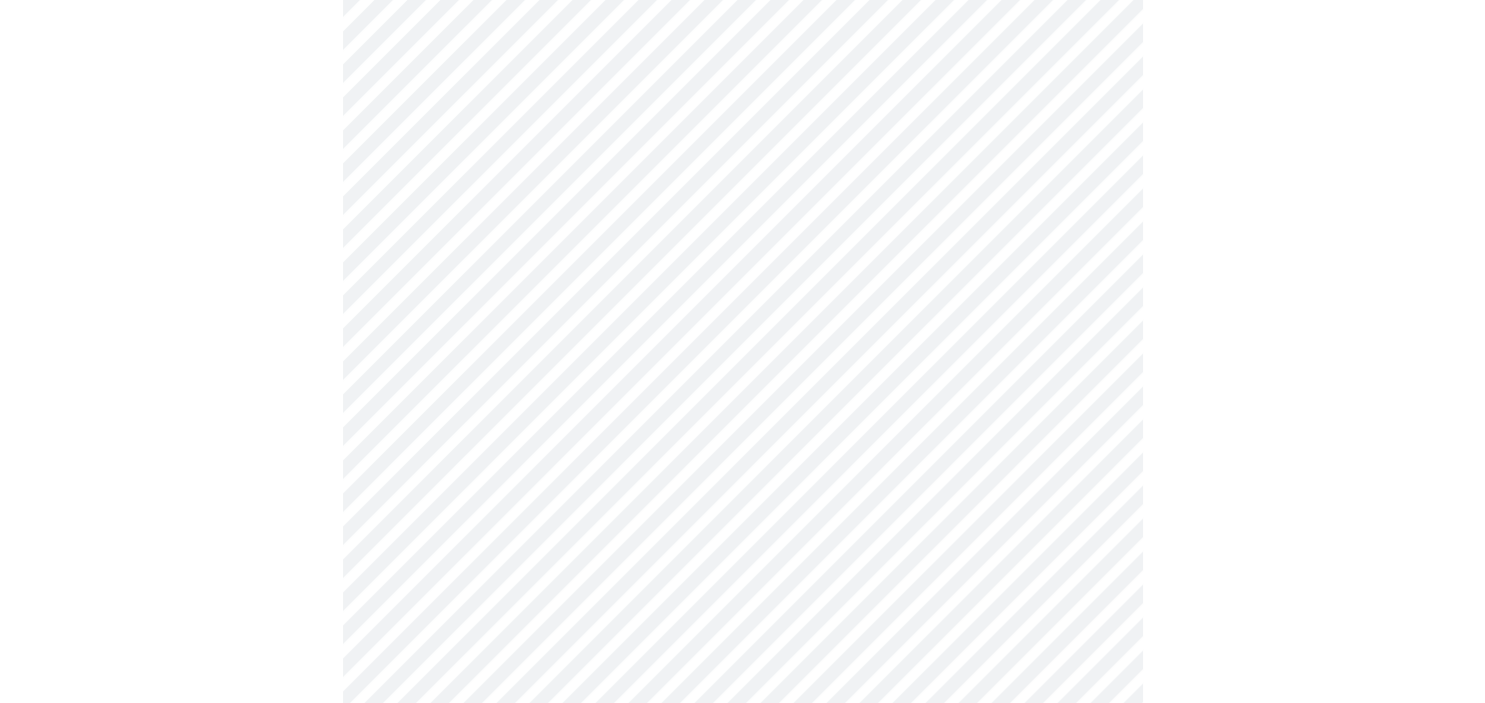 click on "MyMenopauseRx Appointments Messaging Labs Uploads Medications Community Refer a Friend Hi MARISELA   Intake Questions for Mon, Jul 21st 2025 @ 11:00am-11:20am 3  /  13 Settings Billing Invoices Log out" at bounding box center (742, 385) 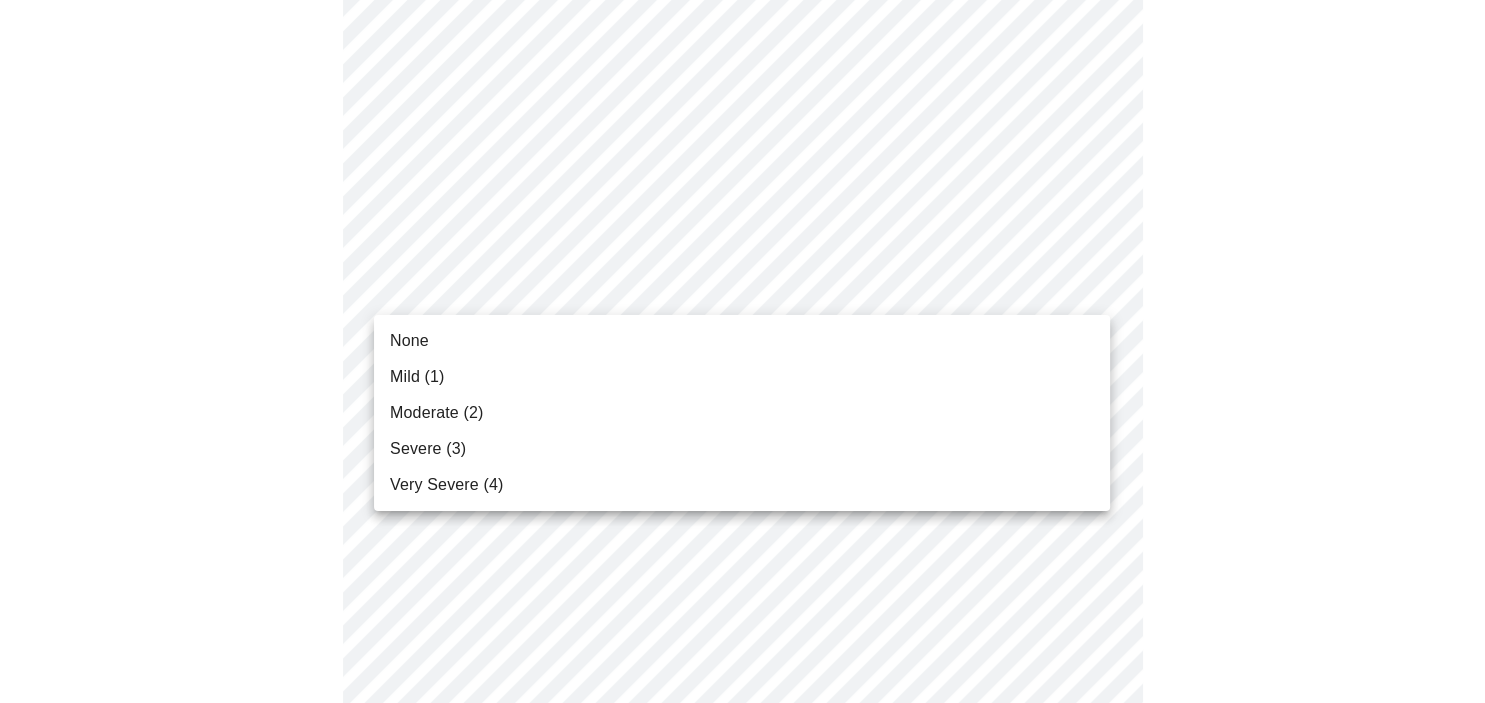 click on "Moderate (2)" at bounding box center (436, 413) 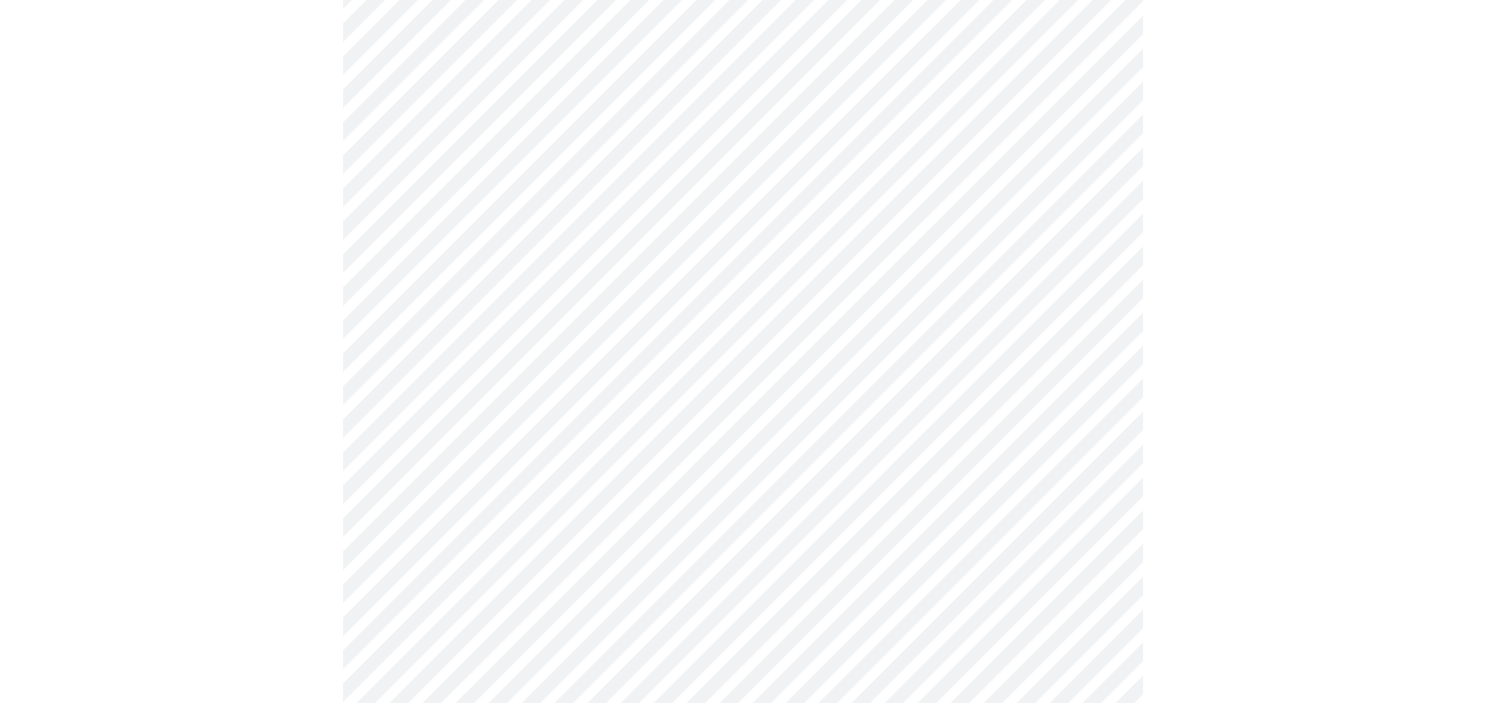 scroll, scrollTop: 1060, scrollLeft: 0, axis: vertical 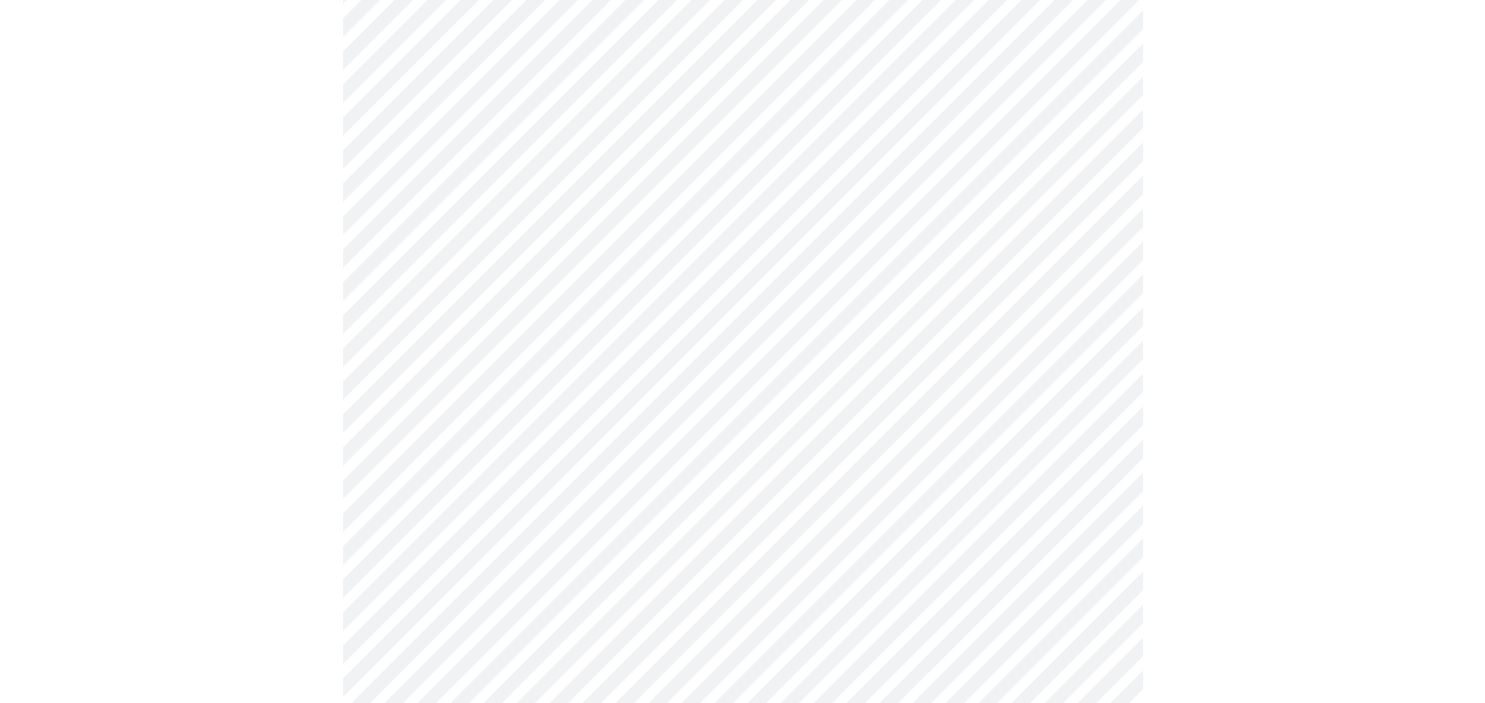 click on "MyMenopauseRx Appointments Messaging Labs Uploads Medications Community Refer a Friend Hi MARISELA   Intake Questions for Mon, Jul 21st 2025 @ 11:00am-11:20am 3  /  13 Settings Billing Invoices Log out" at bounding box center [742, 193] 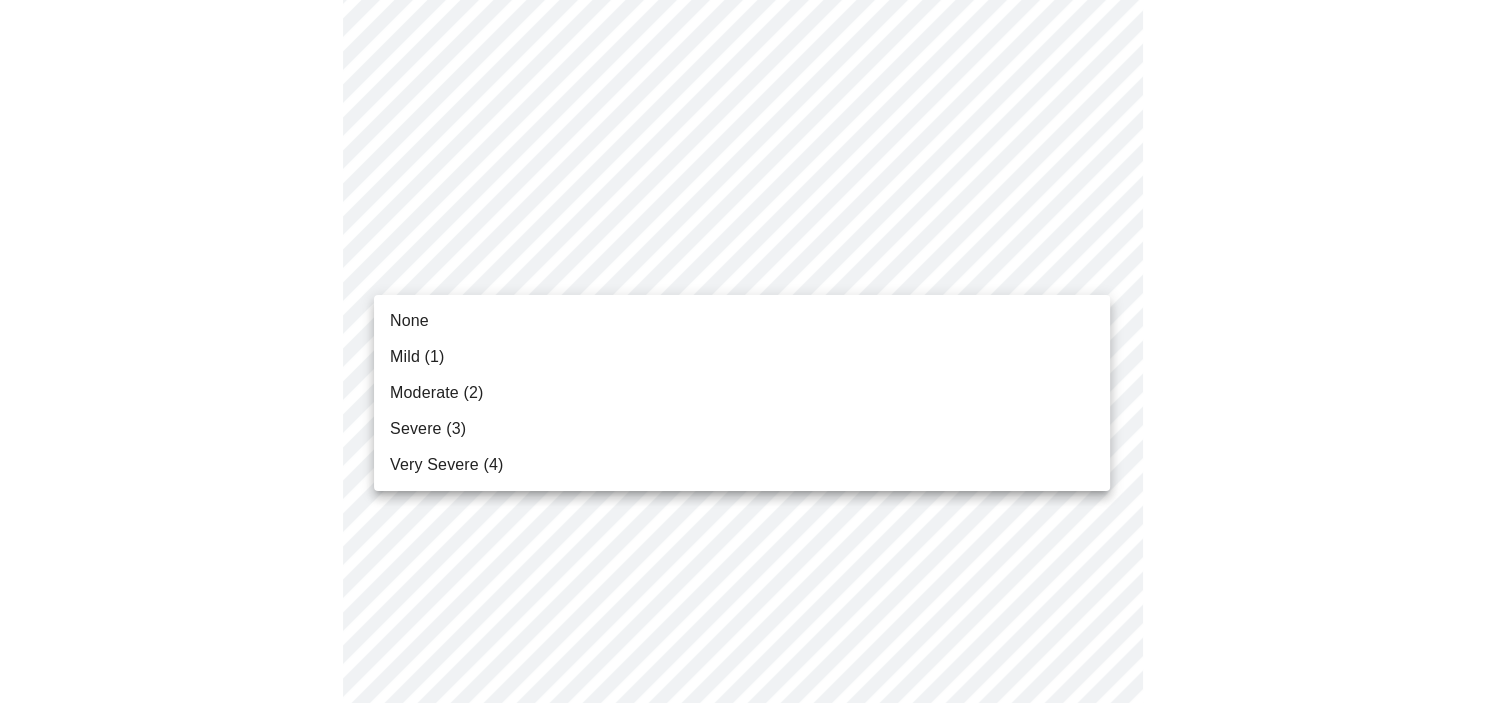 click on "Mild (1)" at bounding box center (417, 357) 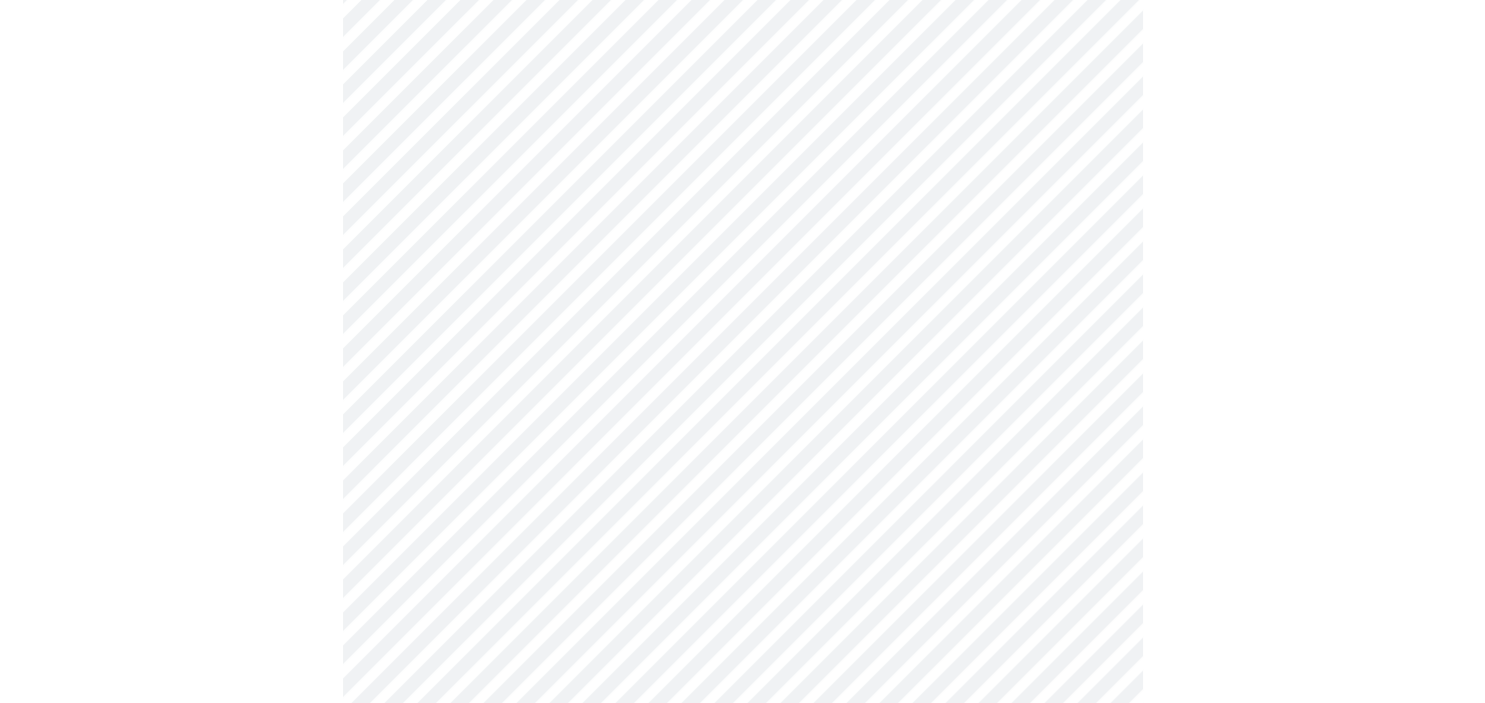 click on "MyMenopauseRx Appointments Messaging Labs Uploads Medications Community Refer a Friend Hi MARISELA   Intake Questions for Mon, Jul 21st 2025 @ 11:00am-11:20am 3  /  13 Settings Billing Invoices Log out" at bounding box center (742, 179) 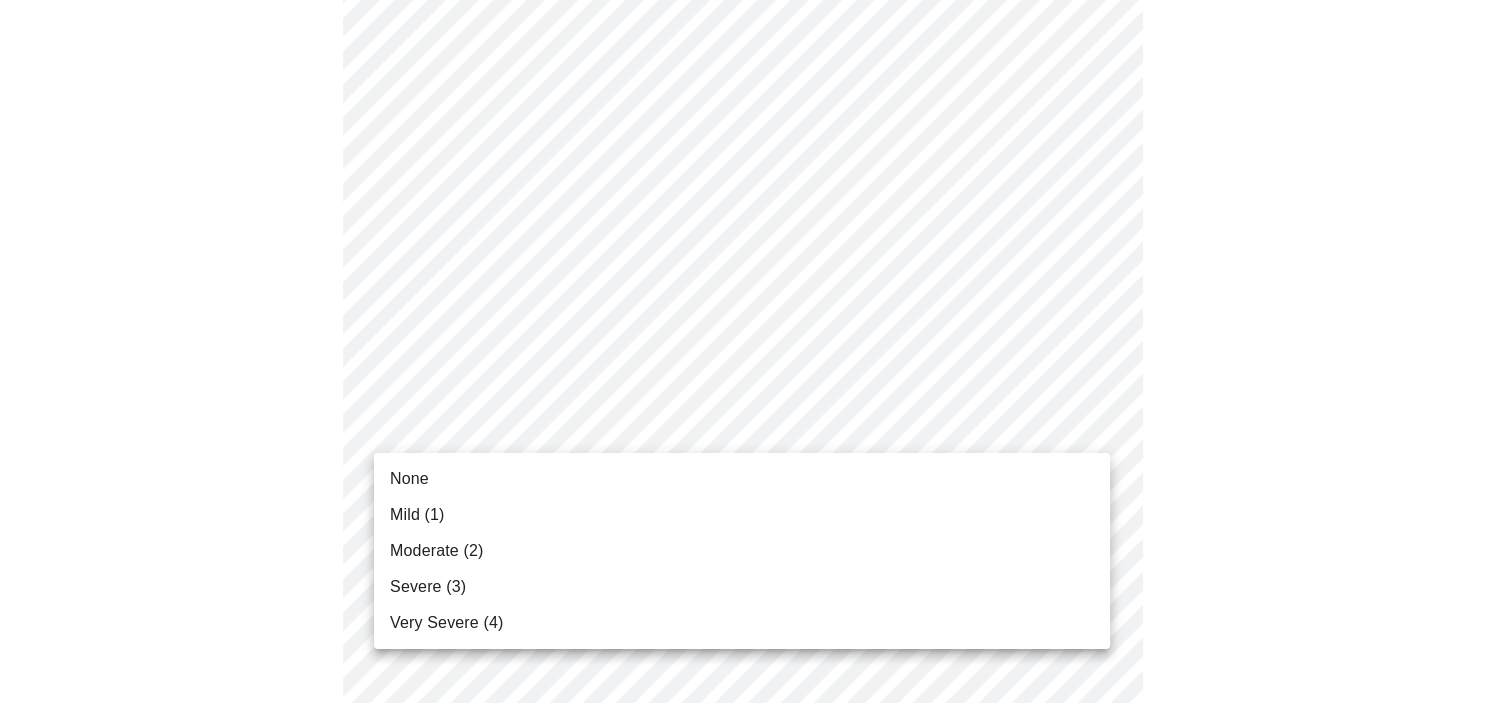 click on "Severe (3)" at bounding box center (428, 587) 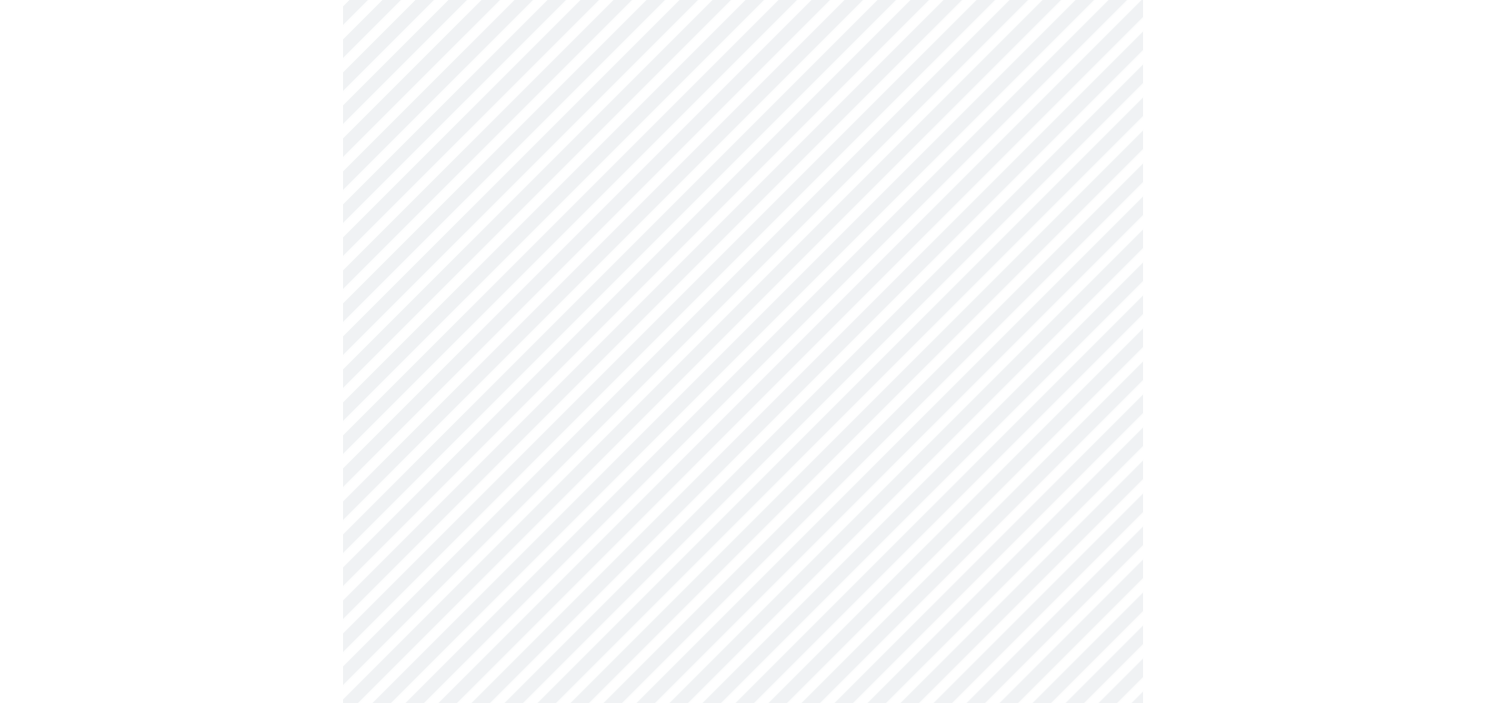 scroll, scrollTop: 1309, scrollLeft: 0, axis: vertical 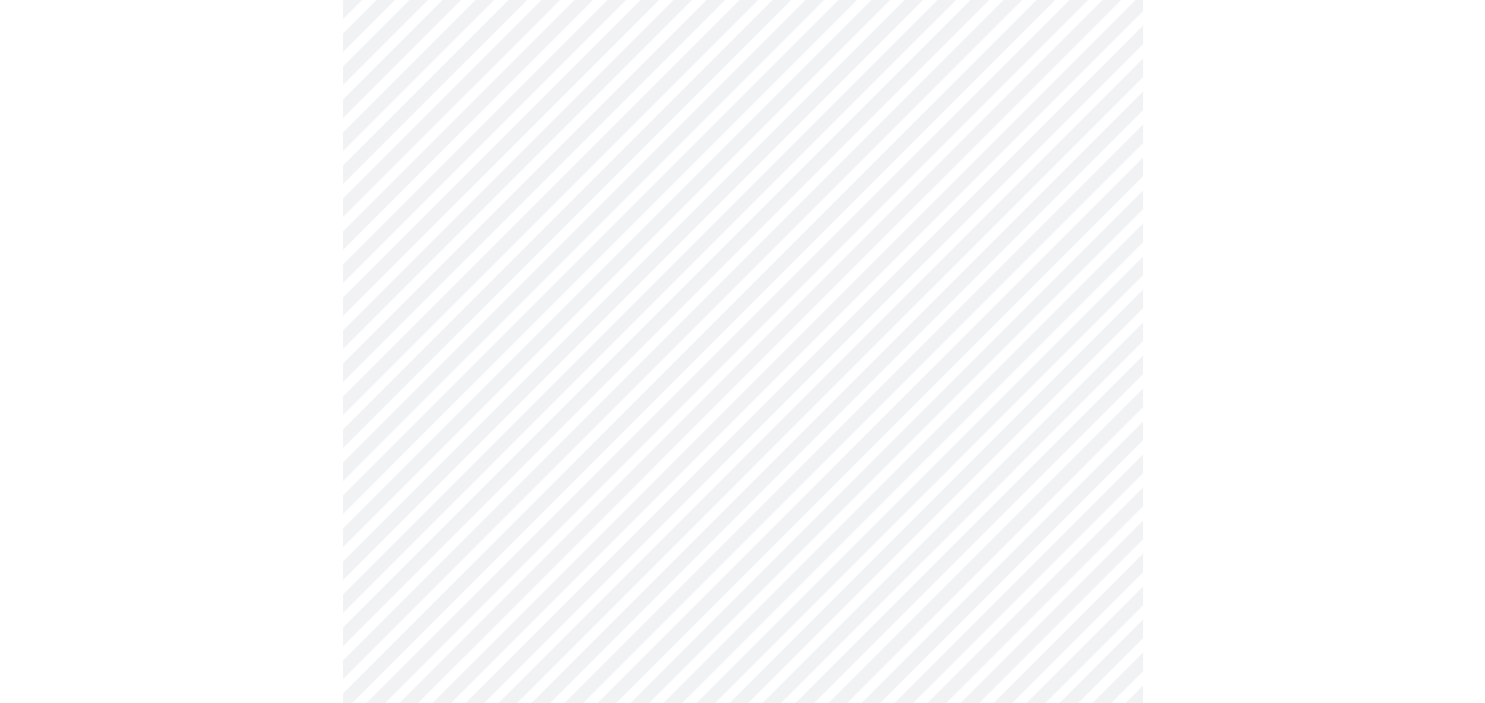 click on "MyMenopauseRx Appointments Messaging Labs Uploads Medications Community Refer a Friend Hi MARISELA   Intake Questions for Mon, Jul 21st 2025 @ 11:00am-11:20am 3  /  13 Settings Billing Invoices Log out" at bounding box center [742, -84] 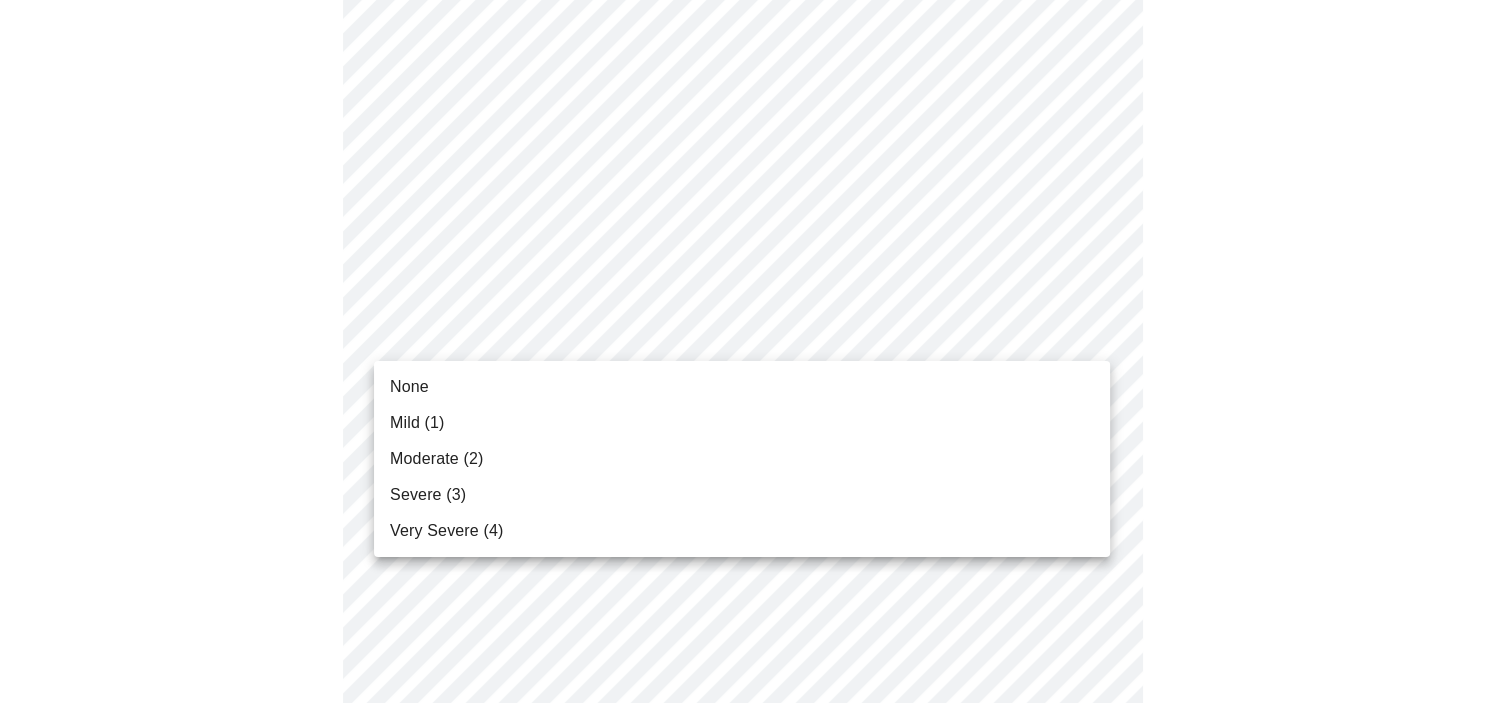 click on "None" at bounding box center (409, 387) 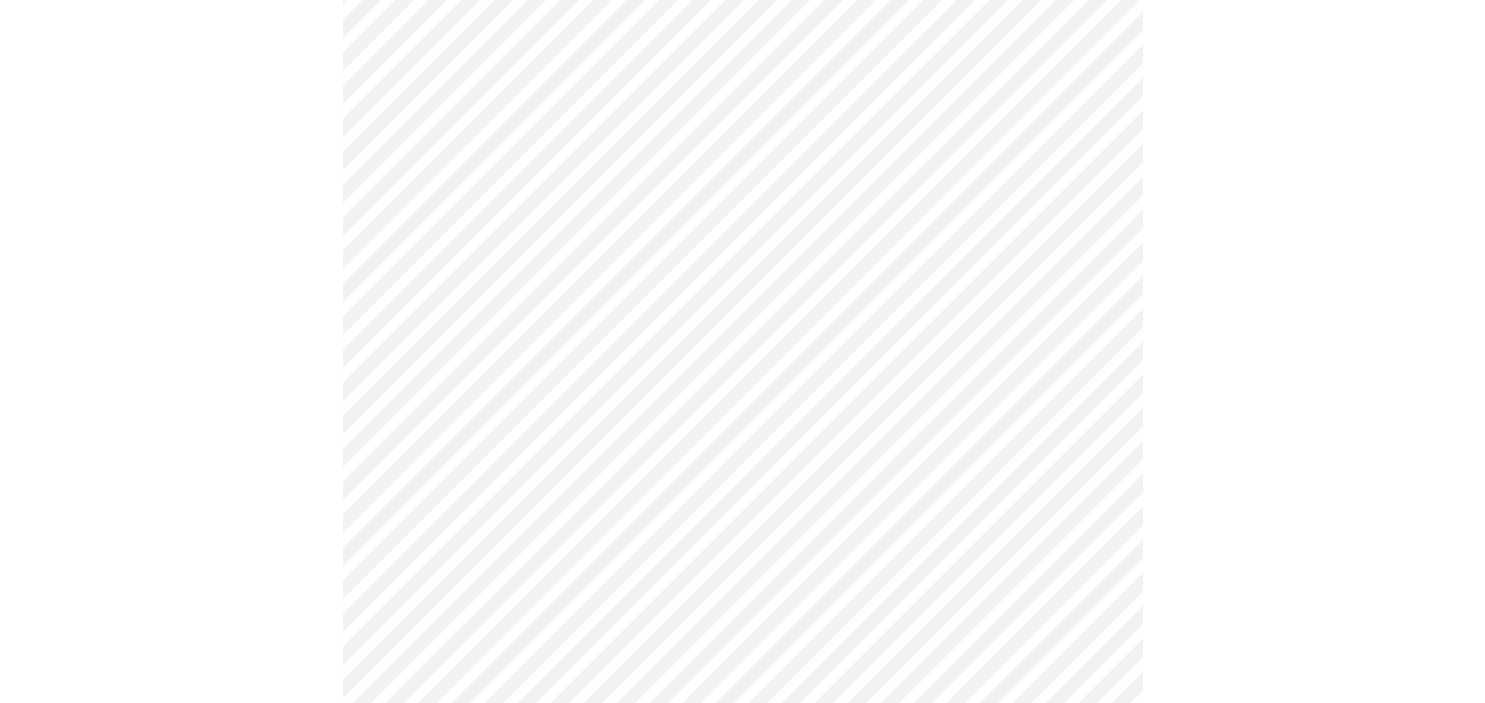 scroll, scrollTop: 1530, scrollLeft: 0, axis: vertical 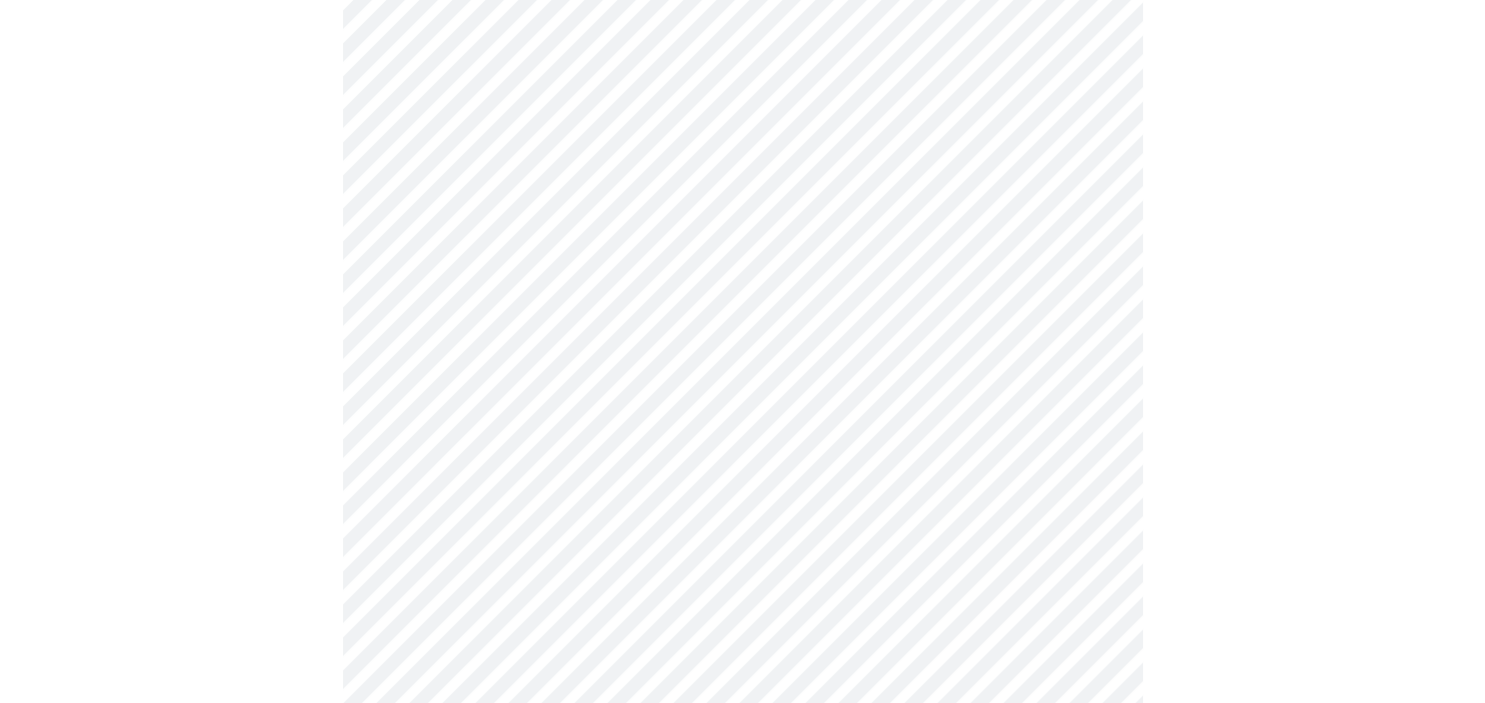 click on "MyMenopauseRx Appointments Messaging Labs Uploads Medications Community Refer a Friend Hi MARISELA   Intake Questions for Mon, Jul 21st 2025 @ 11:00am-11:20am 3  /  13 Settings Billing Invoices Log out" at bounding box center [742, -319] 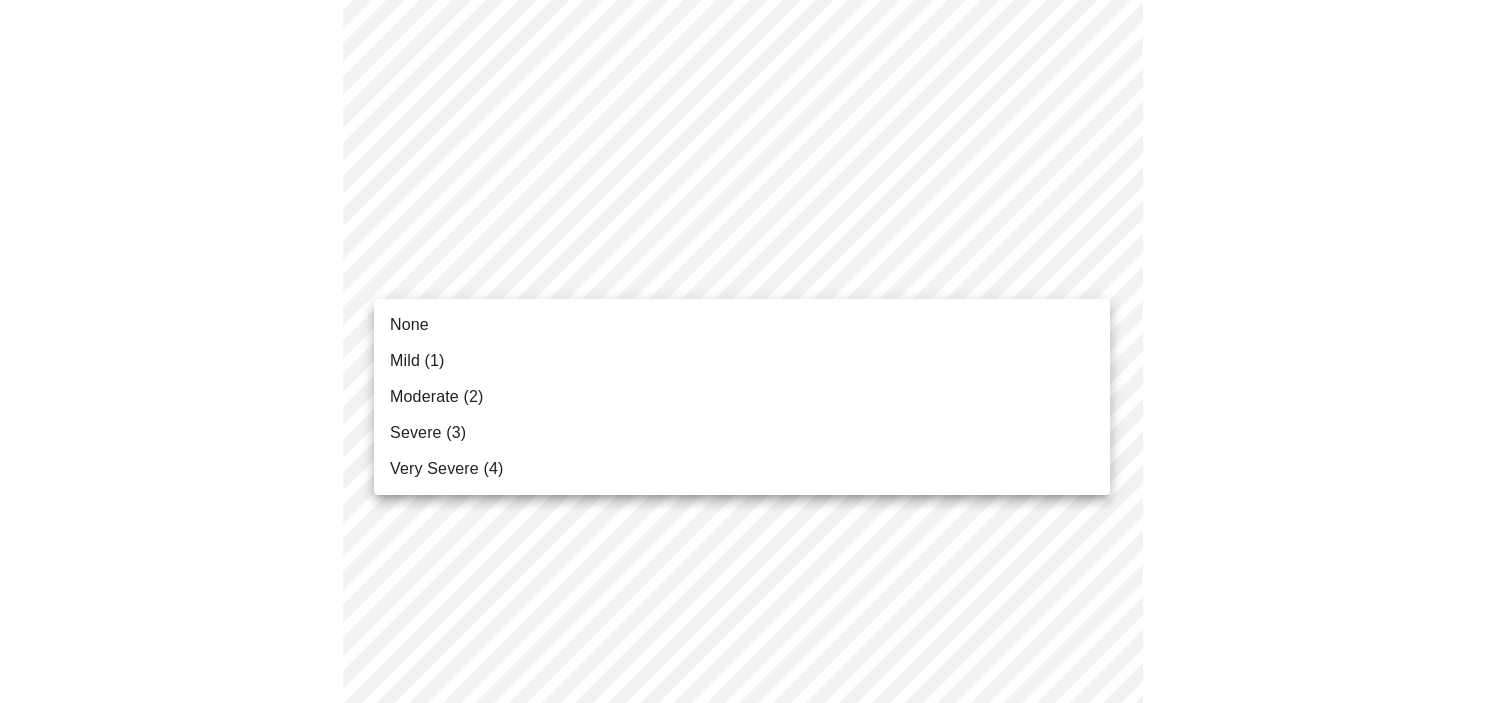 click on "Severe (3)" at bounding box center [428, 433] 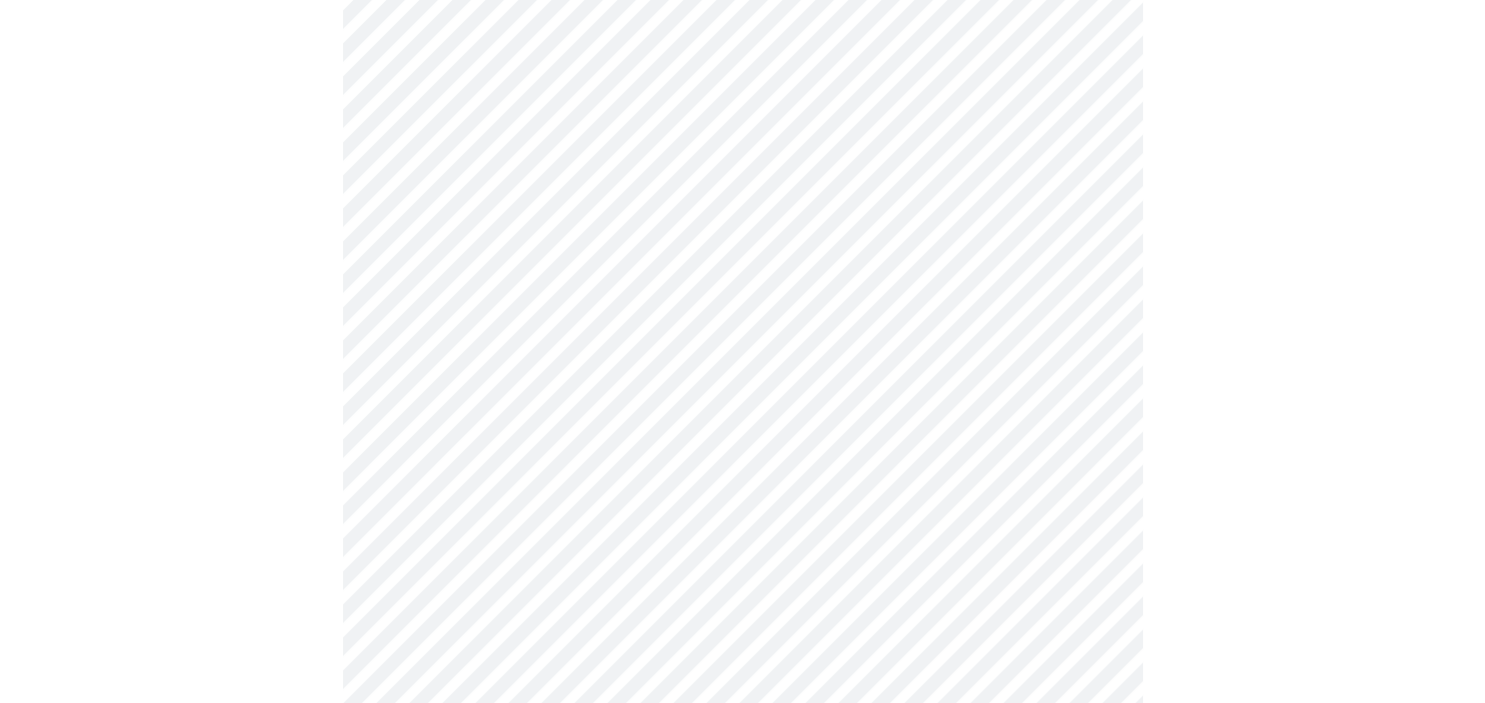 click on "MyMenopauseRx Appointments Messaging Labs Uploads Medications Community Refer a Friend Hi MARISELA   Intake Questions for Mon, Jul 21st 2025 @ 11:00am-11:20am 3  /  13 Settings Billing Invoices Log out" at bounding box center [742, -333] 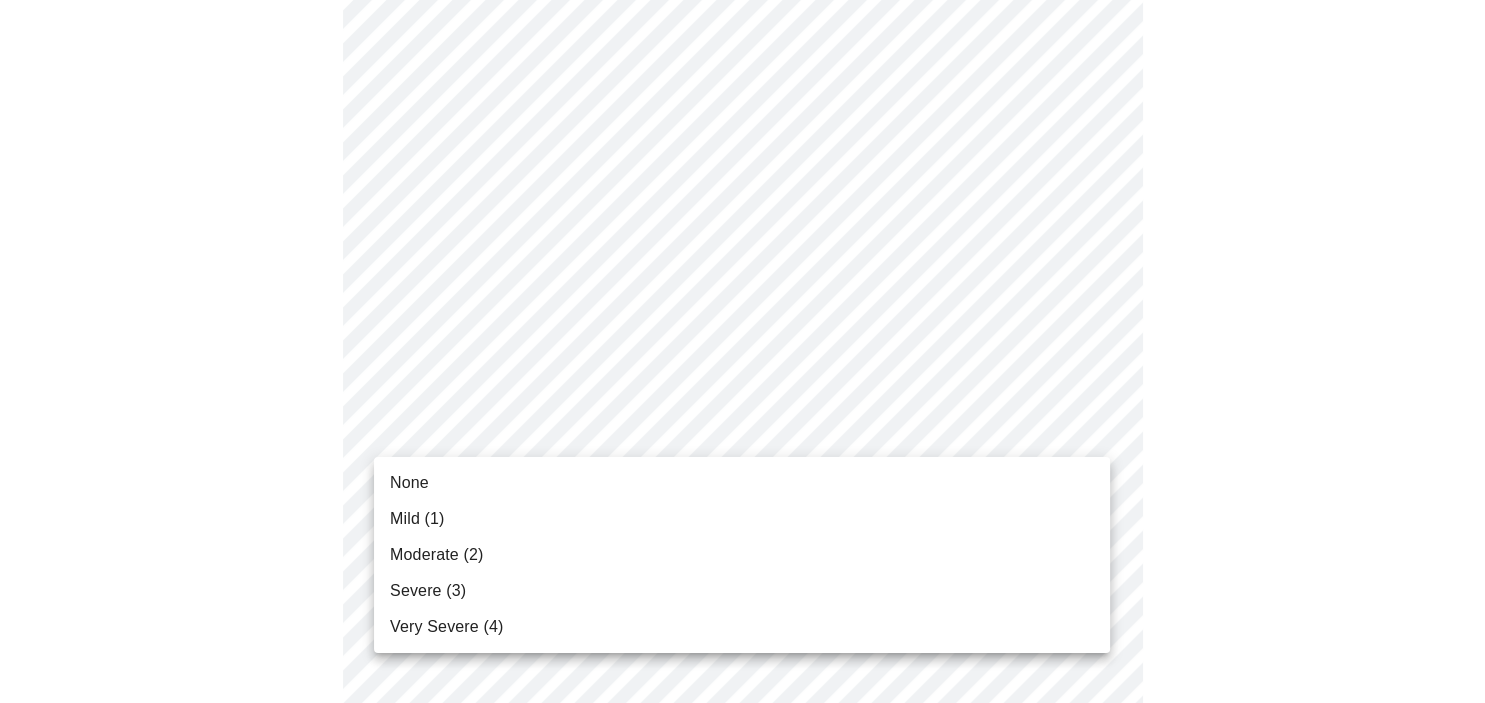 click on "Mild (1)" at bounding box center (417, 519) 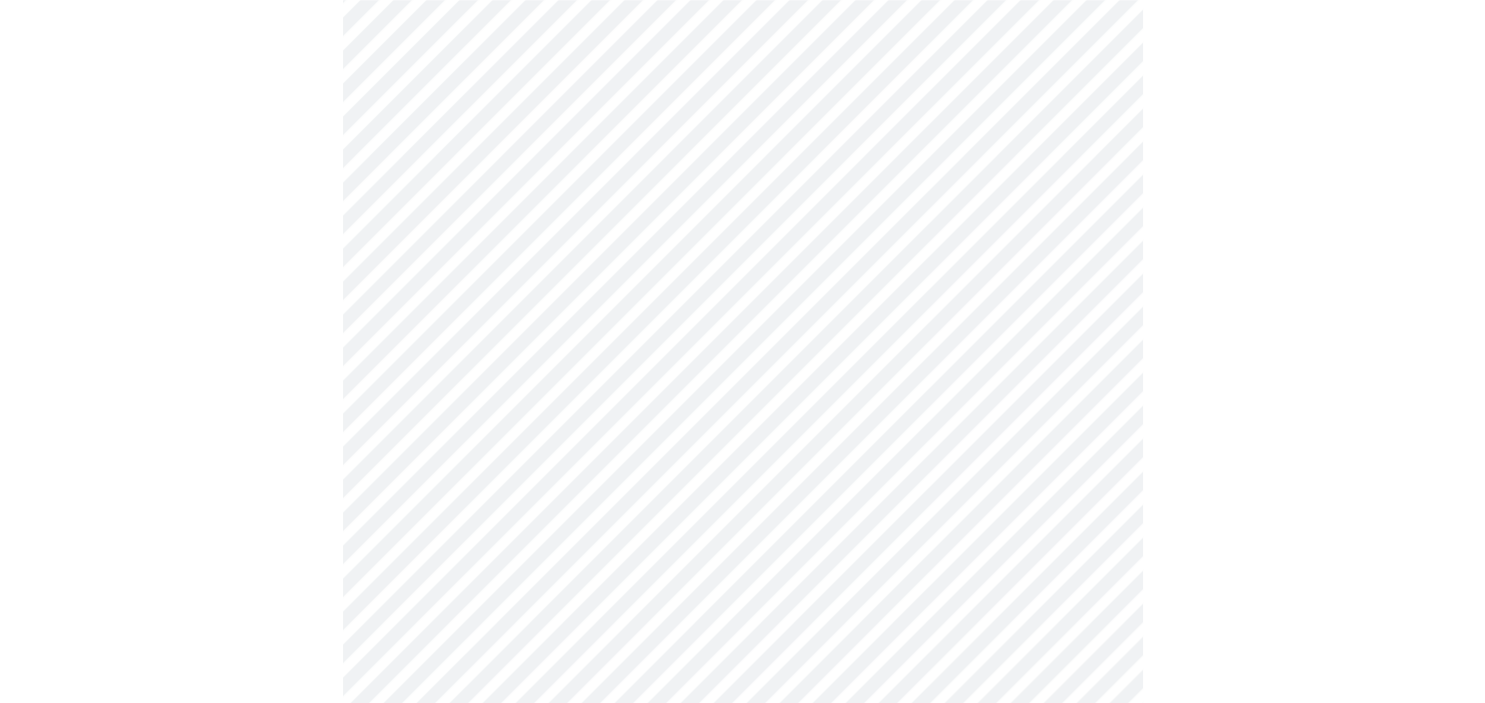 scroll, scrollTop: 816, scrollLeft: 0, axis: vertical 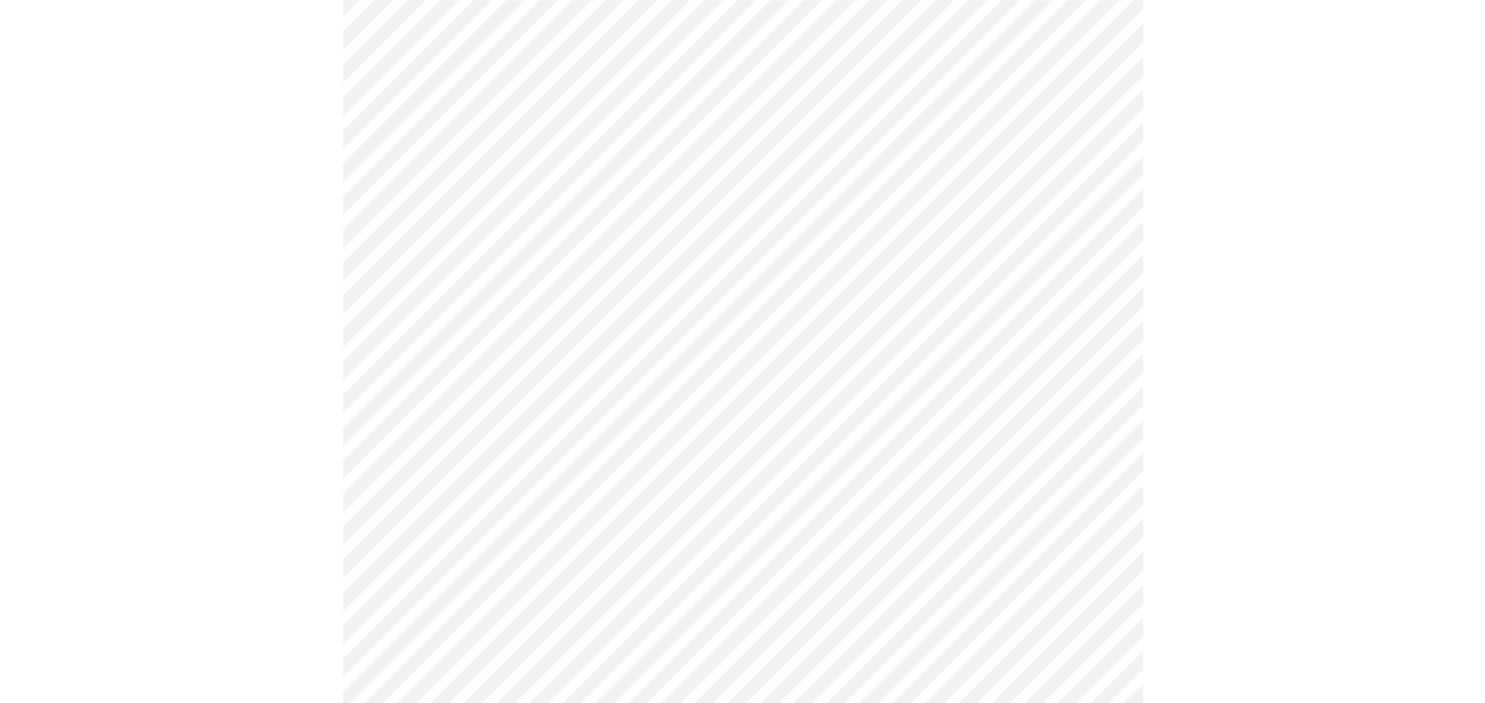 click on "MyMenopauseRx Appointments Messaging Labs Uploads Medications Community Refer a Friend Hi MARISELA   Intake Questions for Mon, Jul 21st 2025 @ 11:00am-11:20am 4  /  13 Settings Billing Invoices Log out" at bounding box center [742, 137] 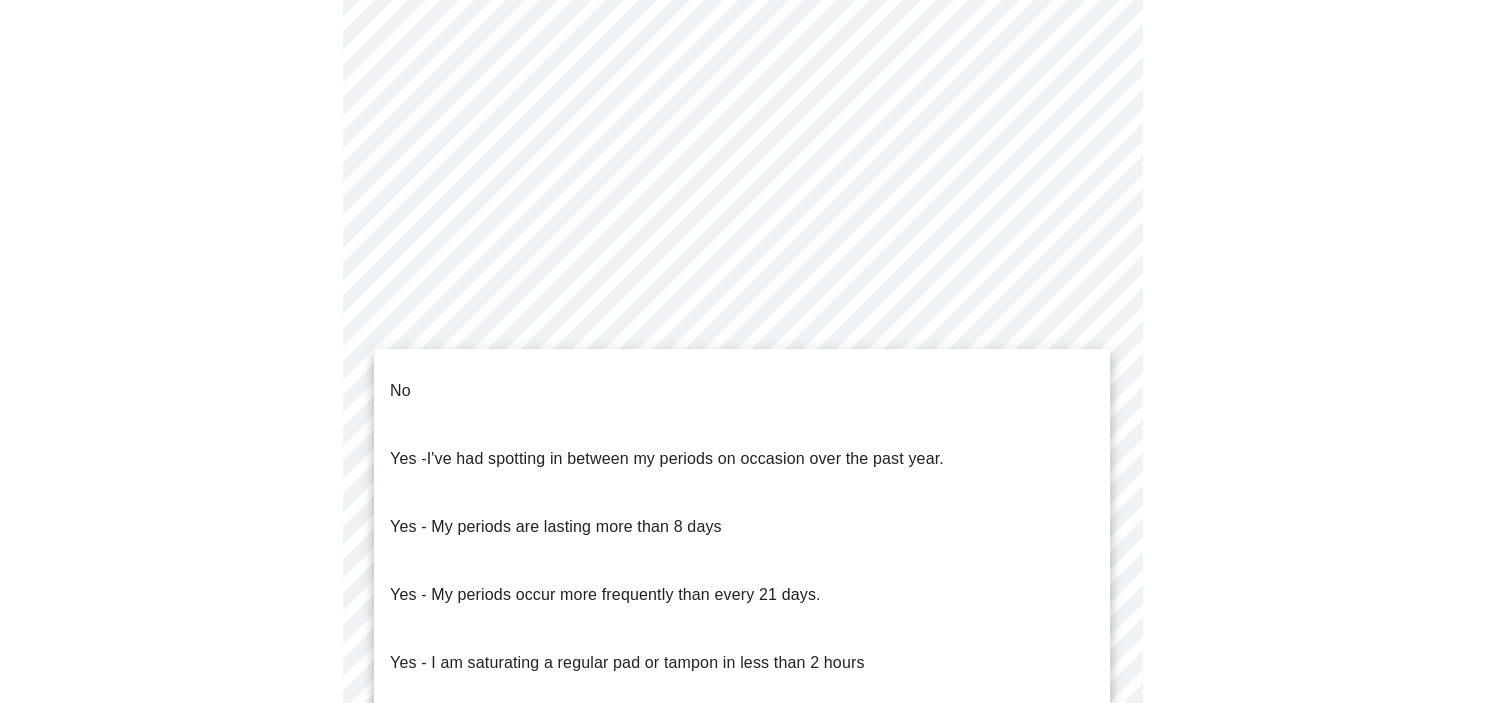 click on "No" at bounding box center (400, 391) 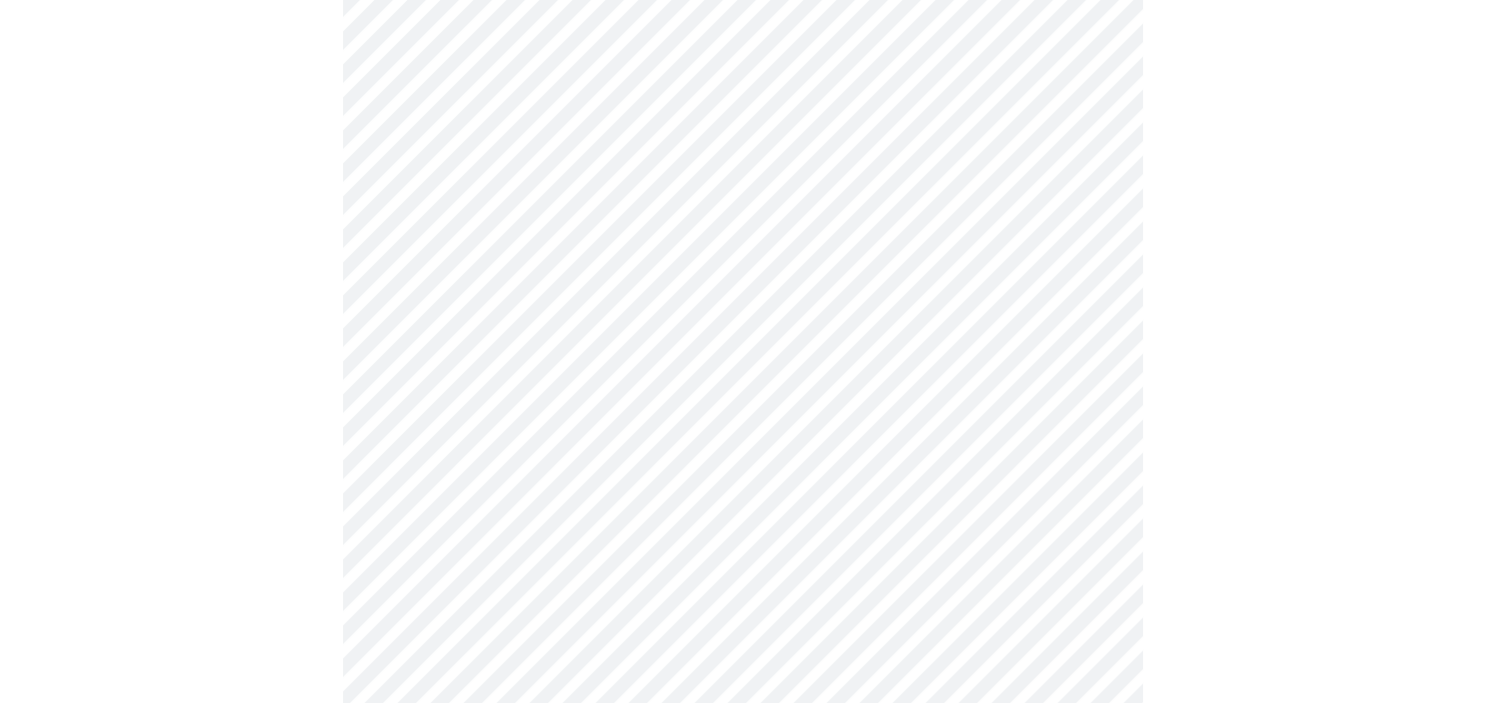 click on "MyMenopauseRx Appointments Messaging Labs Uploads Medications Community Refer a Friend Hi MARISELA   Intake Questions for Mon, Jul 21st 2025 @ 11:00am-11:20am 4  /  13 Settings Billing Invoices Log out" at bounding box center [742, 131] 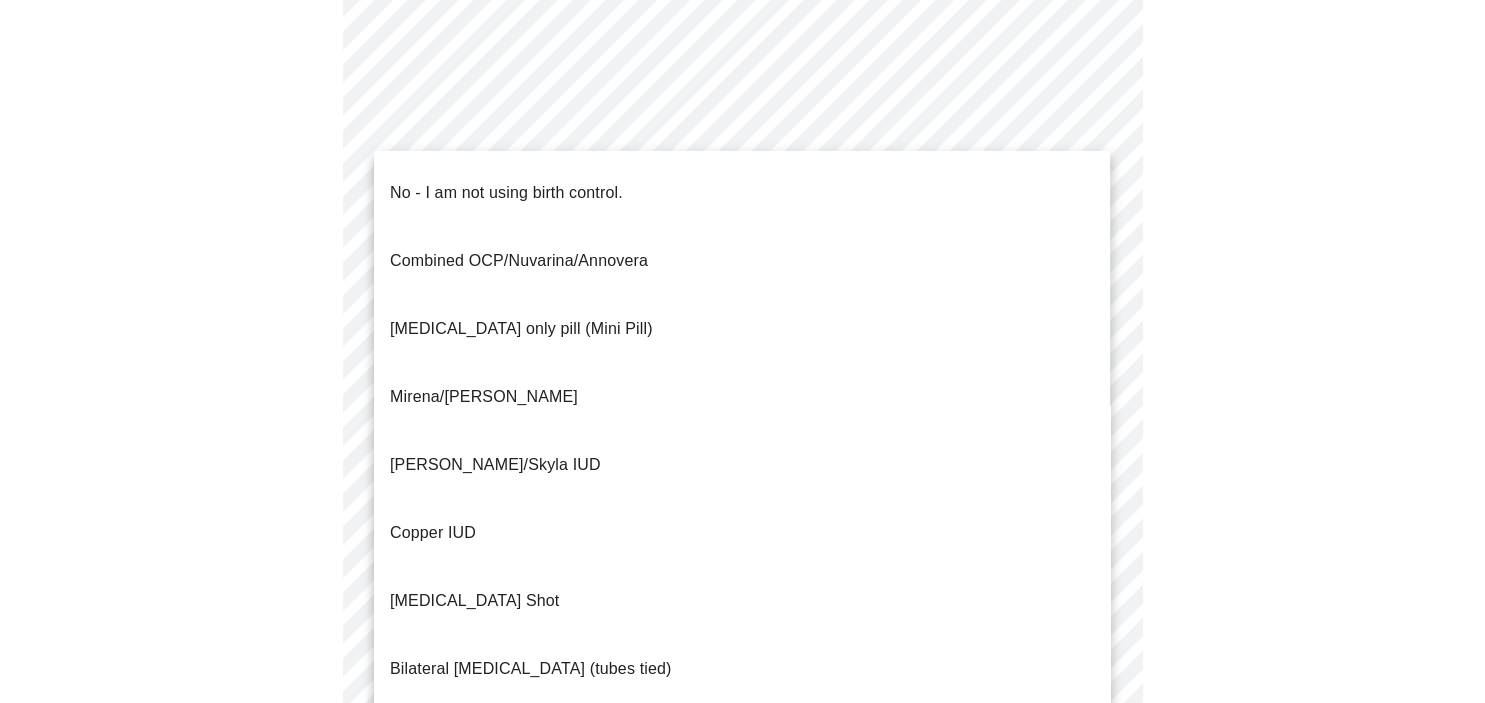 click on "No - I am not using birth control." at bounding box center (506, 193) 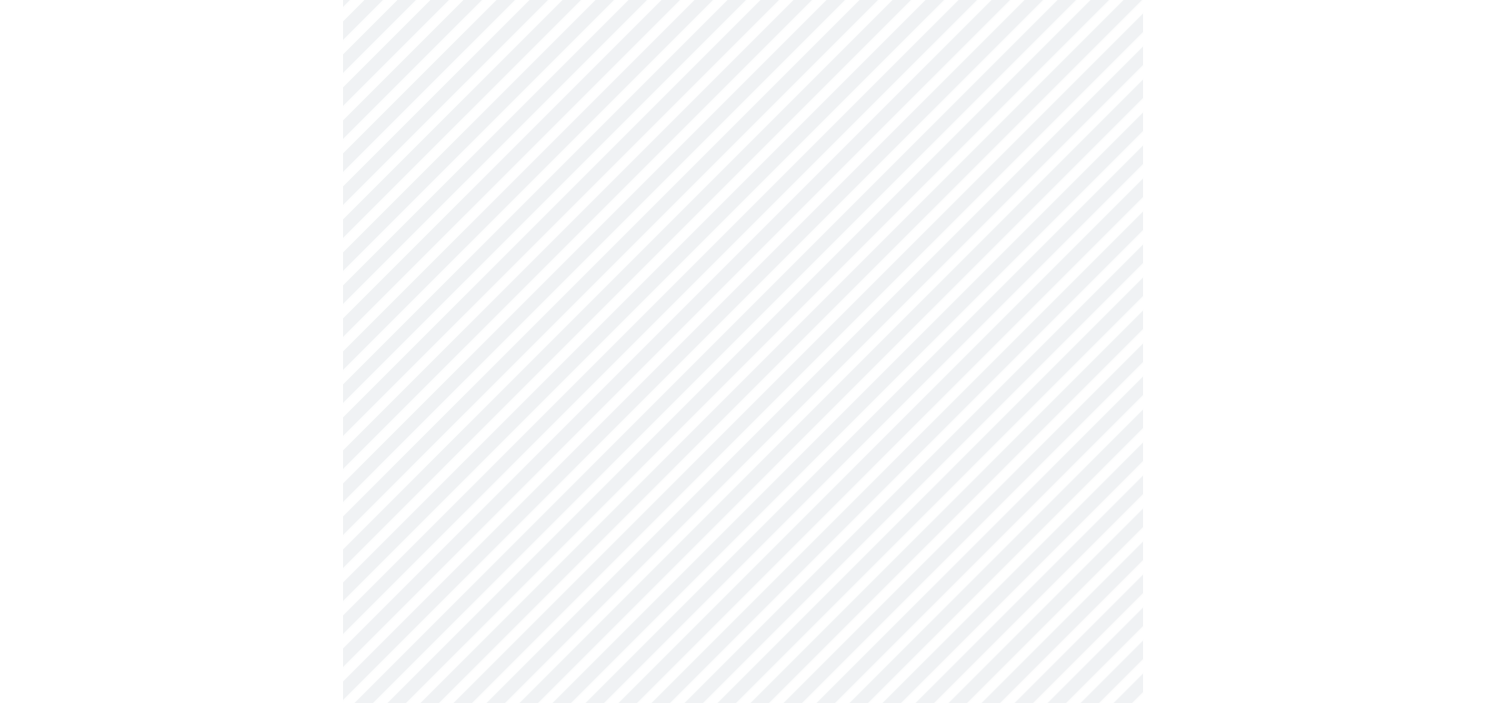 scroll, scrollTop: 1126, scrollLeft: 0, axis: vertical 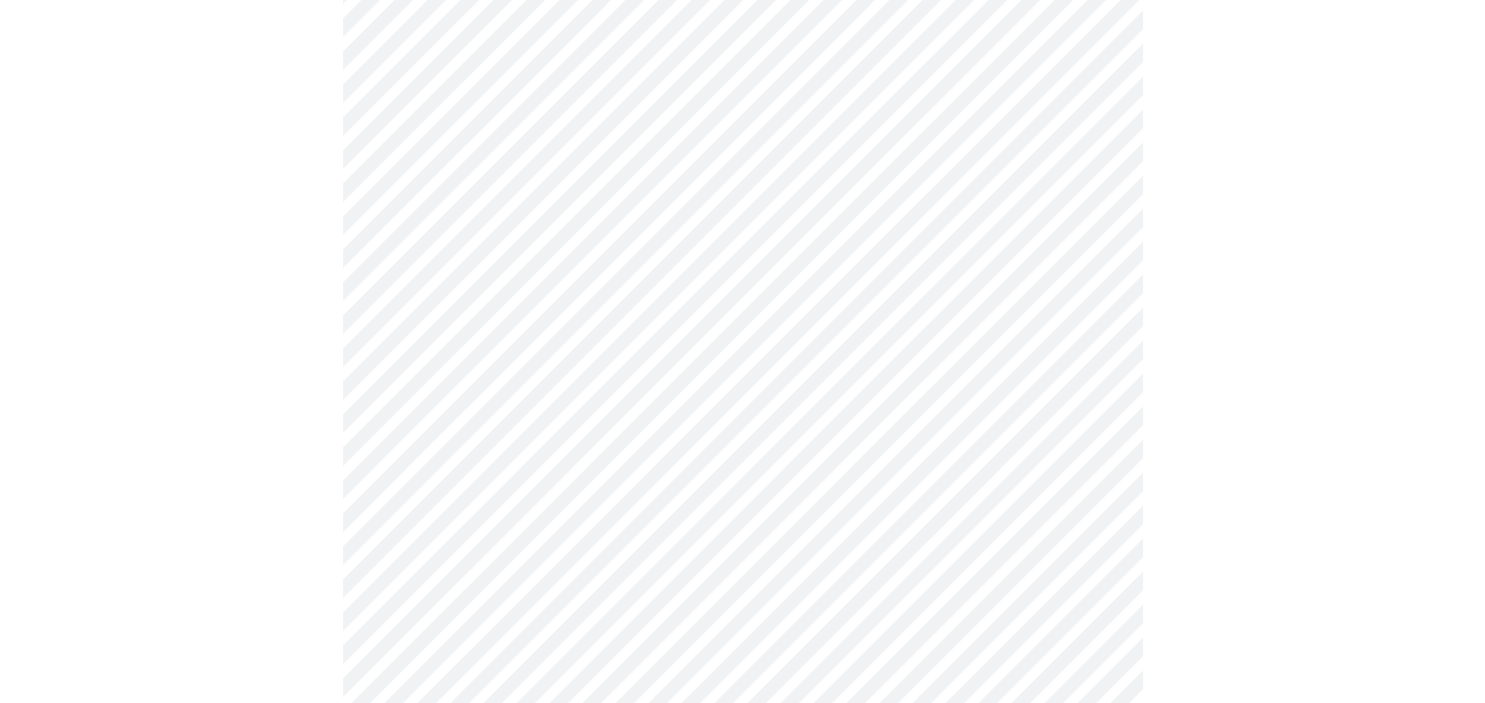 click on "MyMenopauseRx Appointments Messaging Labs Uploads Medications Community Refer a Friend Hi MARISELA   Intake Questions for Mon, Jul 21st 2025 @ 11:00am-11:20am 4  /  13 Settings Billing Invoices Log out" at bounding box center (742, -185) 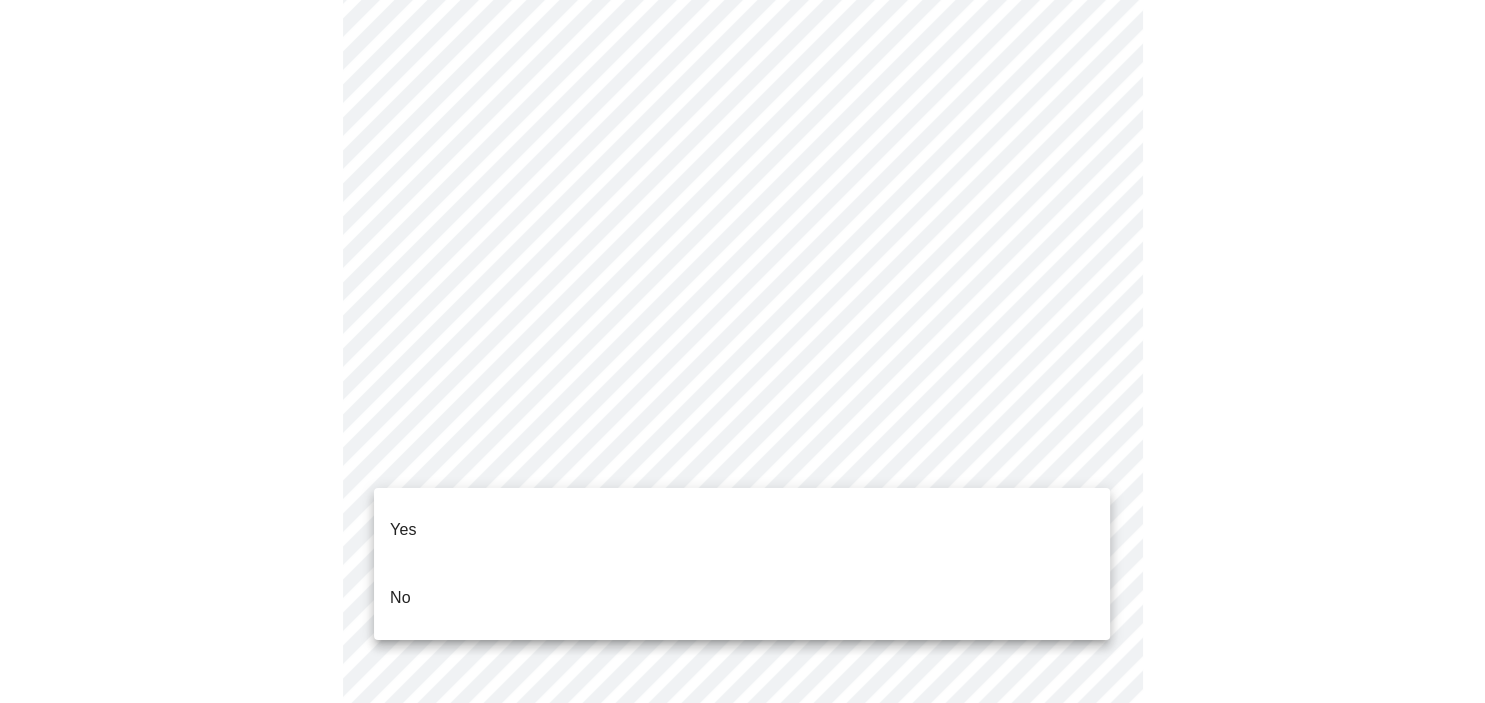 click on "Yes" at bounding box center [403, 530] 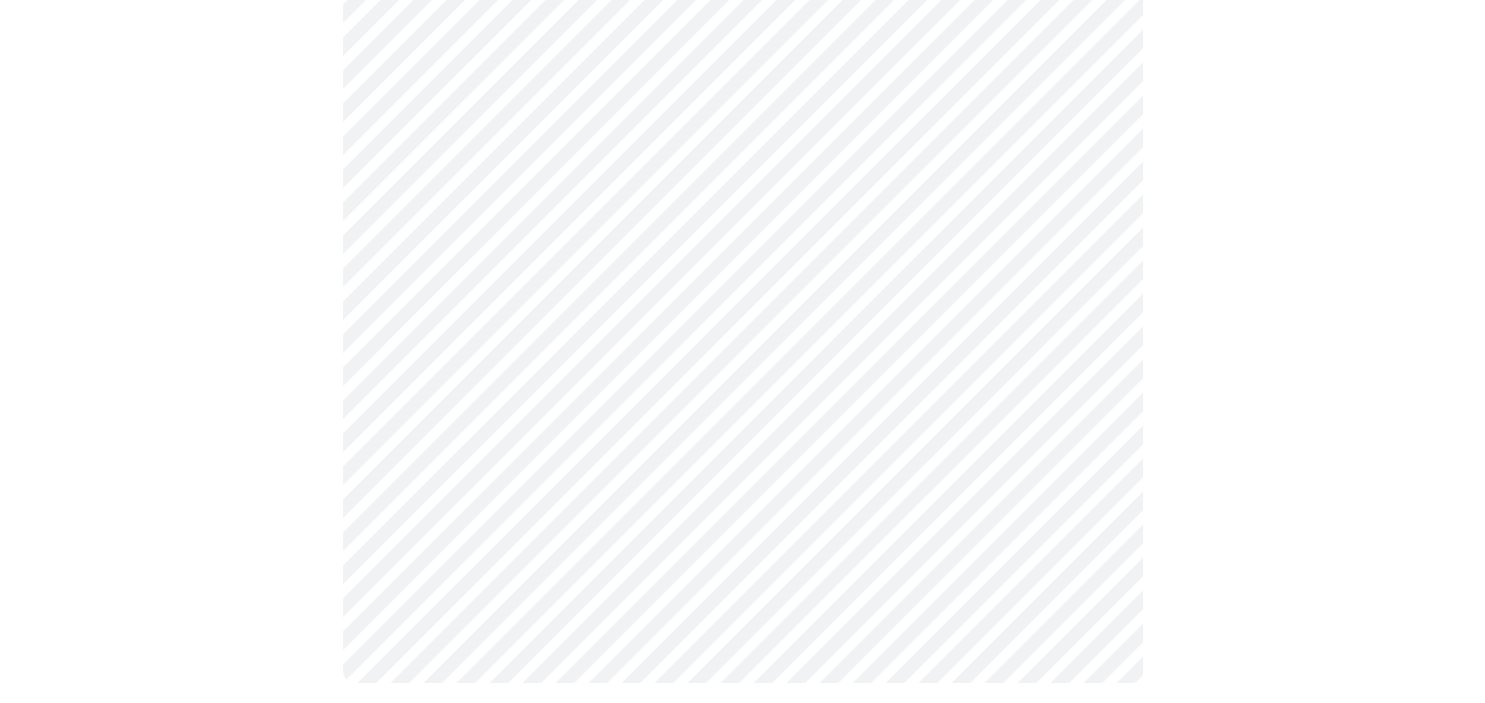 scroll, scrollTop: 1152, scrollLeft: 0, axis: vertical 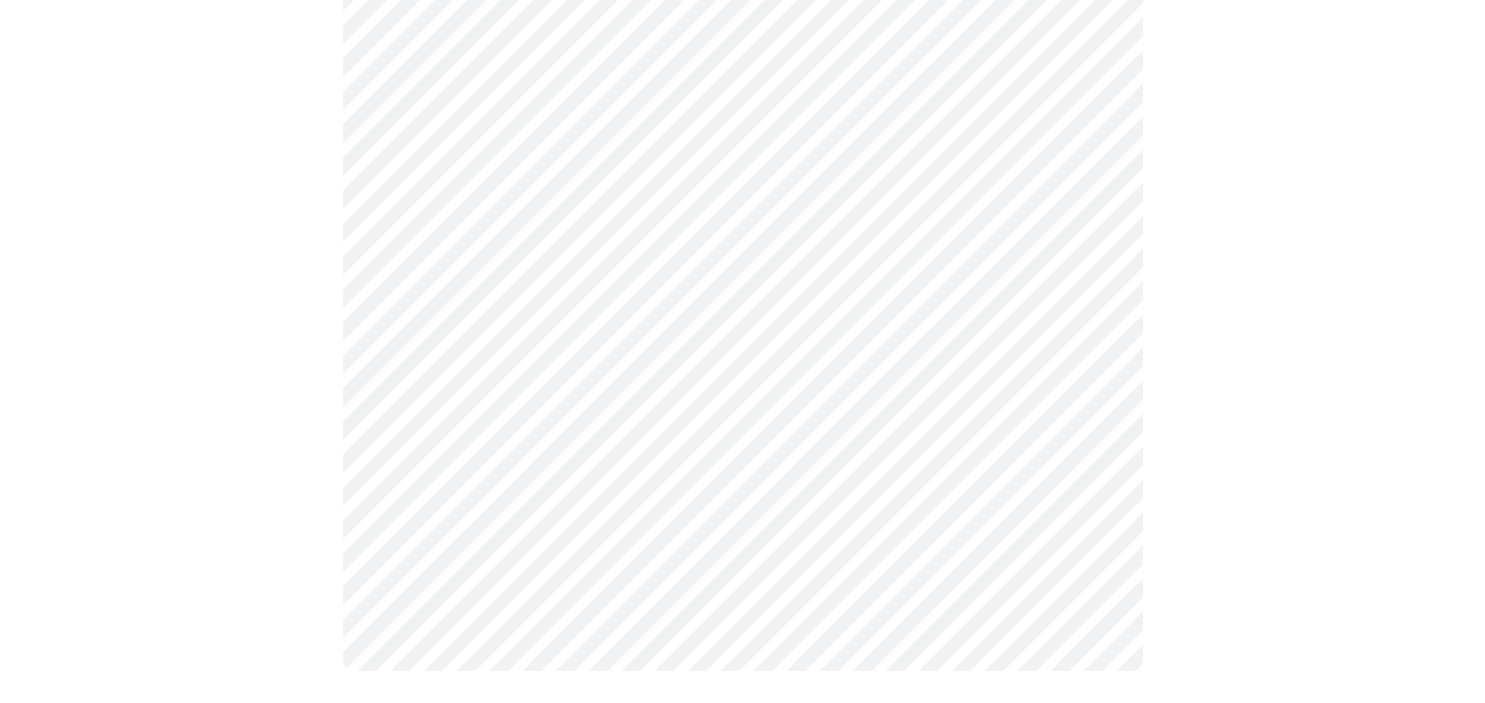 click on "MyMenopauseRx Appointments Messaging Labs Uploads Medications Community Refer a Friend Hi MARISELA   Intake Questions for Mon, Jul 21st 2025 @ 11:00am-11:20am 4  /  13 Settings Billing Invoices Log out" at bounding box center [742, -217] 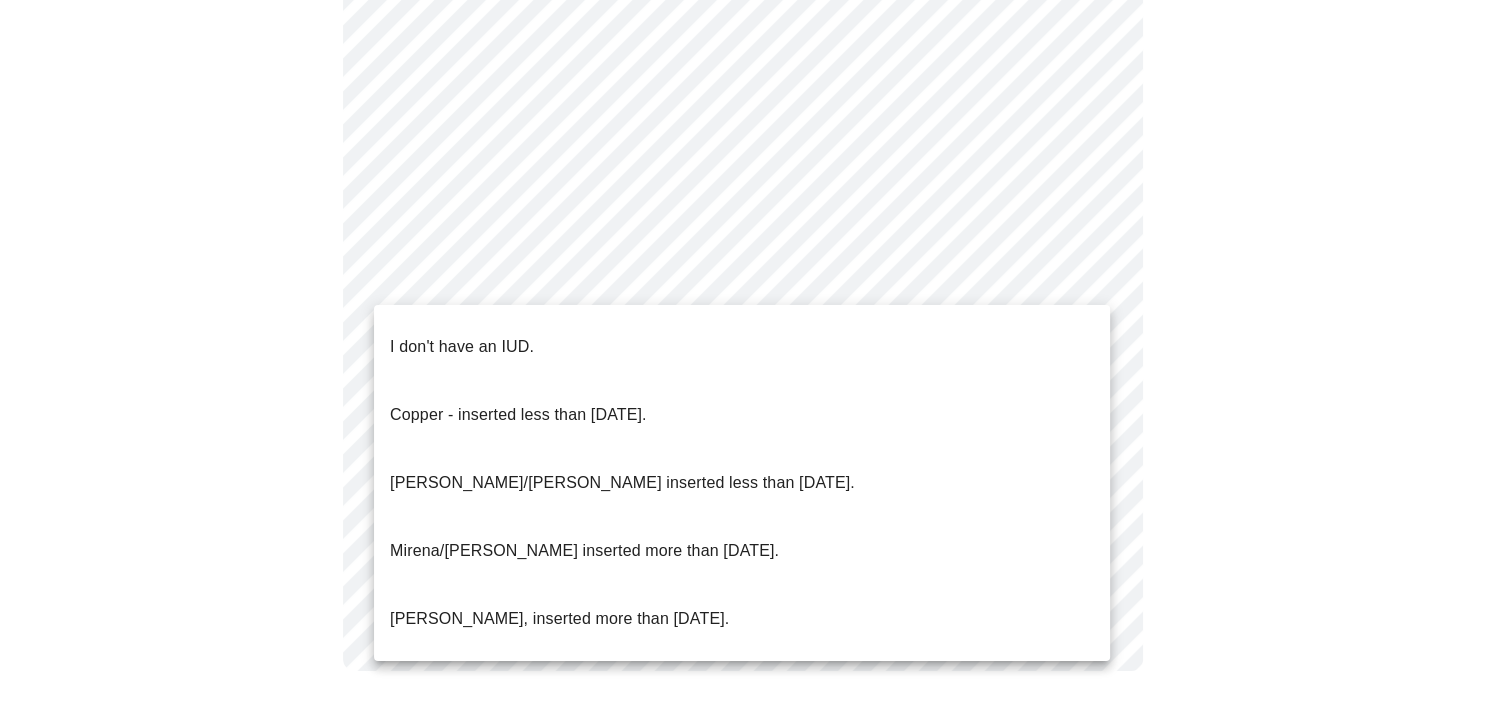 click on "I don't have an IUD." at bounding box center (462, 347) 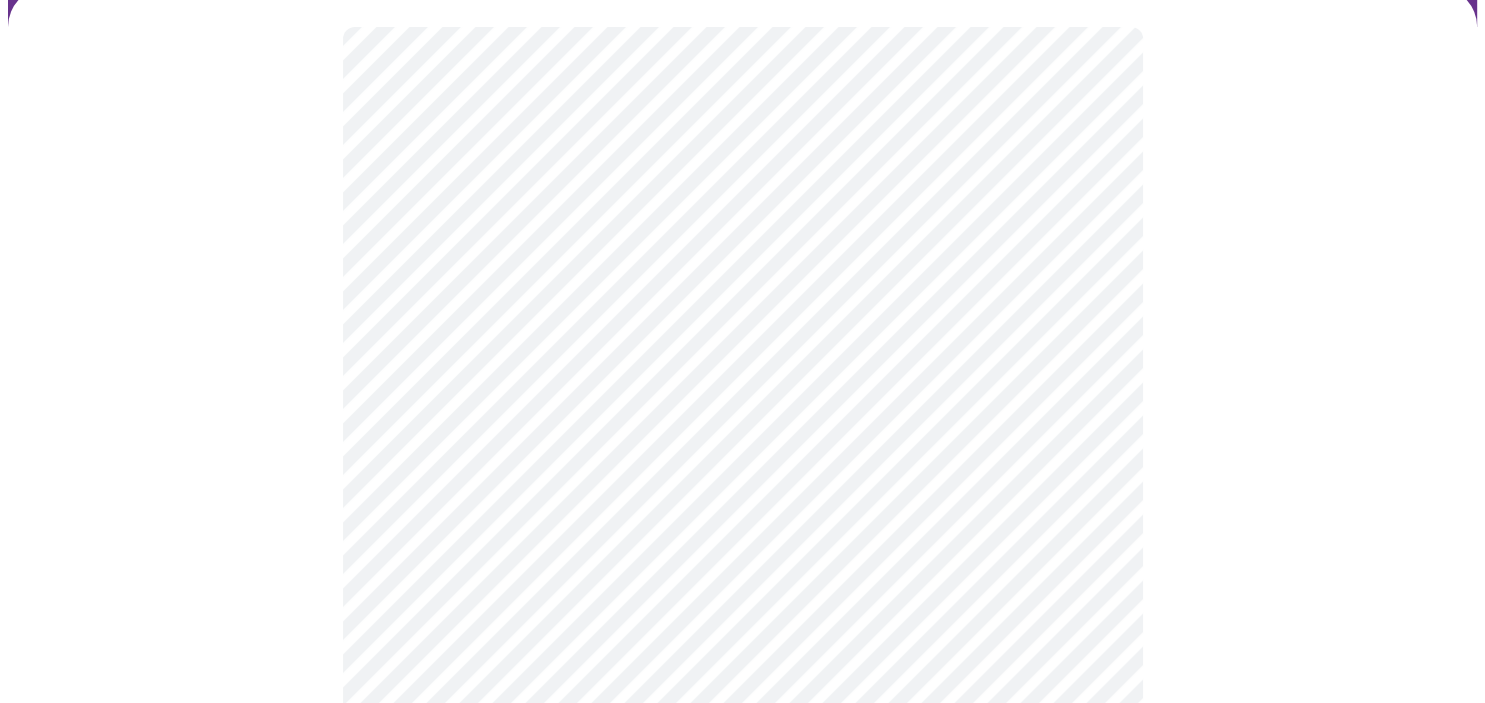 scroll, scrollTop: 163, scrollLeft: 0, axis: vertical 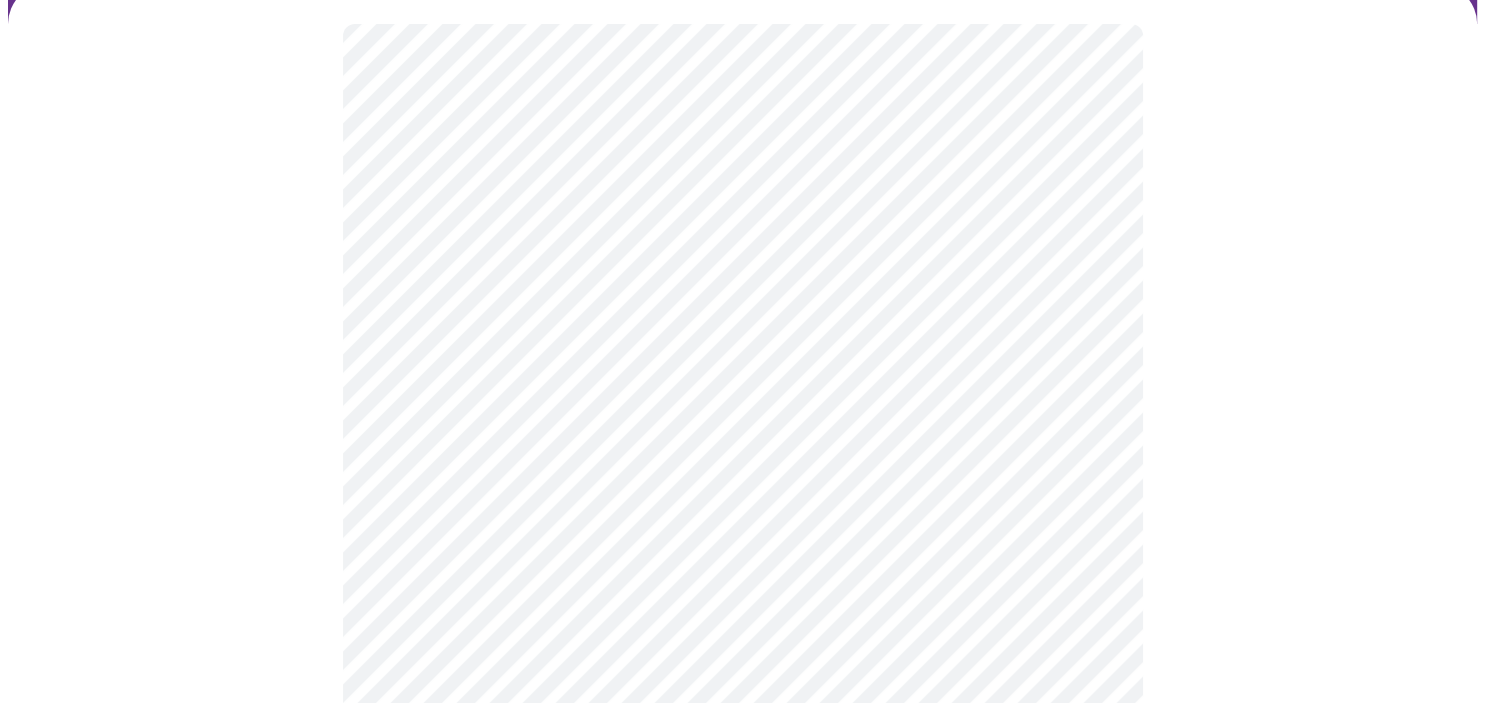 click on "MyMenopauseRx Appointments Messaging Labs Uploads Medications Community Refer a Friend Hi MARISELA   Intake Questions for Mon, Jul 21st 2025 @ 11:00am-11:20am 5  /  13 Settings Billing Invoices Log out" at bounding box center (742, 561) 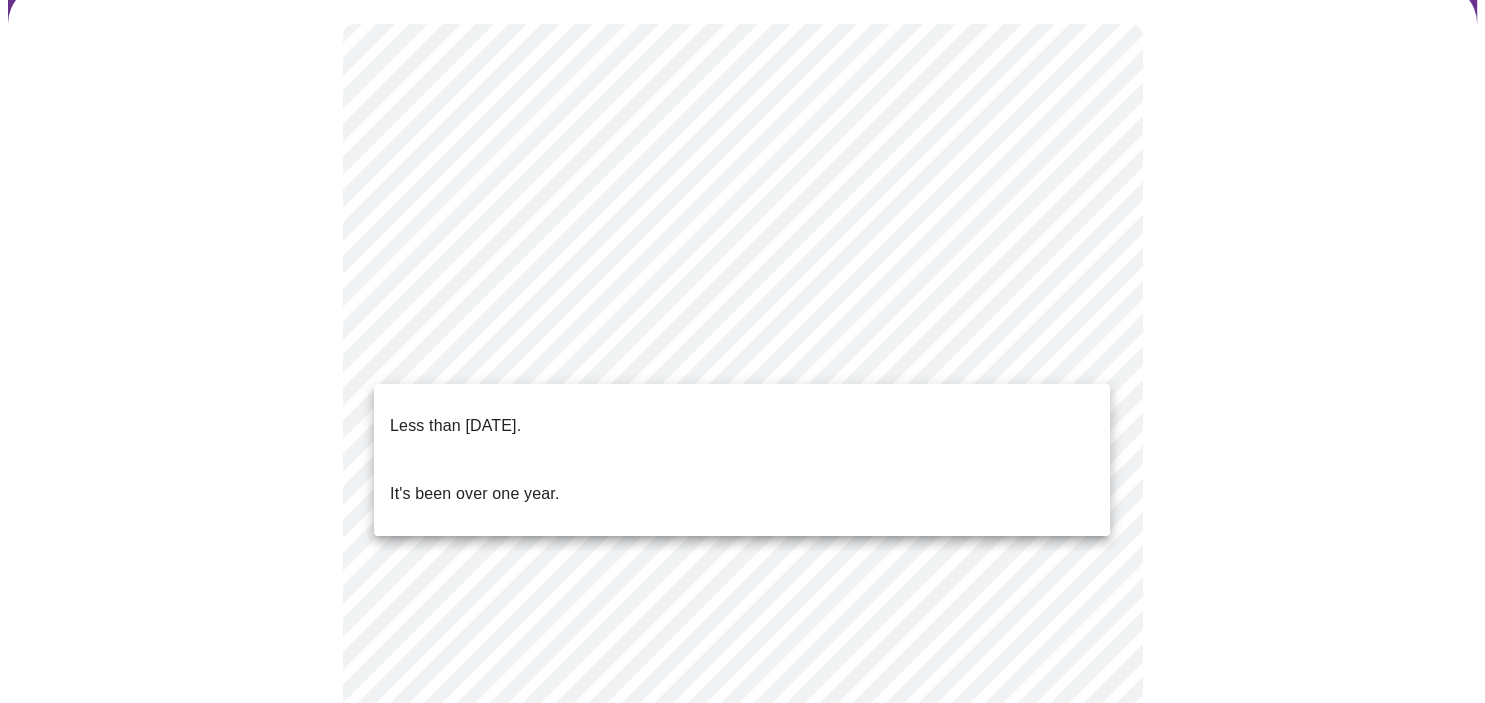 click on "Less than one year ago." at bounding box center (455, 426) 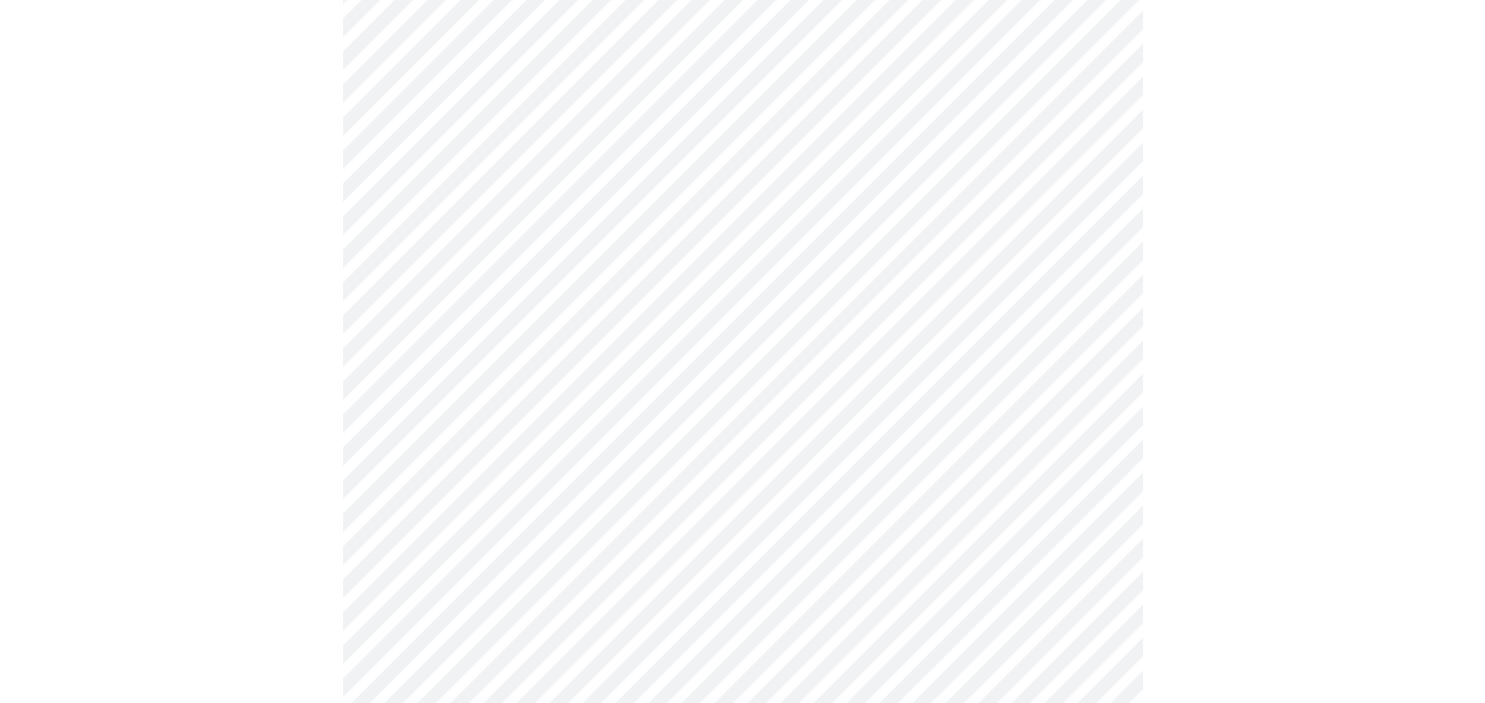 scroll, scrollTop: 390, scrollLeft: 0, axis: vertical 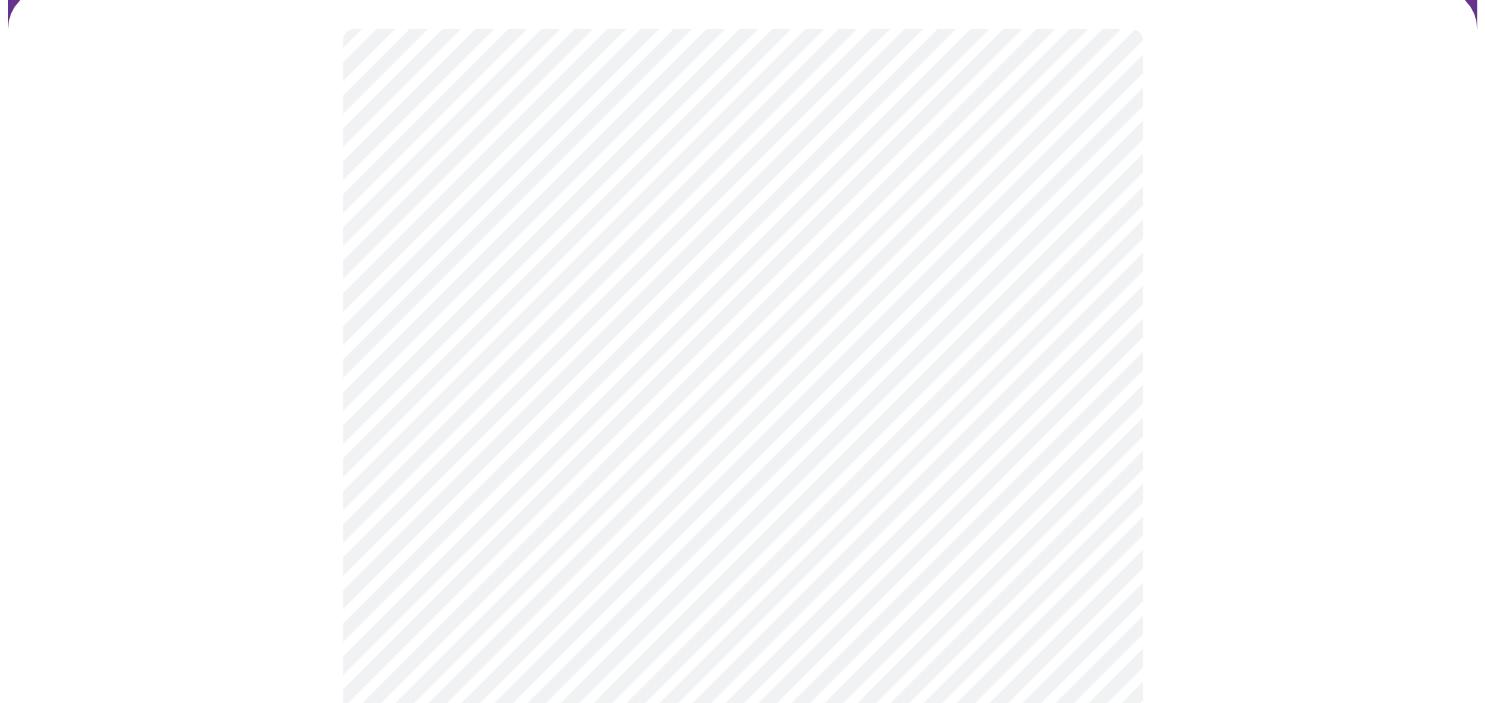 click on "MyMenopauseRx Appointments Messaging Labs Uploads Medications Community Refer a Friend Hi MARISELA   Intake Questions for Mon, Jul 21st 2025 @ 11:00am-11:20am 6  /  13 Settings Billing Invoices Log out" at bounding box center (742, 383) 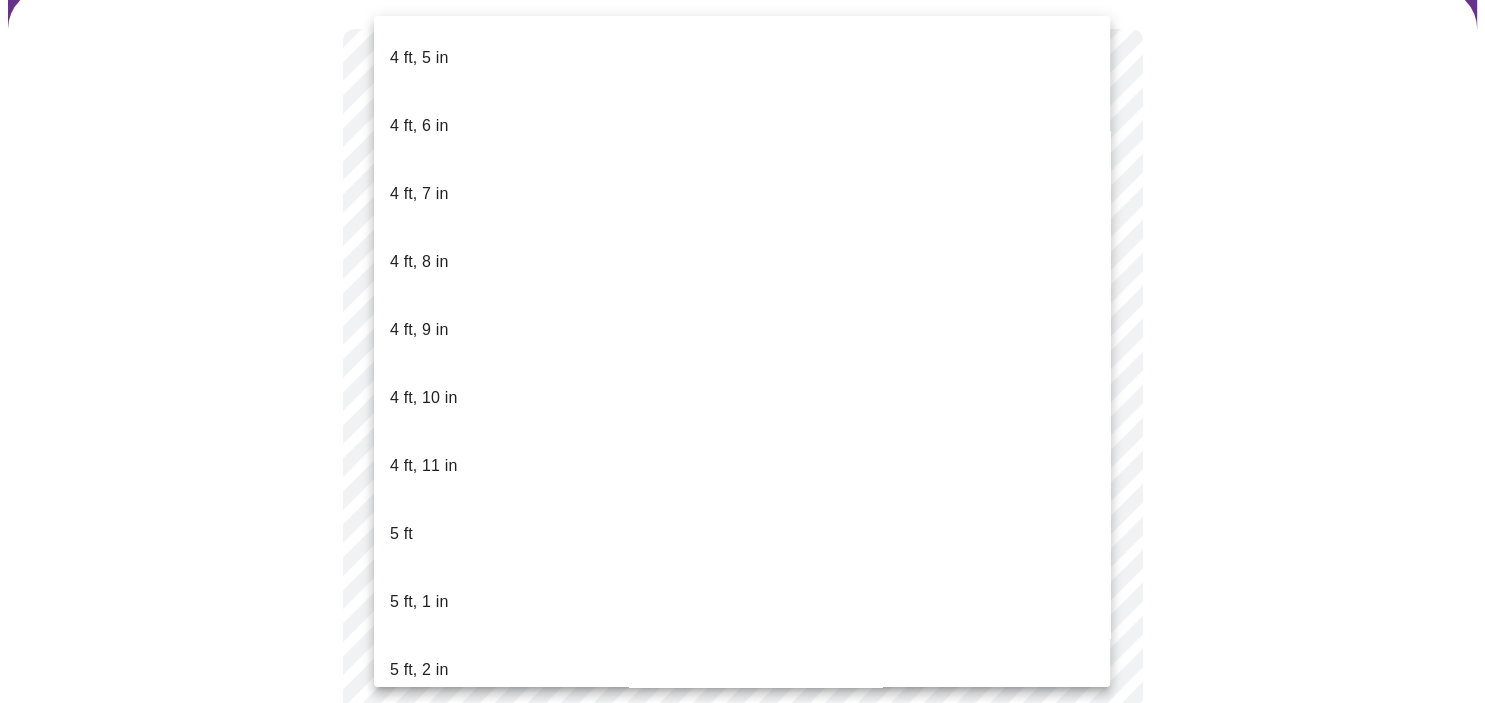 scroll, scrollTop: 1153, scrollLeft: 0, axis: vertical 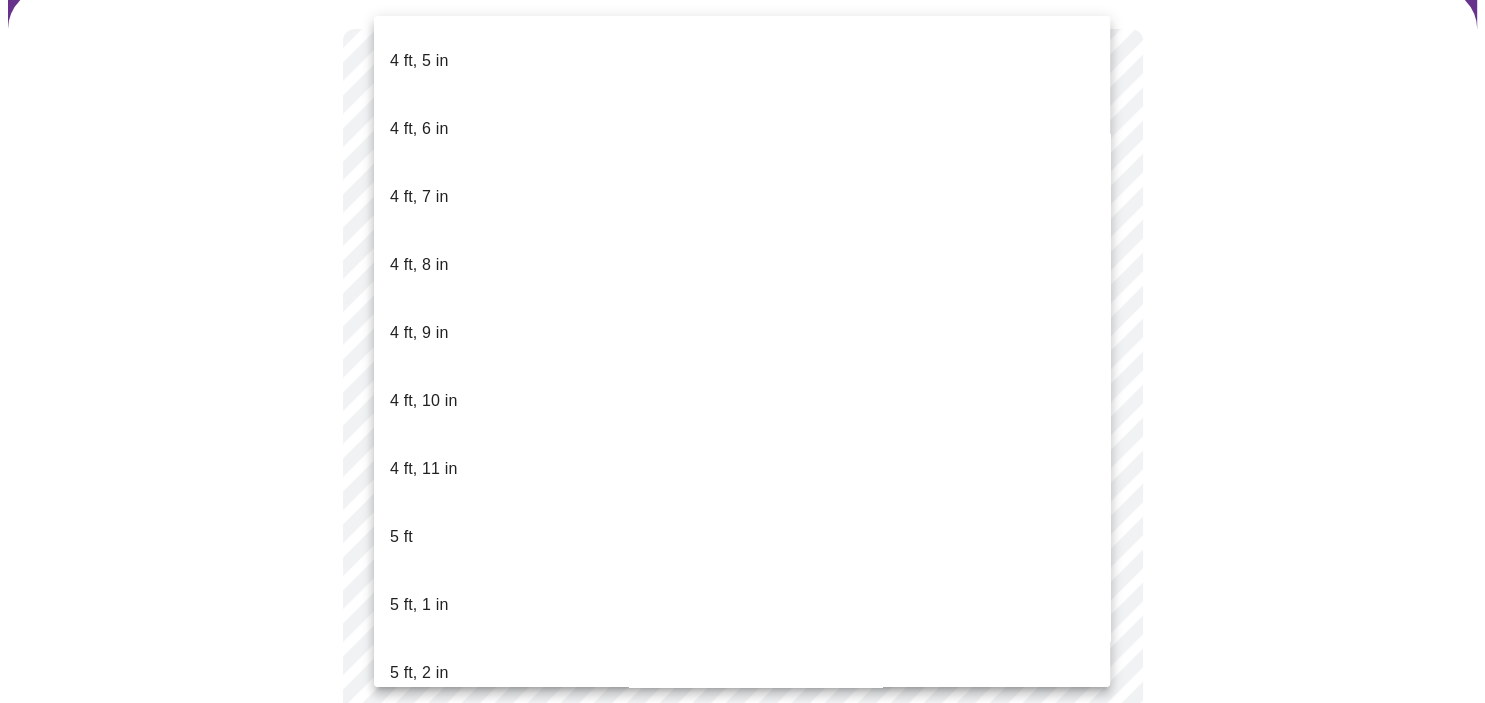 click on "5 ft, 5 in" at bounding box center (419, 877) 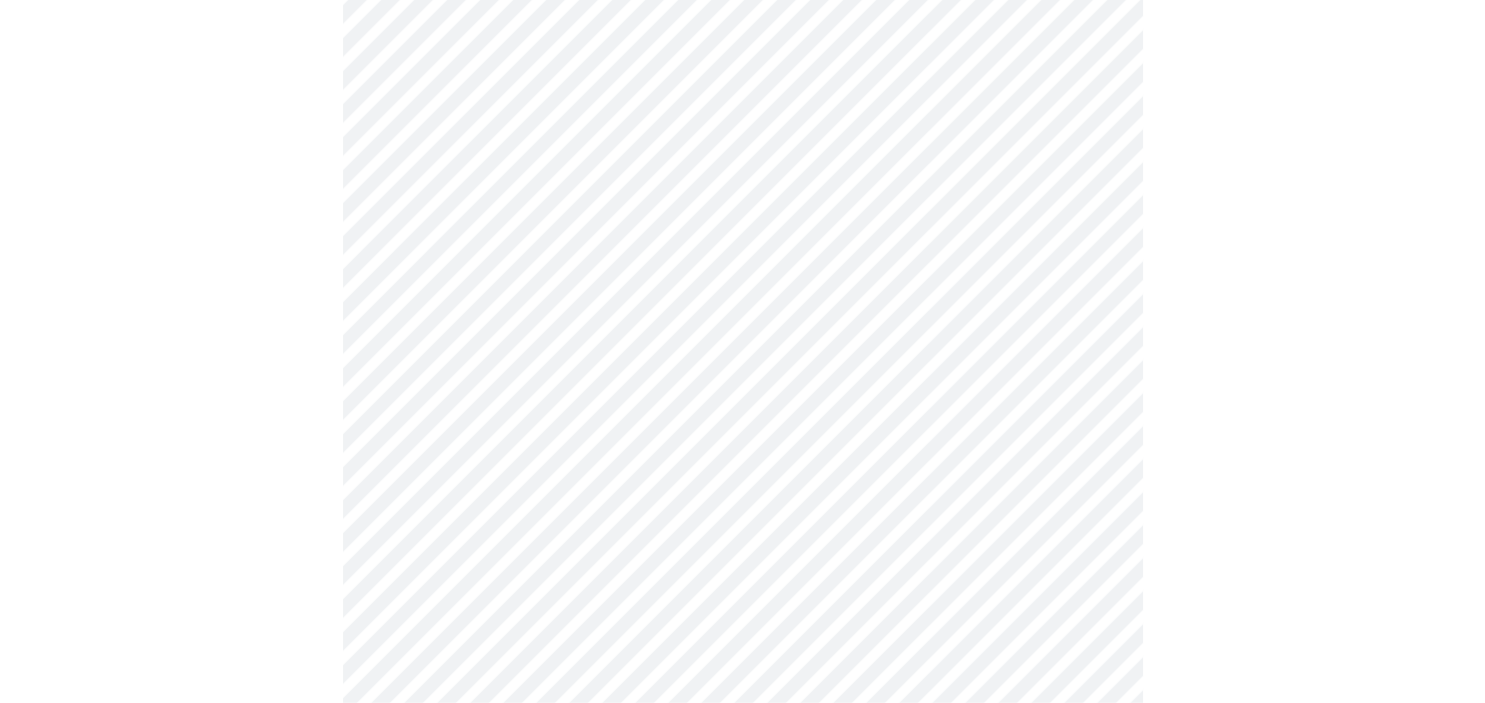 scroll, scrollTop: 5272, scrollLeft: 0, axis: vertical 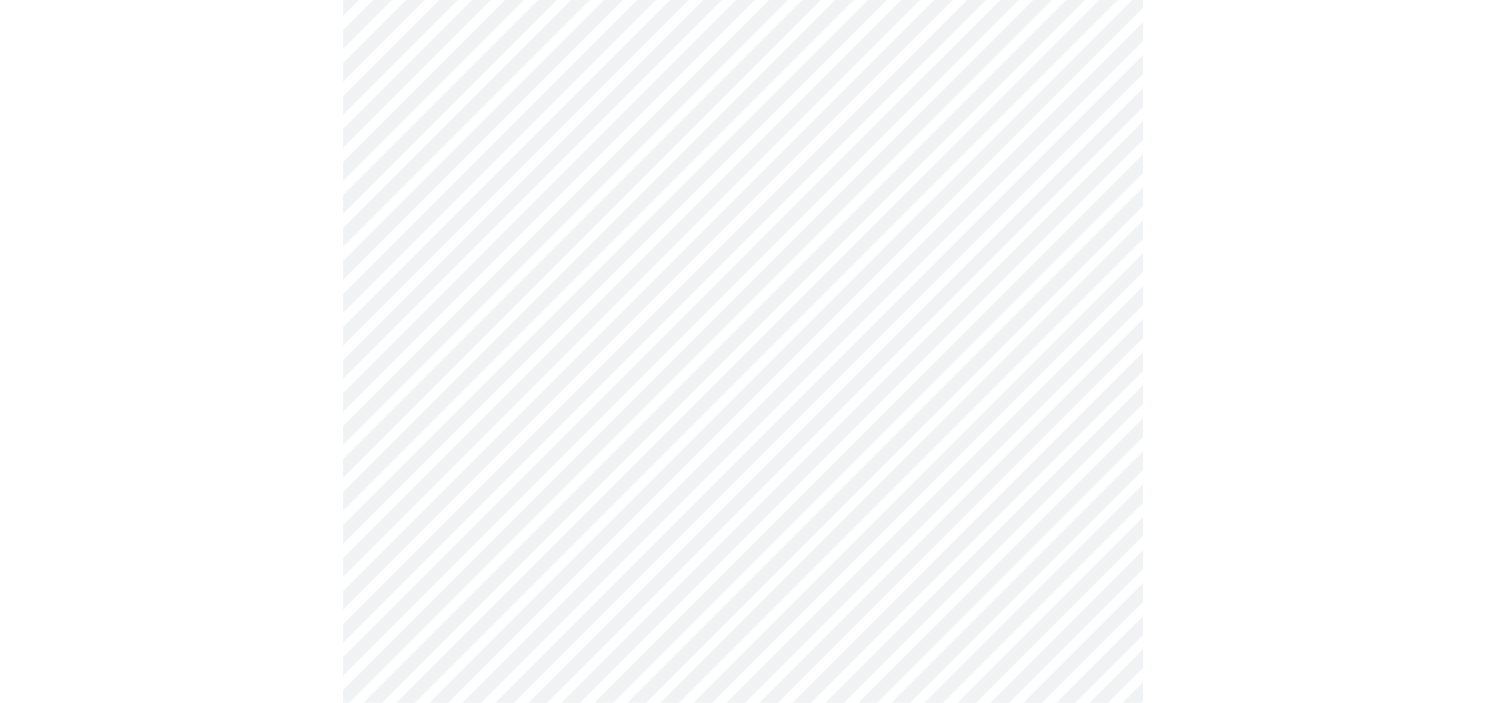 click on "MyMenopauseRx Appointments Messaging Labs Uploads Medications Community Refer a Friend Hi MARISELA   Intake Questions for Mon, Jul 21st 2025 @ 11:00am-11:20am 7  /  13 Settings Billing Invoices Log out" at bounding box center (742, -2086) 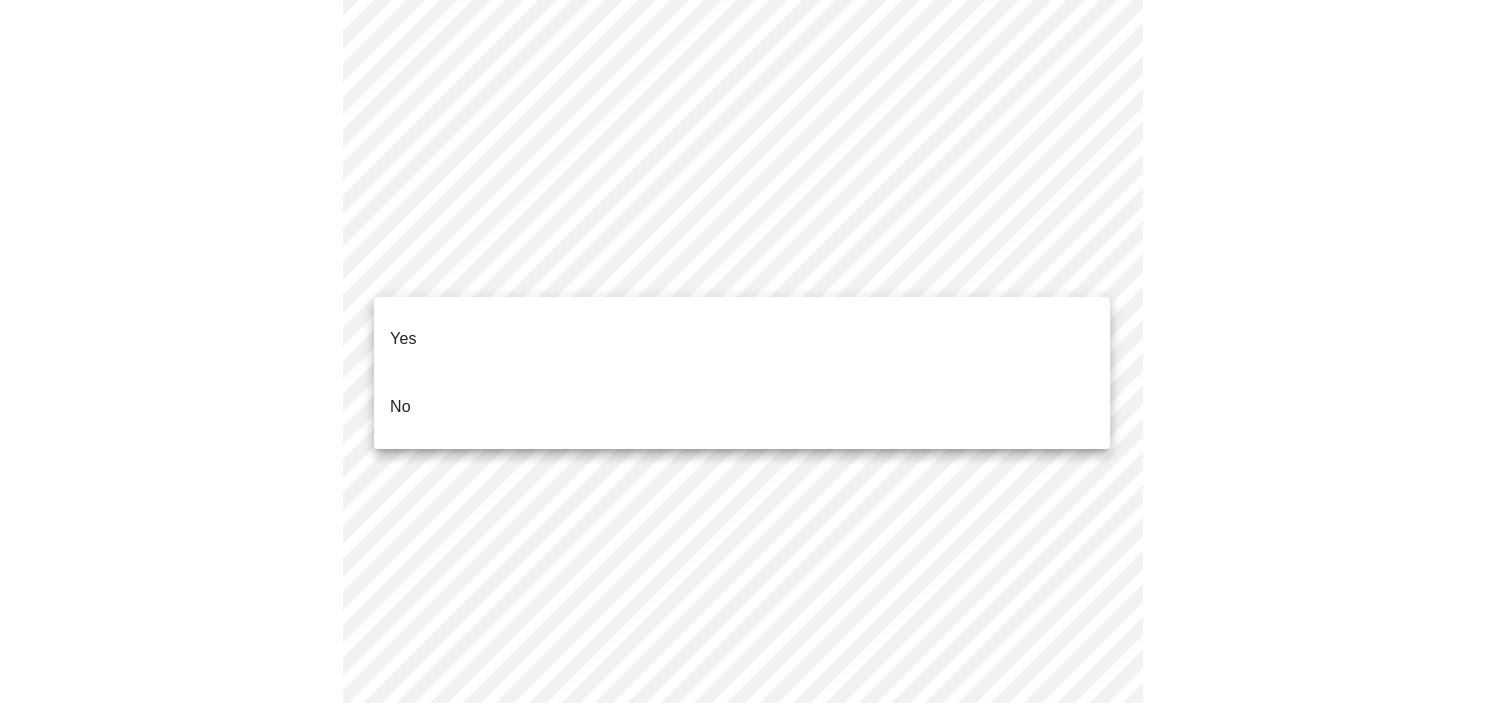 click on "No" at bounding box center (742, 407) 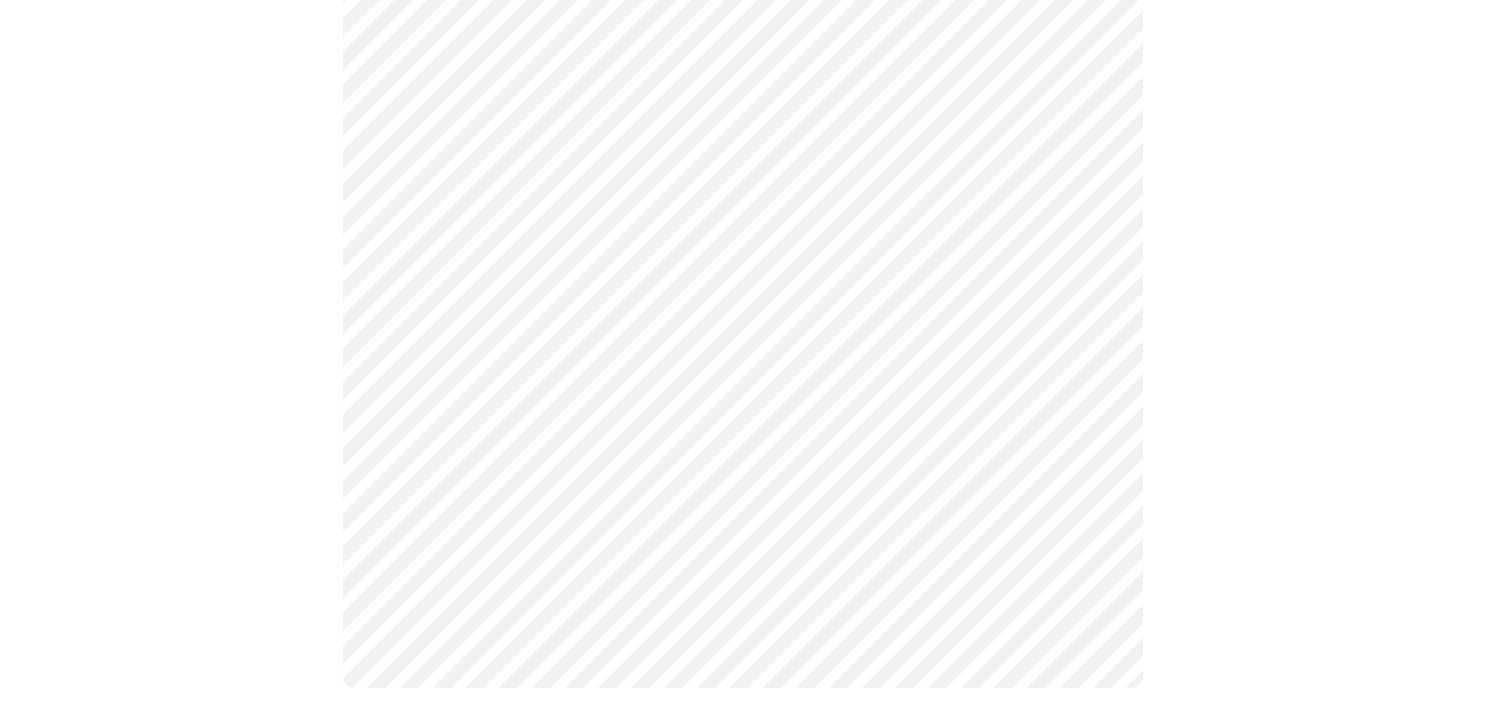 scroll, scrollTop: 5597, scrollLeft: 0, axis: vertical 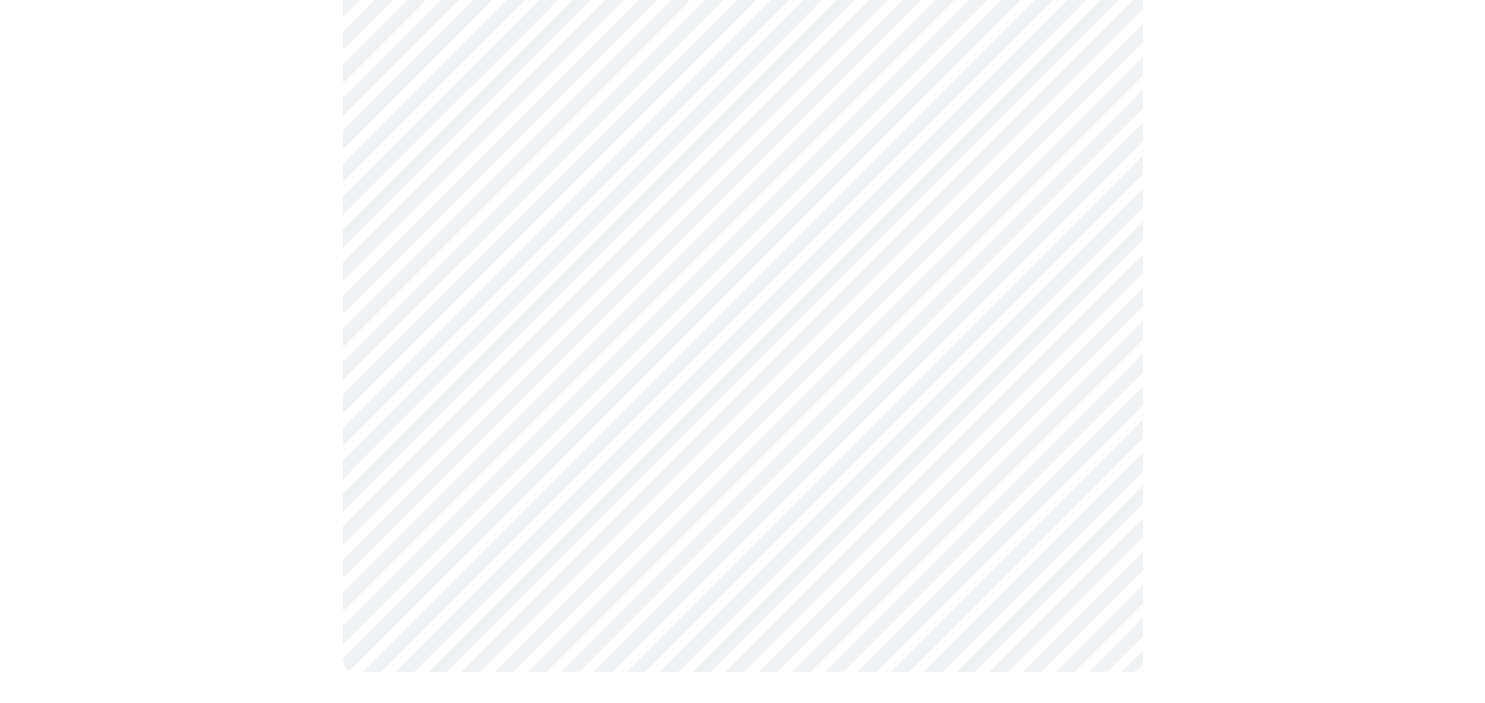 click on "MyMenopauseRx Appointments Messaging Labs Uploads Medications Community Refer a Friend Hi MARISELA   Intake Questions for Mon, Jul 21st 2025 @ 11:00am-11:20am 8  /  13 Settings Billing Invoices Log out" at bounding box center [742, -263] 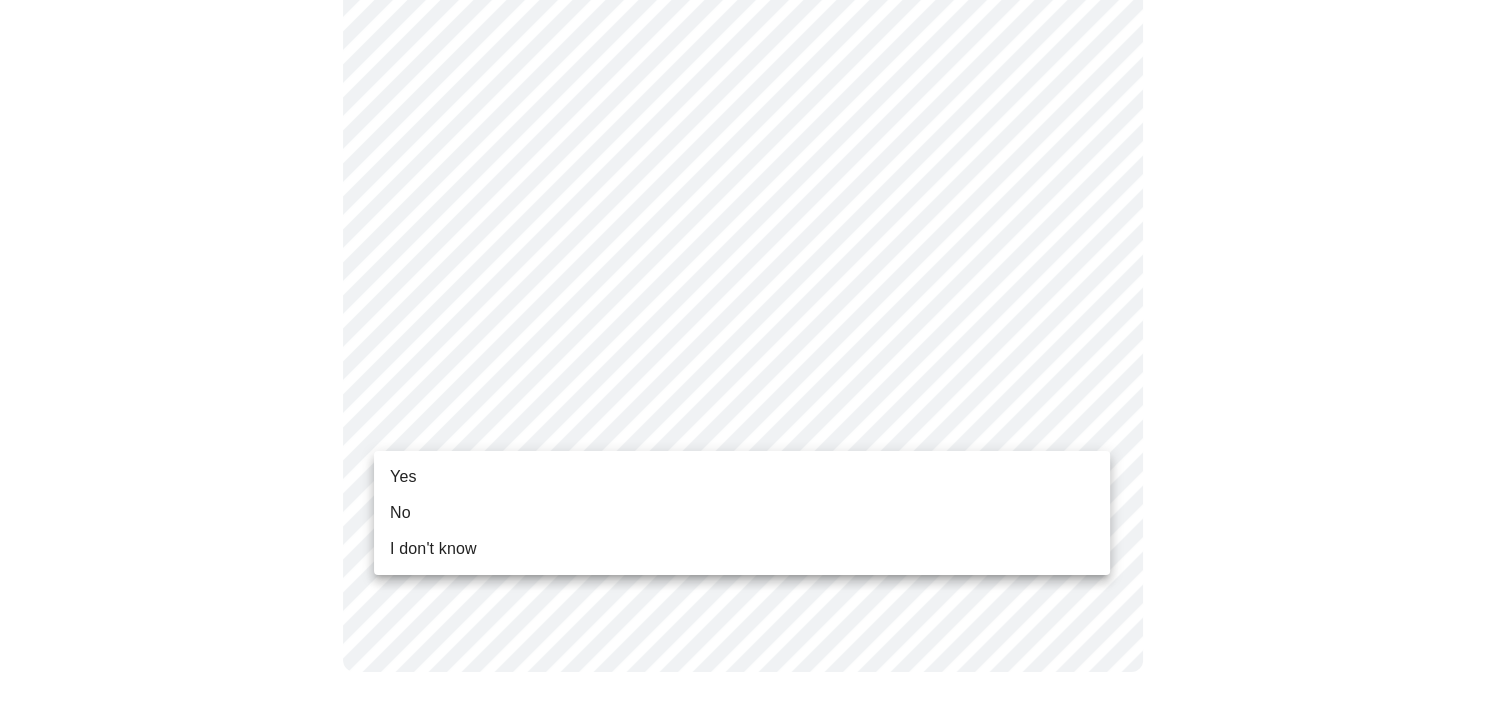 click at bounding box center [742, 351] 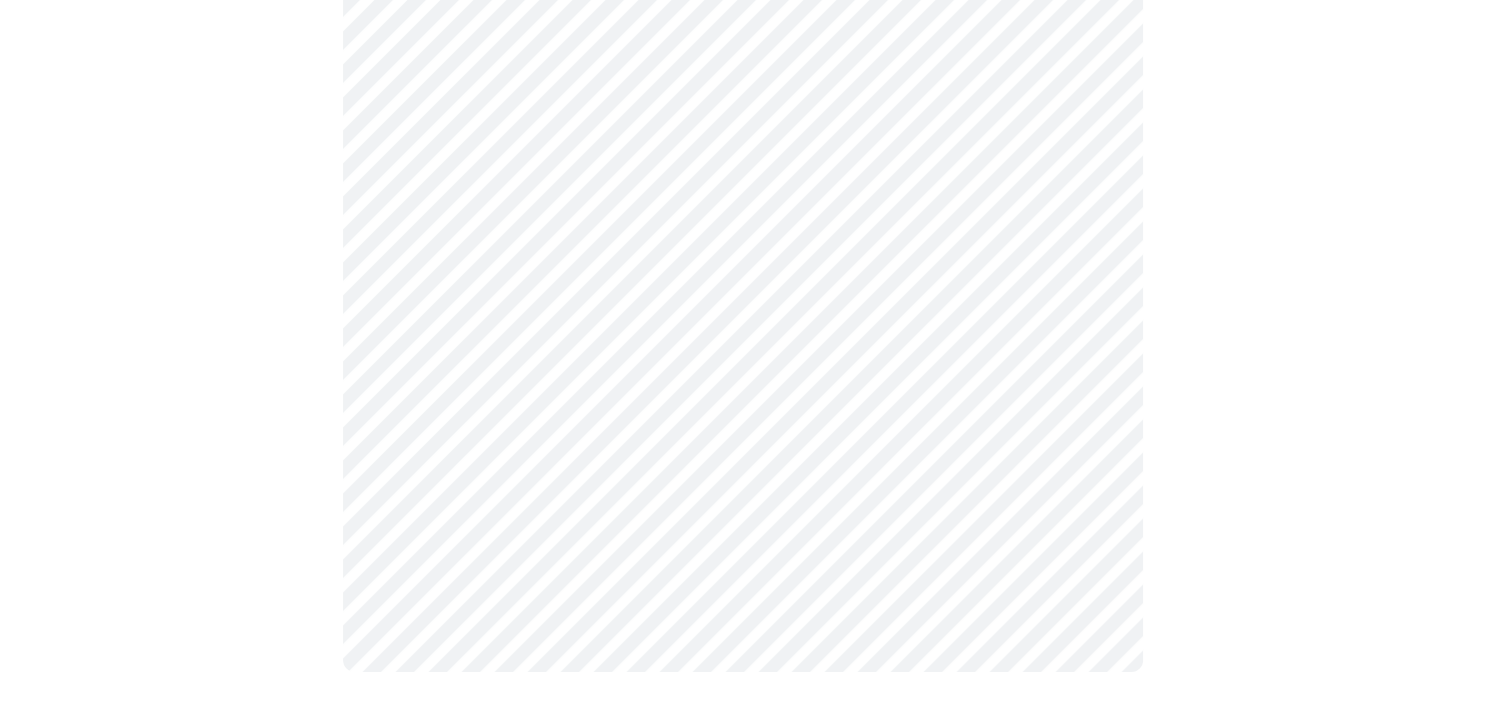 click on "MyMenopauseRx Appointments Messaging Labs Uploads Medications Community Refer a Friend Hi MARISELA   Intake Questions for Mon, Jul 21st 2025 @ 11:00am-11:20am 8  /  13 Settings Billing Invoices Log out" at bounding box center [742, -263] 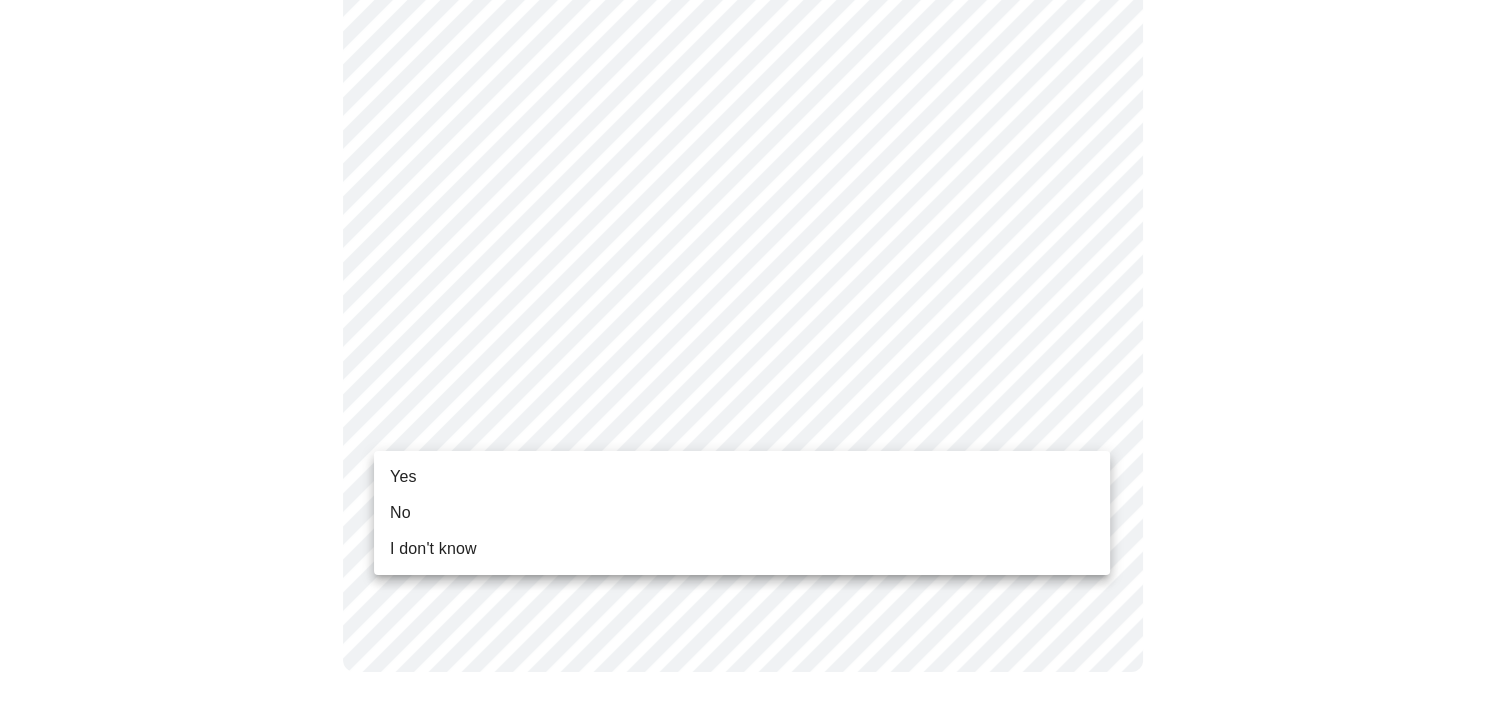 click on "Yes" at bounding box center [403, 477] 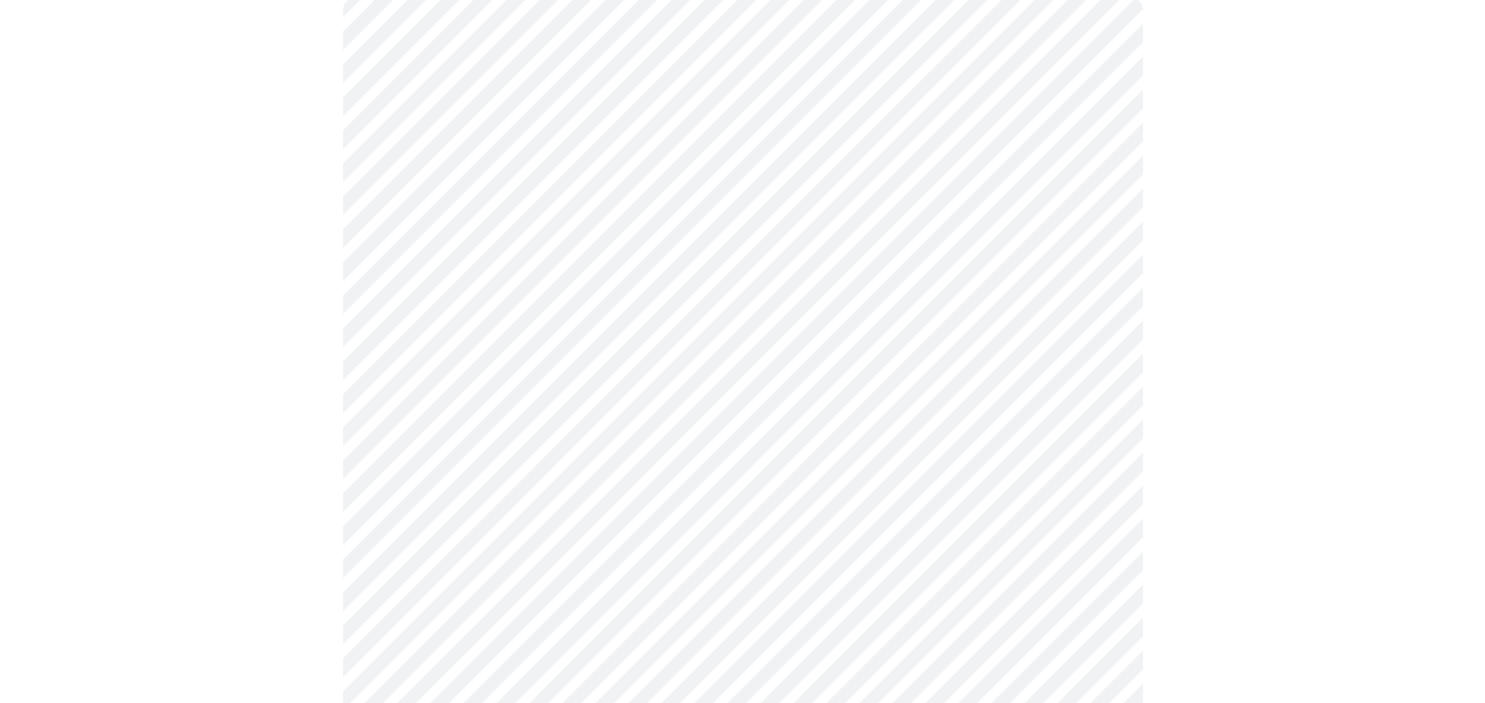 scroll, scrollTop: 220, scrollLeft: 0, axis: vertical 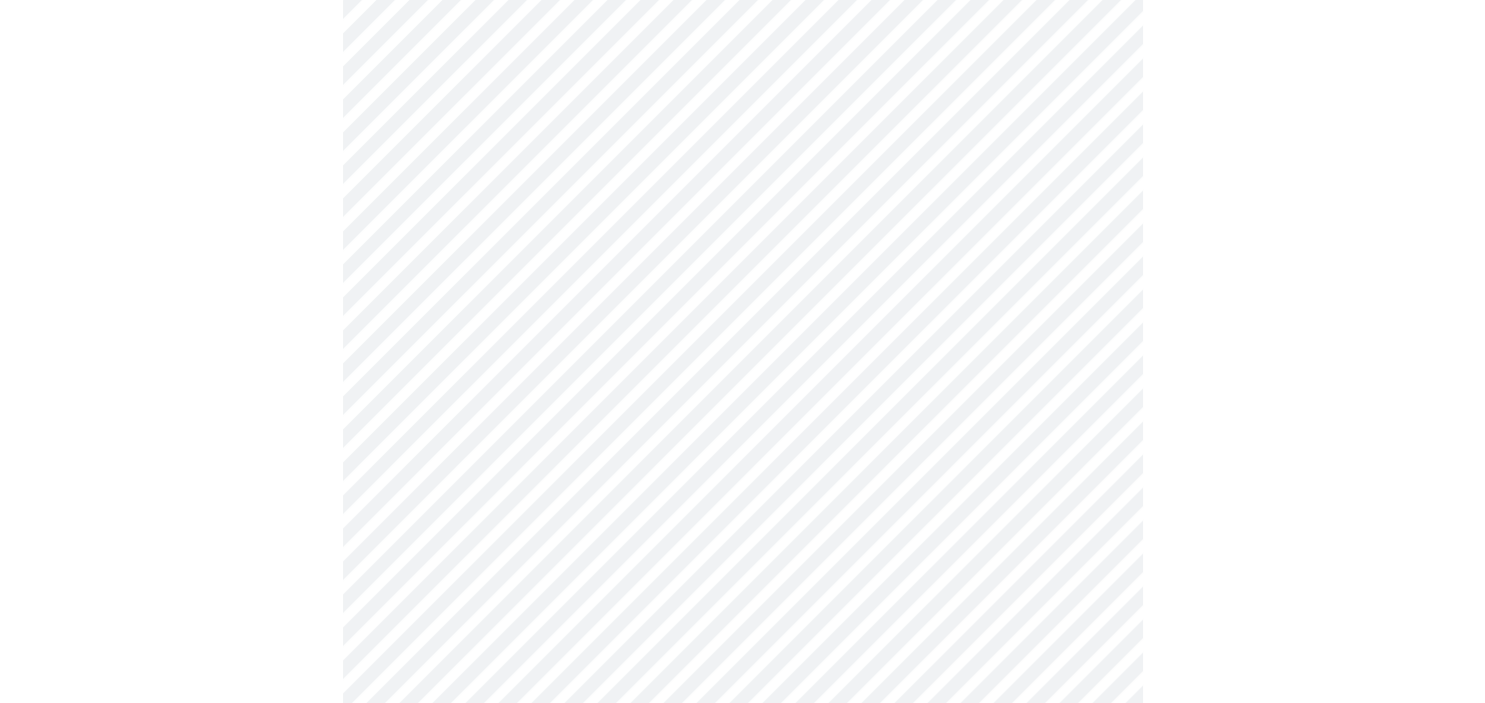 click on "MyMenopauseRx Appointments Messaging Labs Uploads Medications Community Refer a Friend Hi MARISELA   Intake Questions for Mon, Jul 21st 2025 @ 11:00am-11:20am 10  /  13 Settings Billing Invoices Log out" at bounding box center [742, 1110] 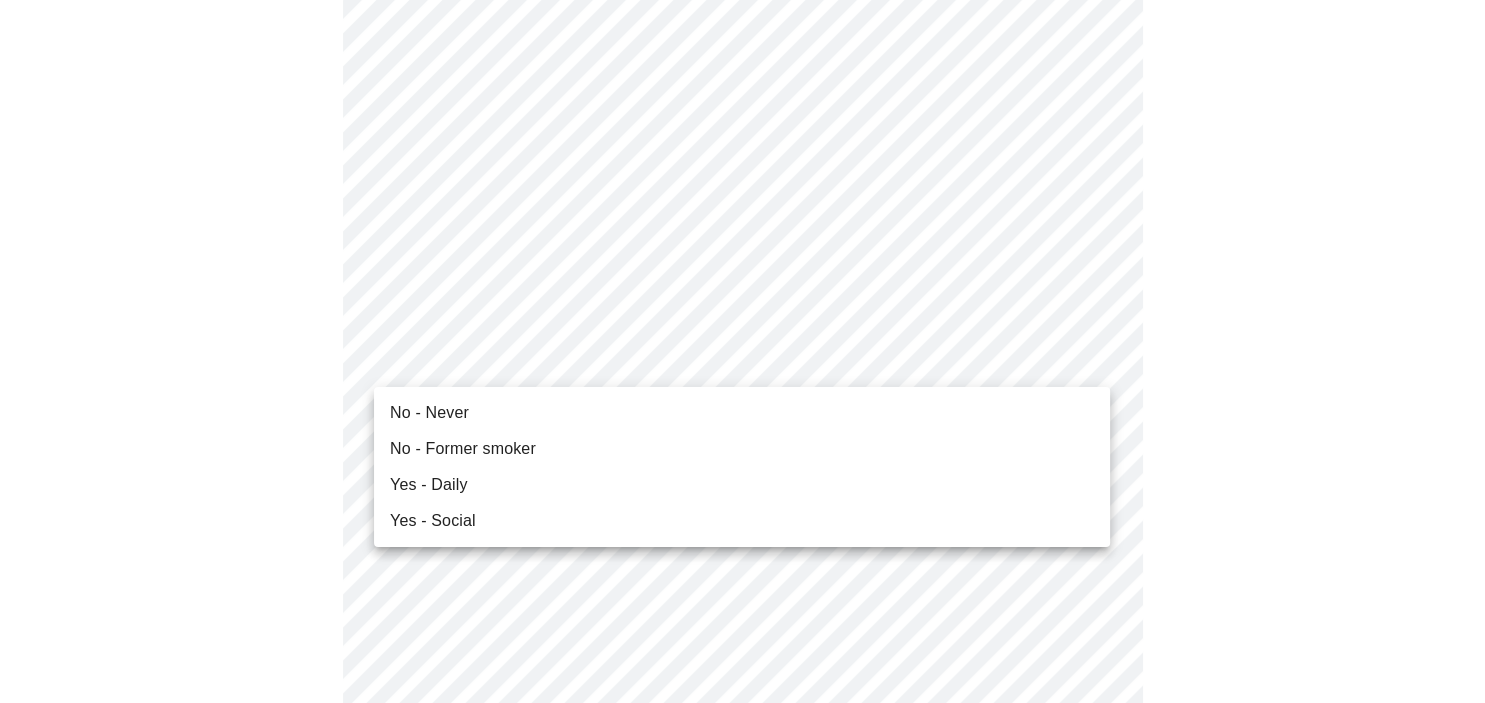 click on "No - Never" at bounding box center [429, 413] 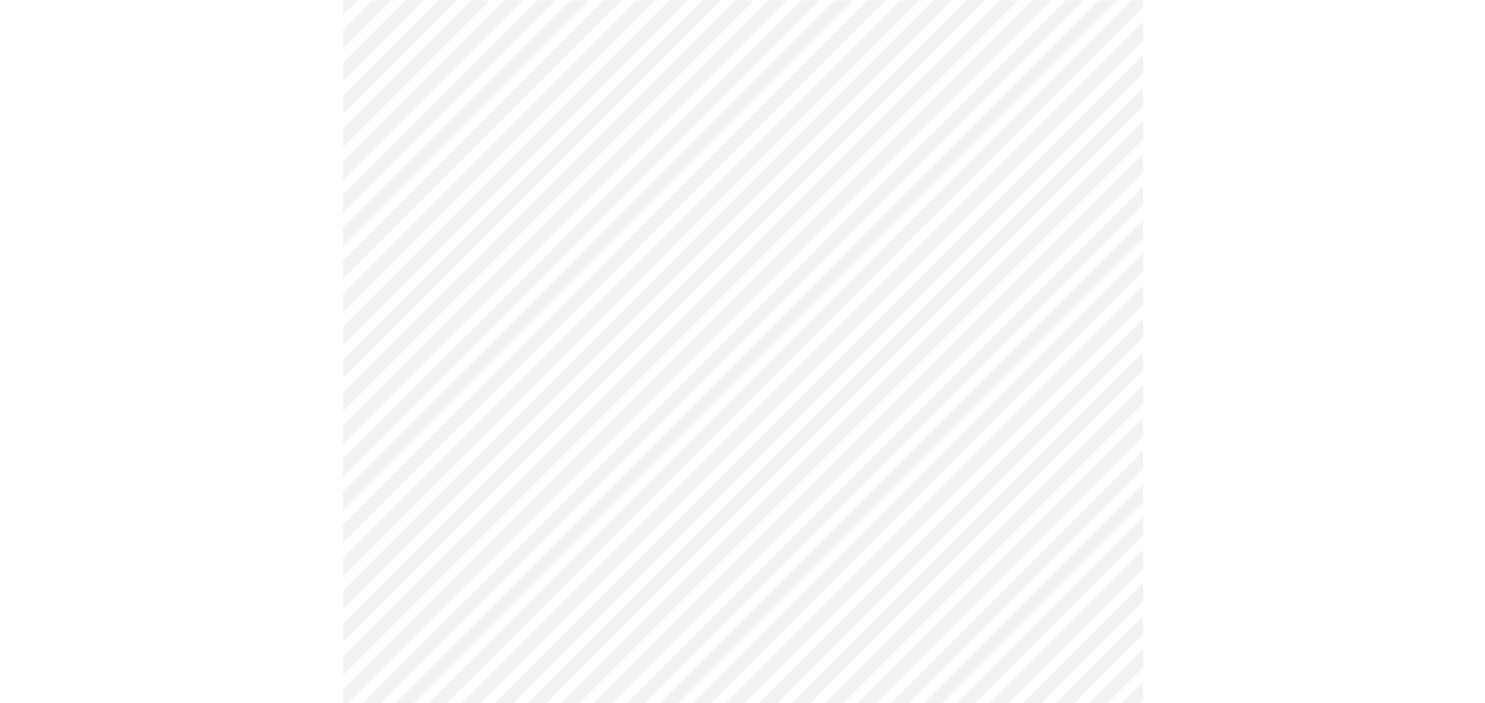 scroll, scrollTop: 1740, scrollLeft: 0, axis: vertical 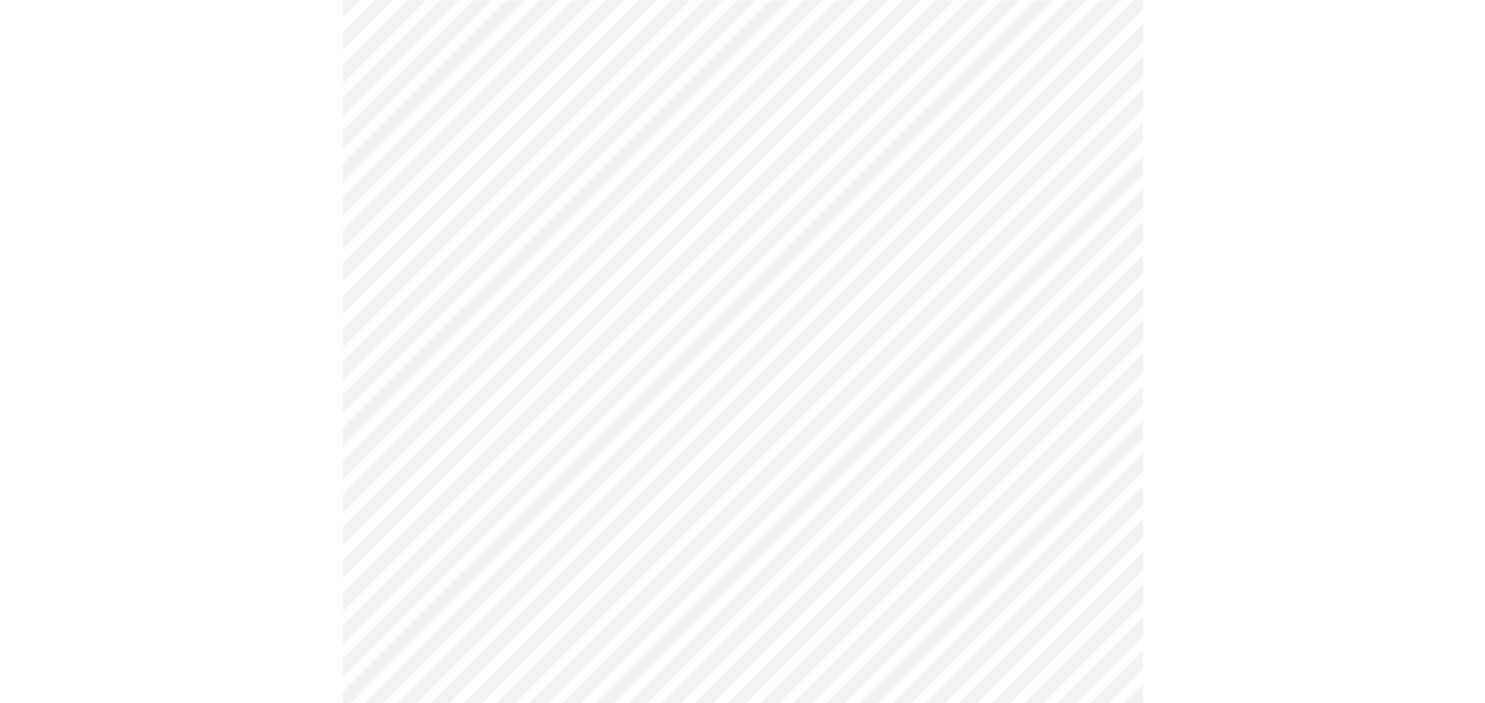click on "MyMenopauseRx Appointments Messaging Labs Uploads Medications Community Refer a Friend Hi MARISELA   Intake Questions for Mon, Jul 21st 2025 @ 11:00am-11:20am 10  /  13 Settings Billing Invoices Log out" at bounding box center (742, -424) 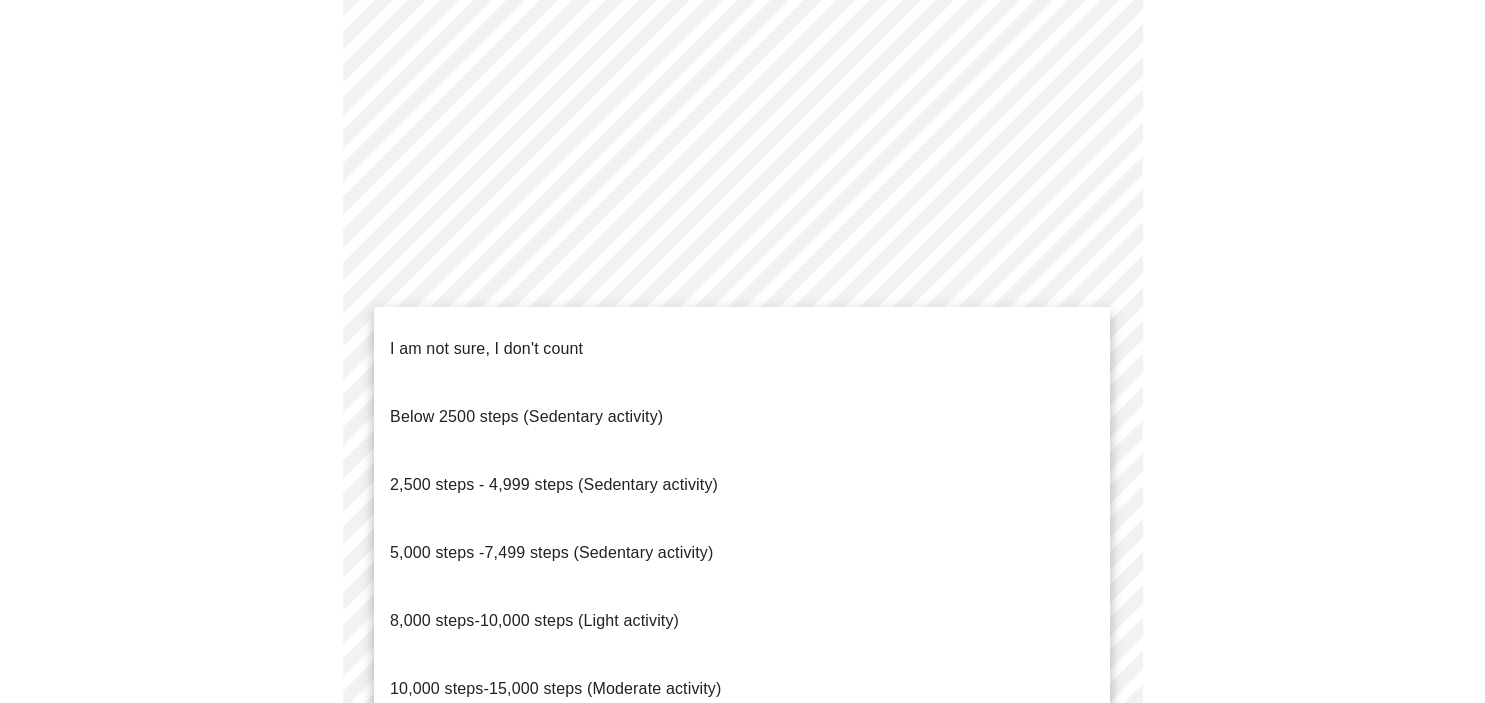 click on "2,500 steps - 4,999 steps (Sedentary activity)" at bounding box center (554, 484) 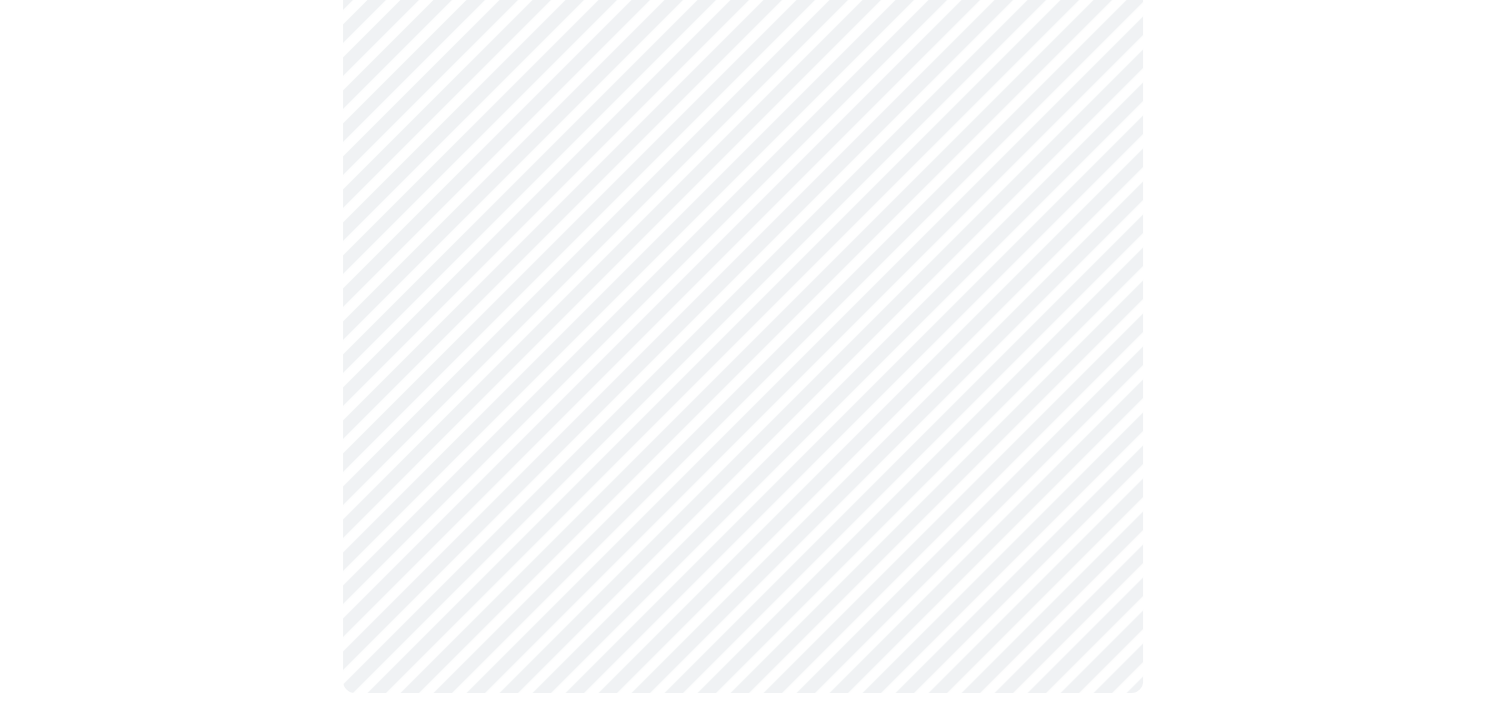 scroll, scrollTop: 1884, scrollLeft: 0, axis: vertical 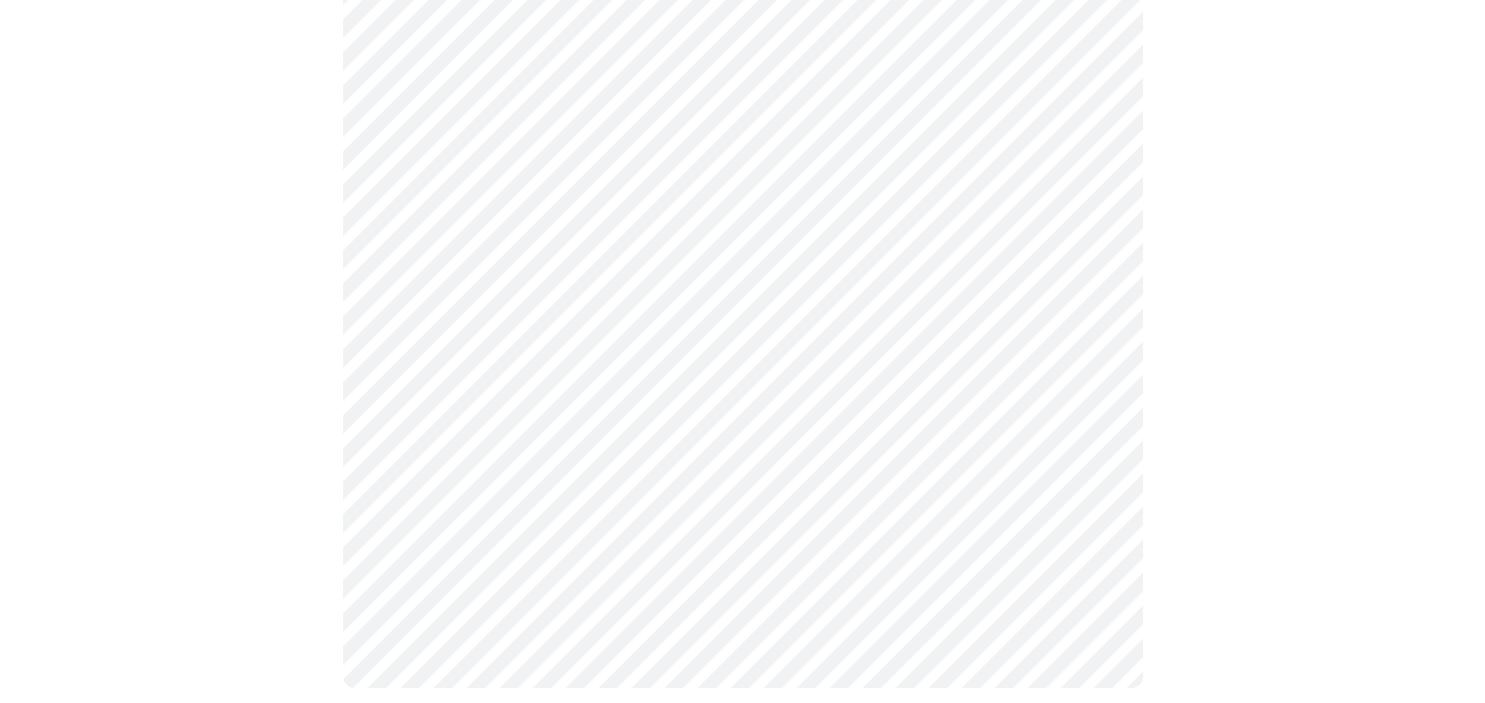 click on "MyMenopauseRx Appointments Messaging Labs Uploads Medications Community Refer a Friend Hi MARISELA   Intake Questions for Mon, Jul 21st 2025 @ 11:00am-11:20am 10  /  13 Settings Billing Invoices Log out" at bounding box center [742, -574] 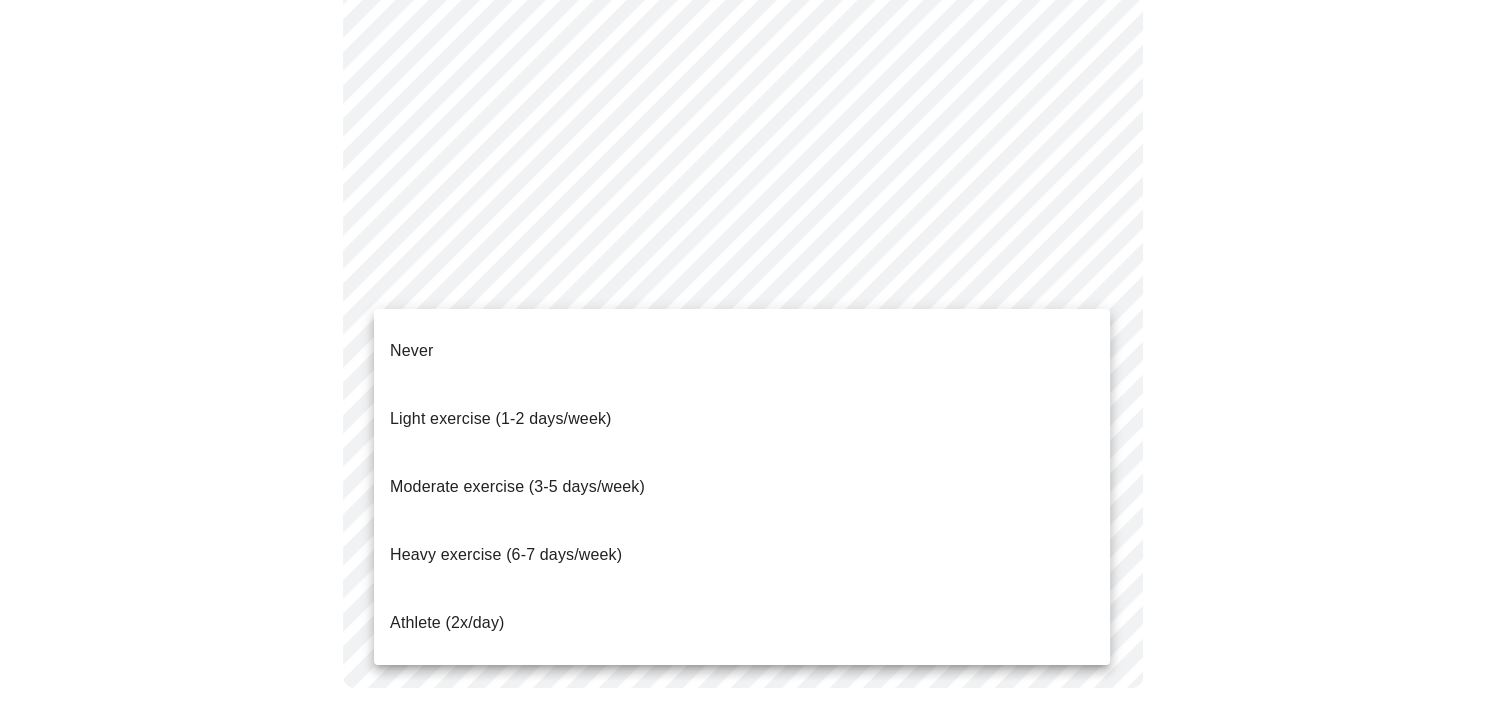 click on "Moderate exercise (3-5 days/week)" at bounding box center (517, 486) 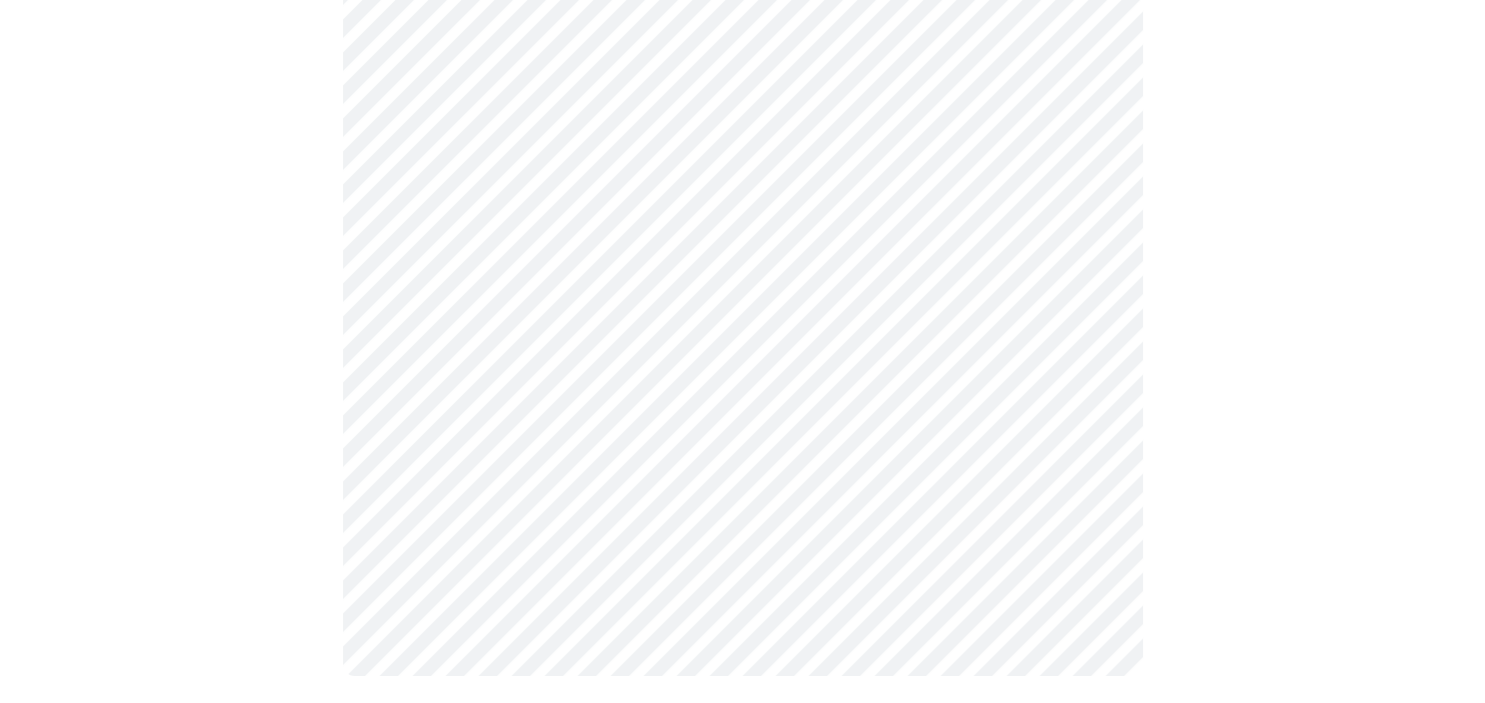 click on "MyMenopauseRx Appointments Messaging Labs Uploads Medications Community Refer a Friend Hi MARISELA   Intake Questions for Mon, Jul 21st 2025 @ 11:00am-11:20am 10  /  13 Settings Billing Invoices Log out" at bounding box center (742, -580) 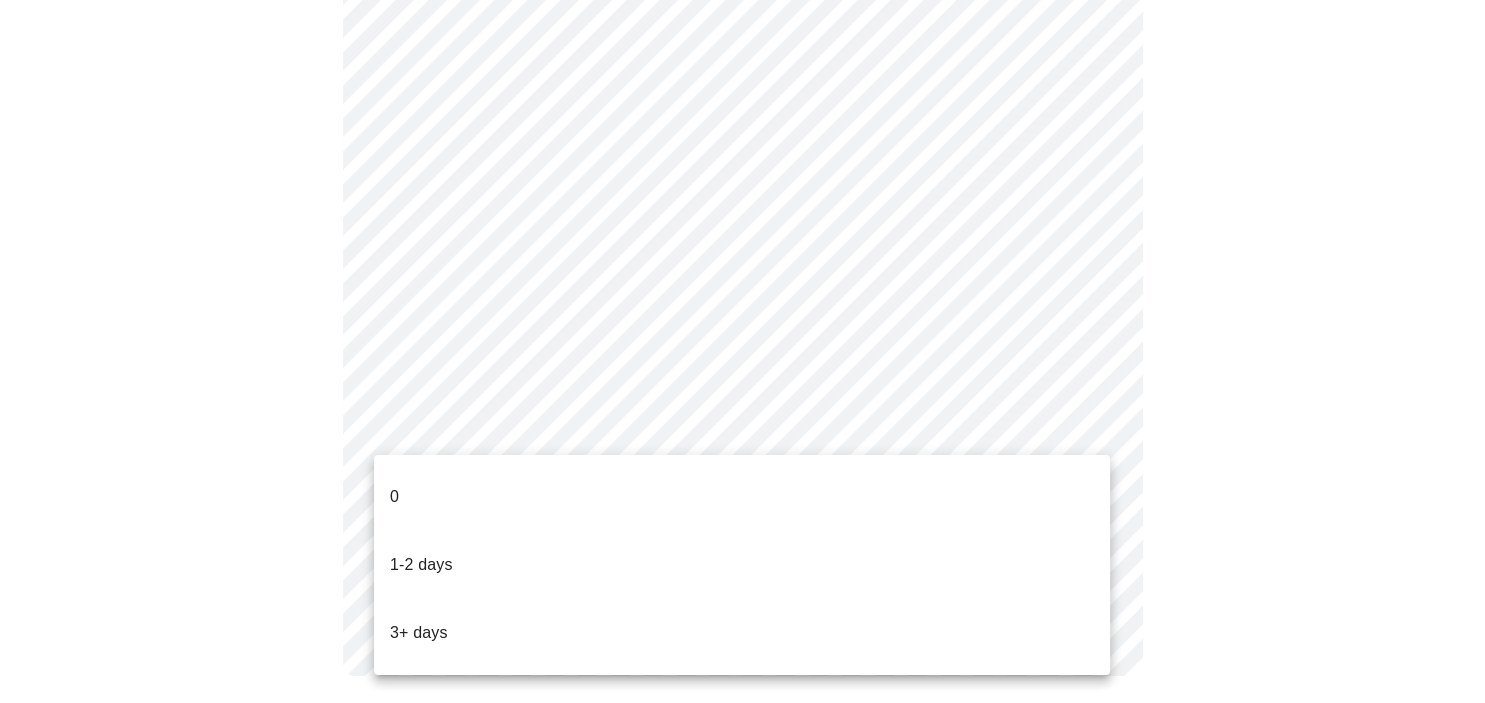 click on "0" at bounding box center [742, 497] 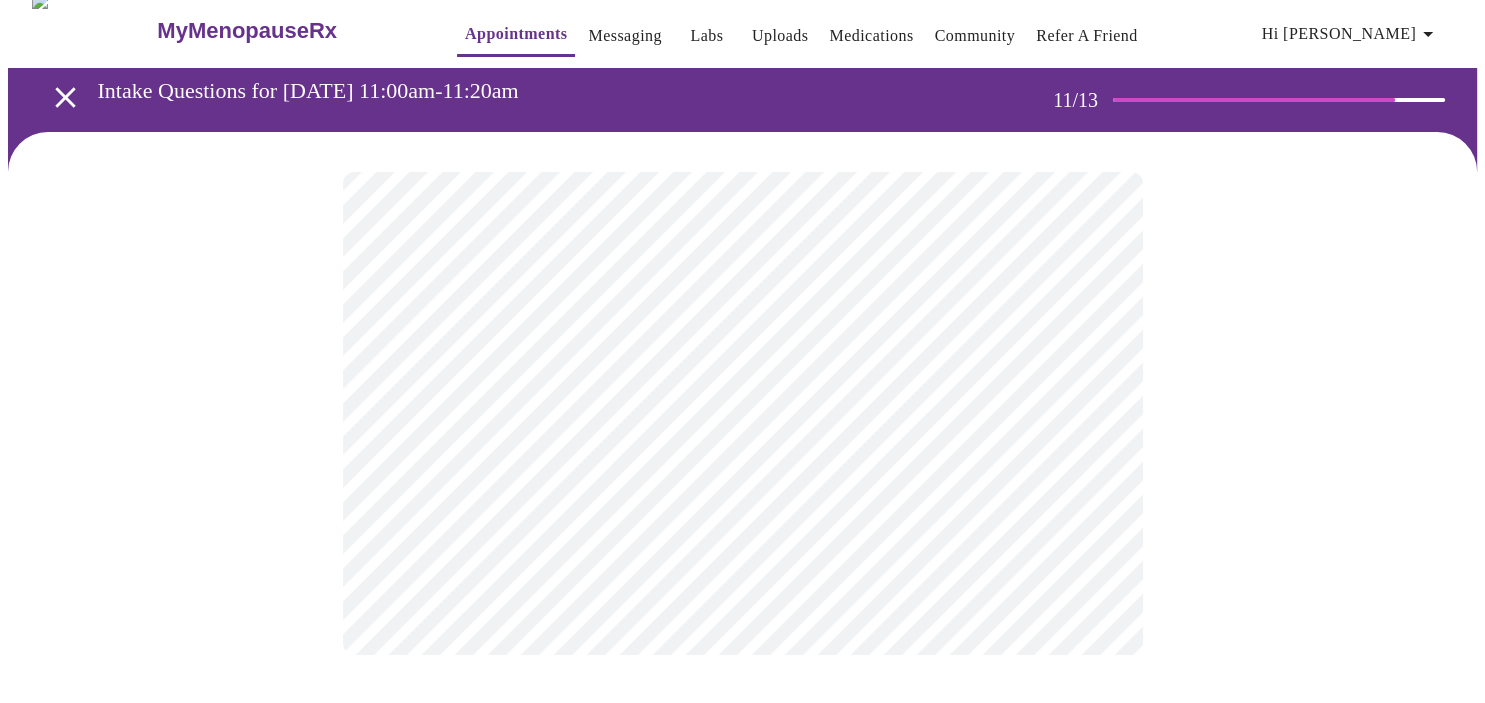 scroll, scrollTop: 0, scrollLeft: 0, axis: both 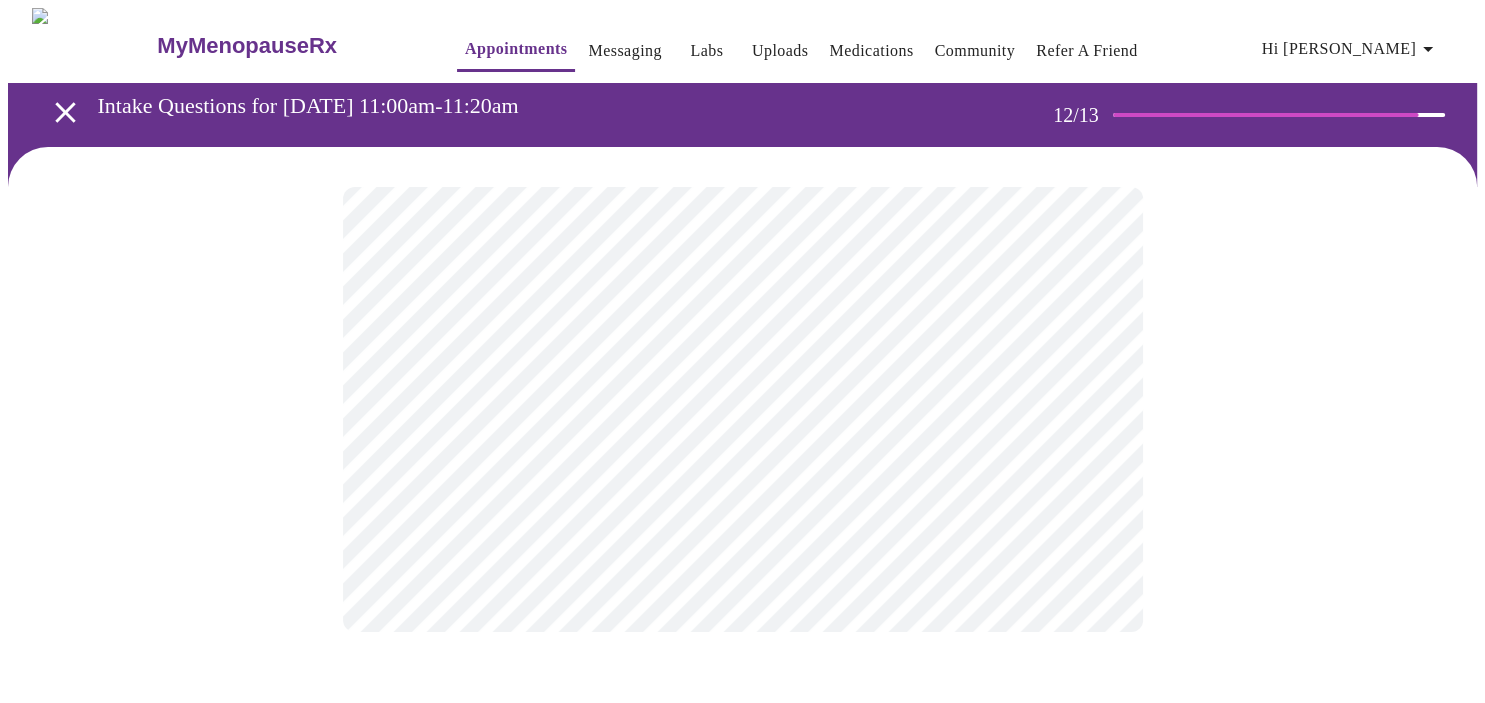 click on "MyMenopauseRx Appointments Messaging Labs Uploads Medications Community Refer a Friend Hi MARISELA   Intake Questions for Mon, Jul 21st 2025 @ 11:00am-11:20am 12  /  13 Settings Billing Invoices Log out" at bounding box center (742, 340) 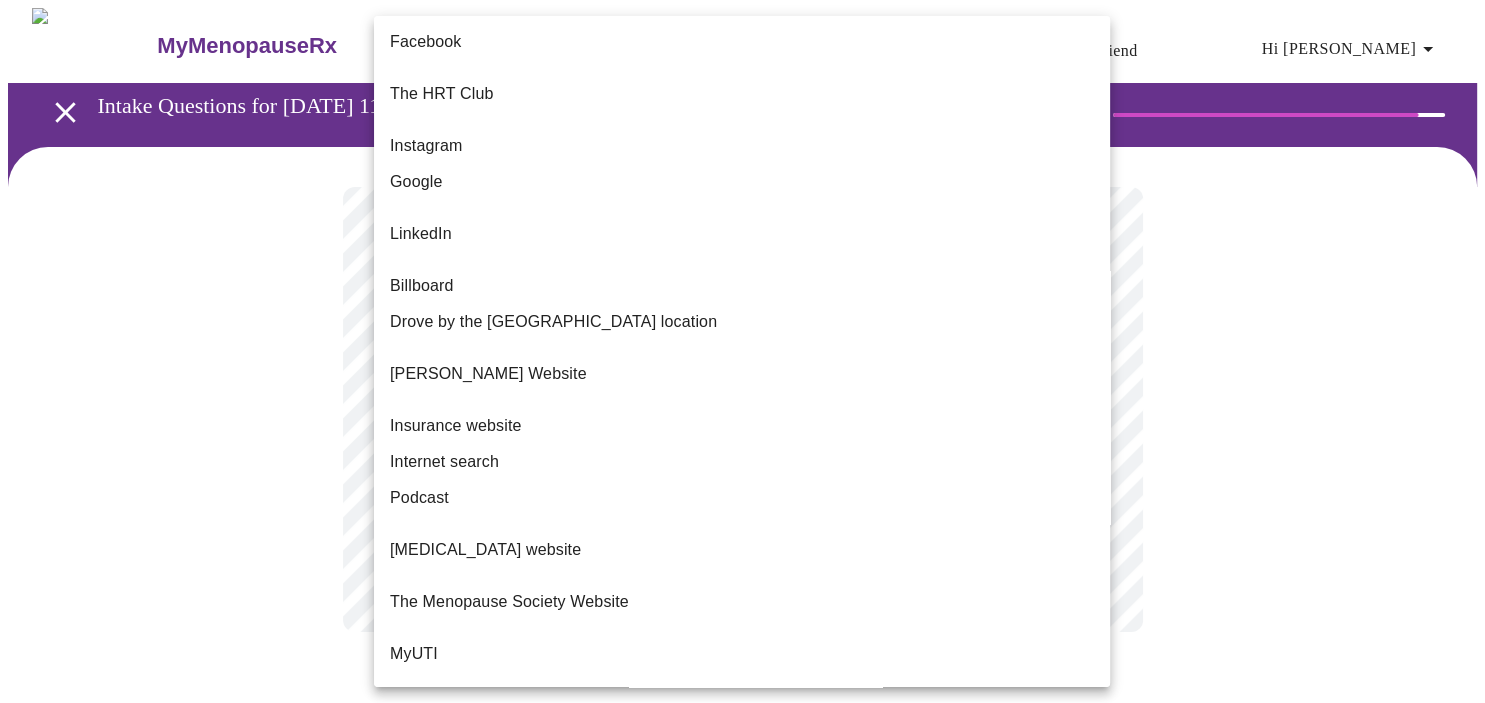 click on "Internet search" at bounding box center (444, 462) 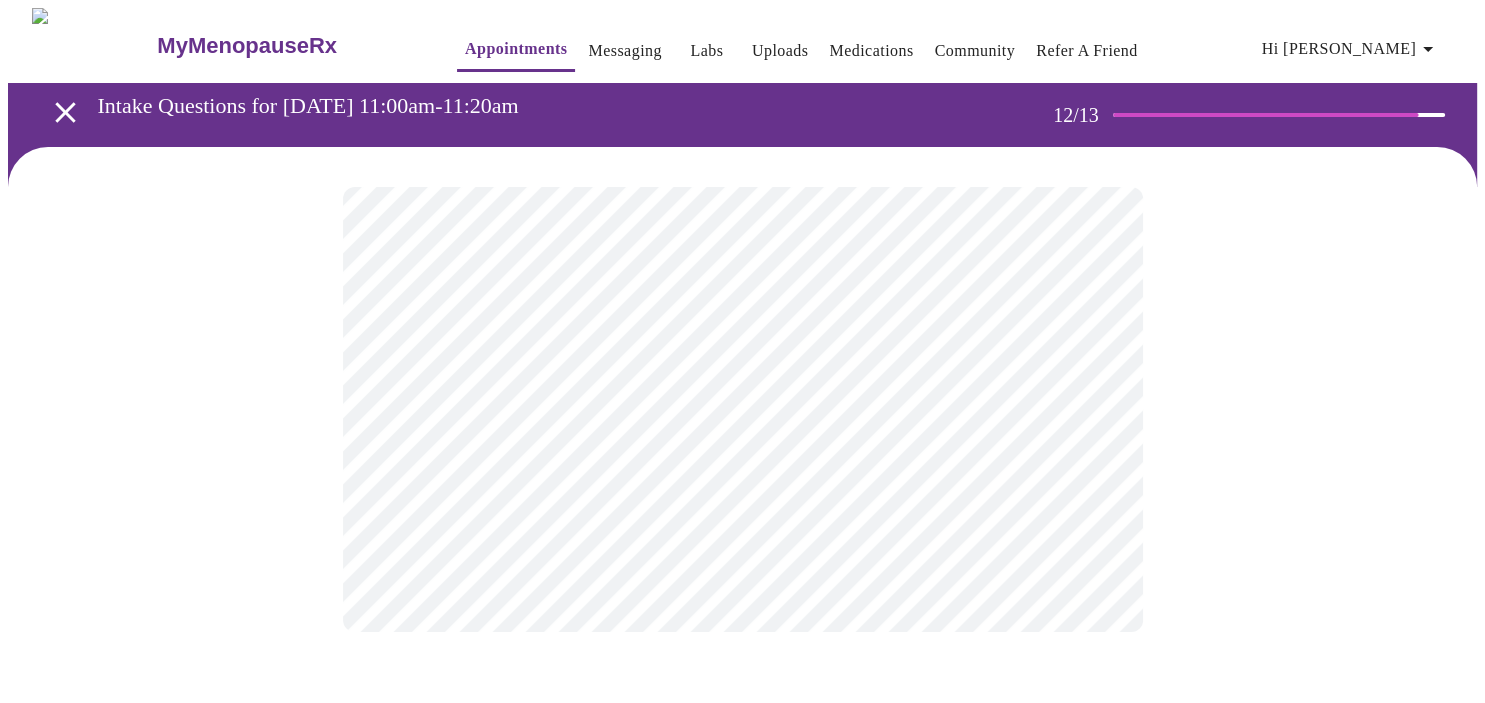 click on "MyMenopauseRx Appointments Messaging Labs Uploads Medications Community Refer a Friend Hi MARISELA   Intake Questions for Mon, Jul 21st 2025 @ 11:00am-11:20am 12  /  13 Settings Billing Invoices Log out" at bounding box center (742, 340) 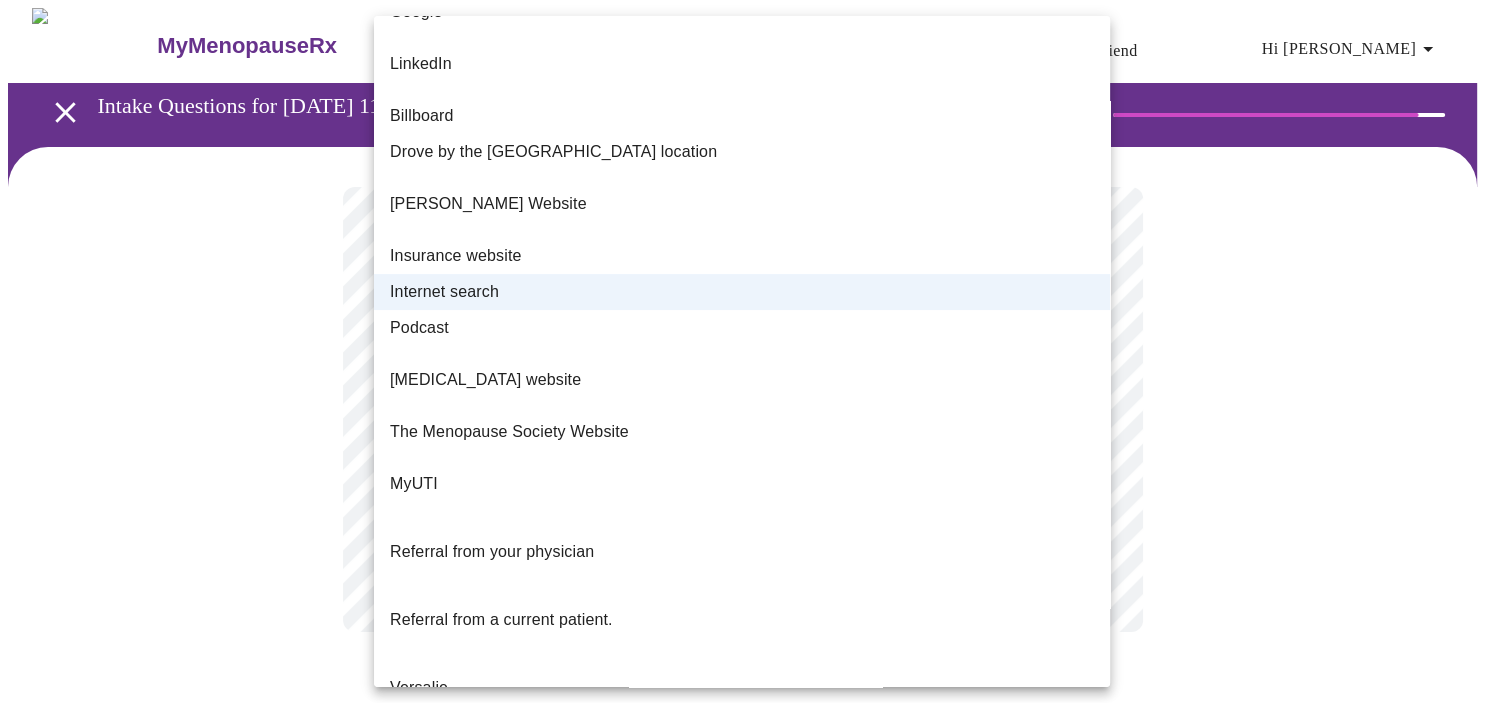 scroll, scrollTop: 173, scrollLeft: 0, axis: vertical 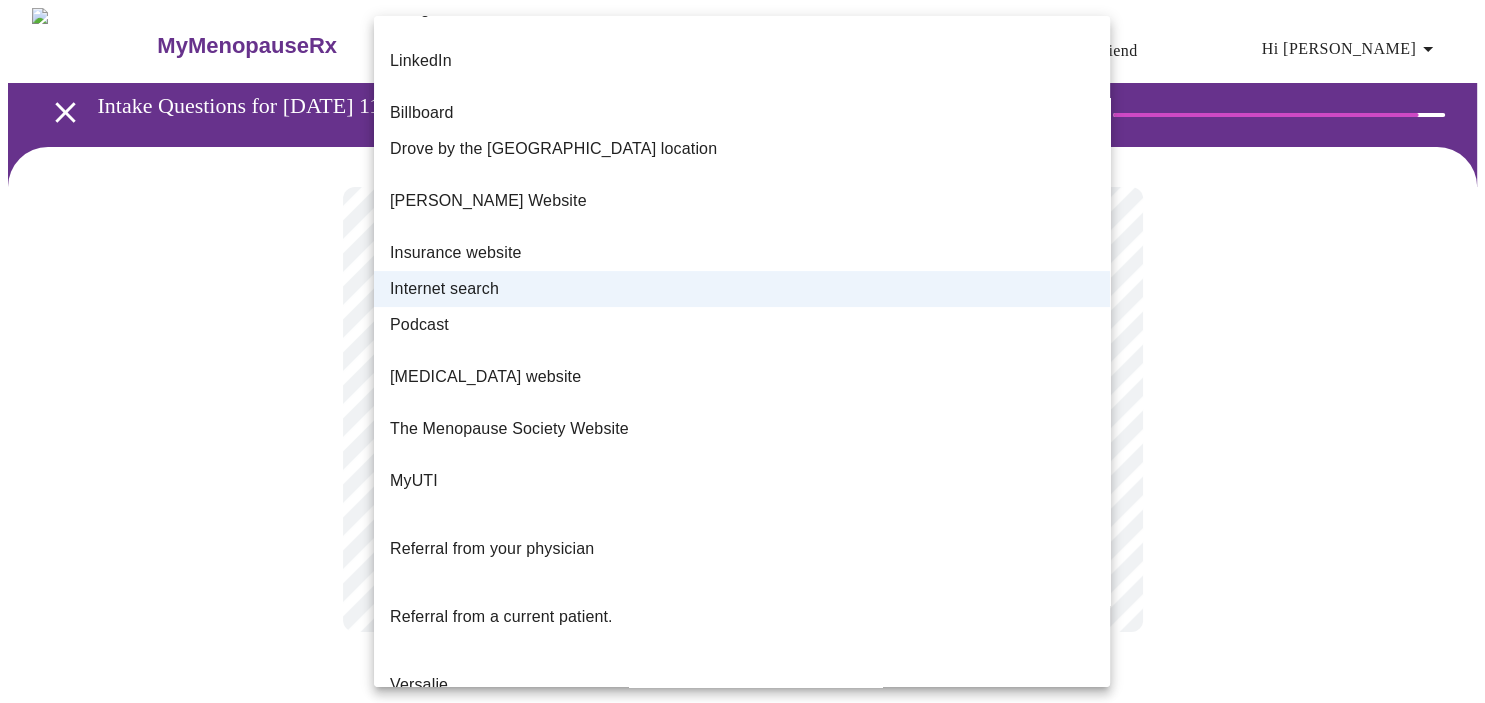 click on "Other" at bounding box center (410, 805) 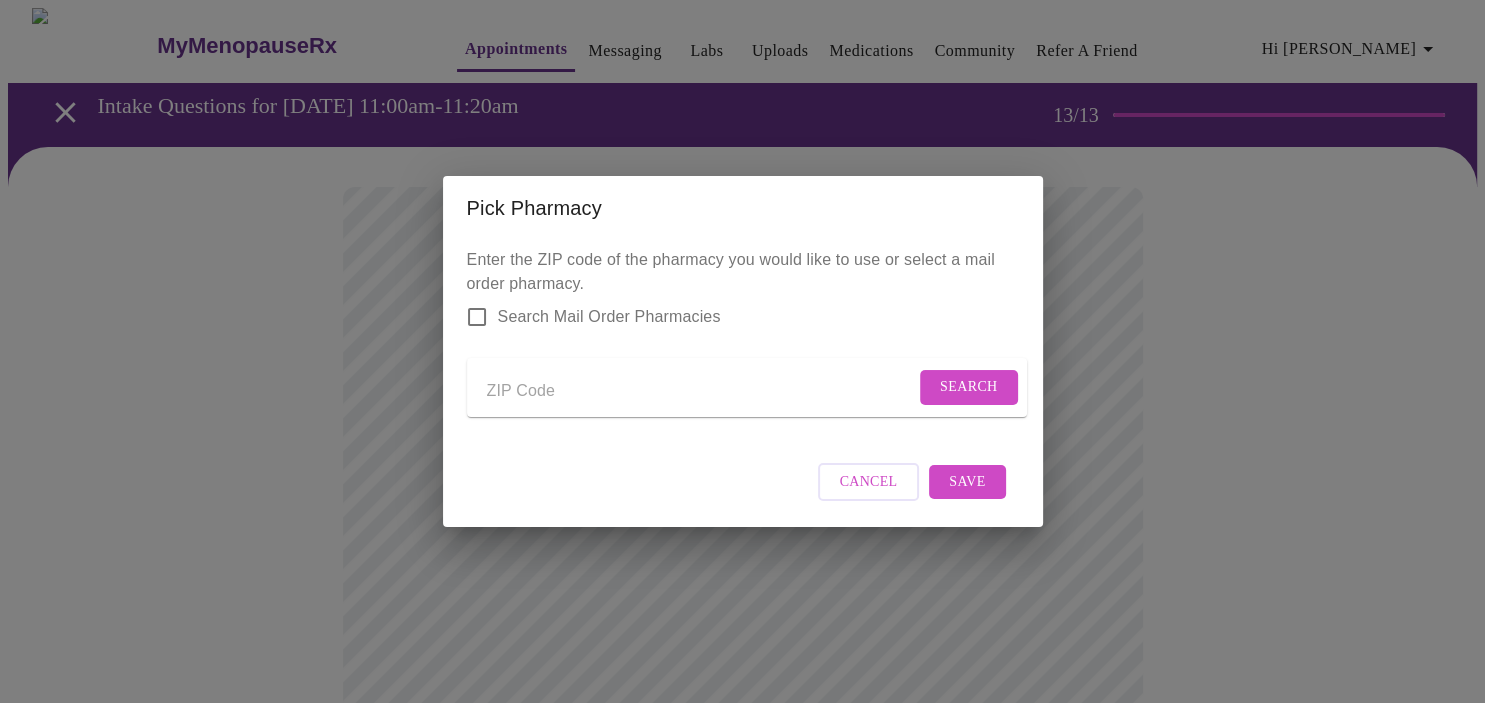 click at bounding box center [701, 391] 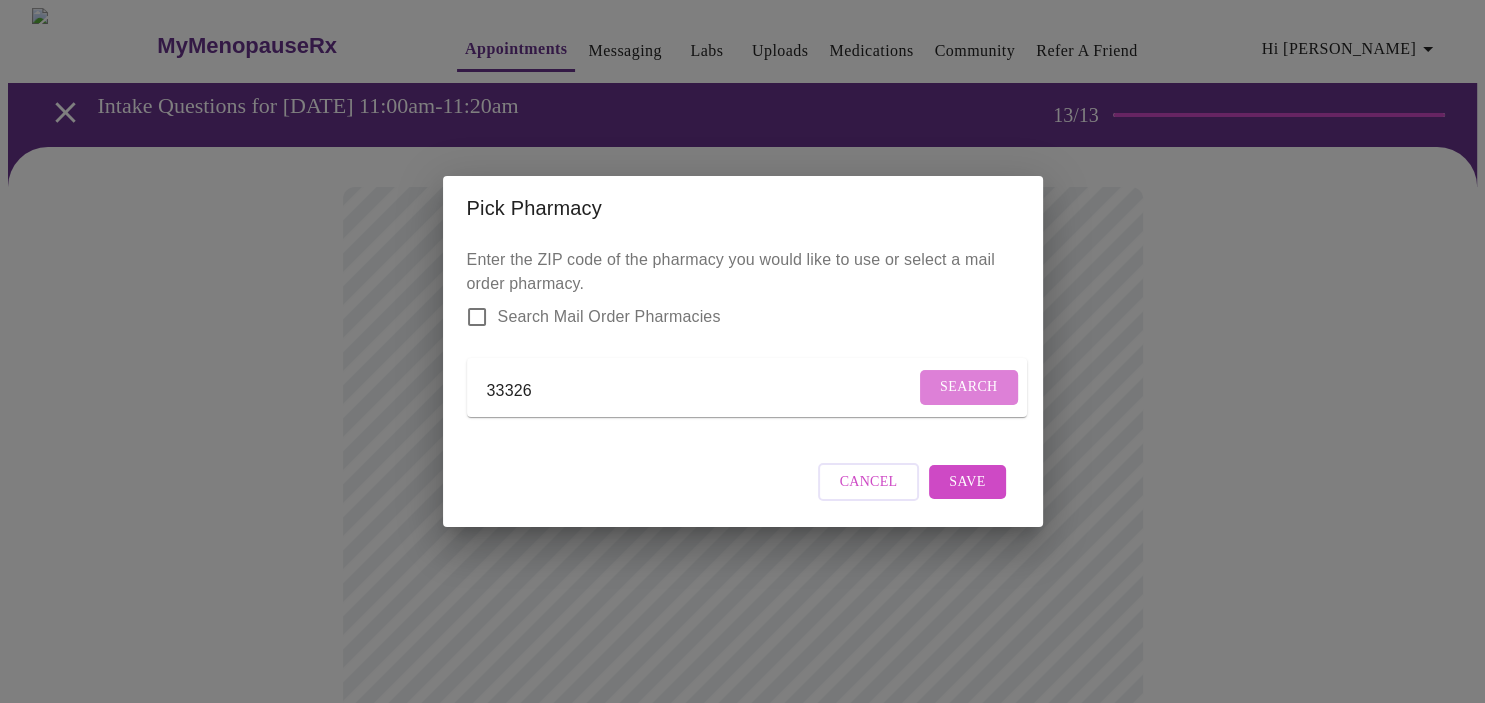 type on "33326" 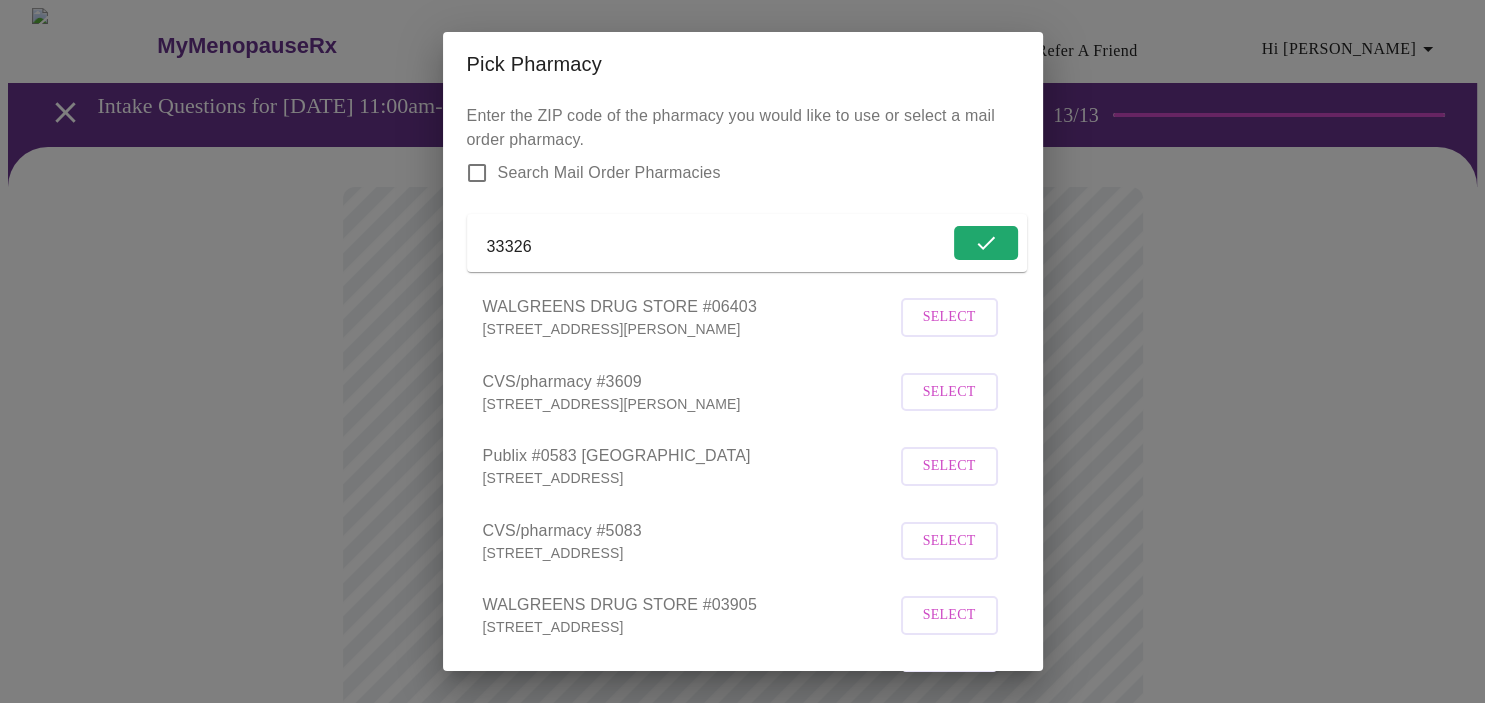 click on "Select" at bounding box center [949, 317] 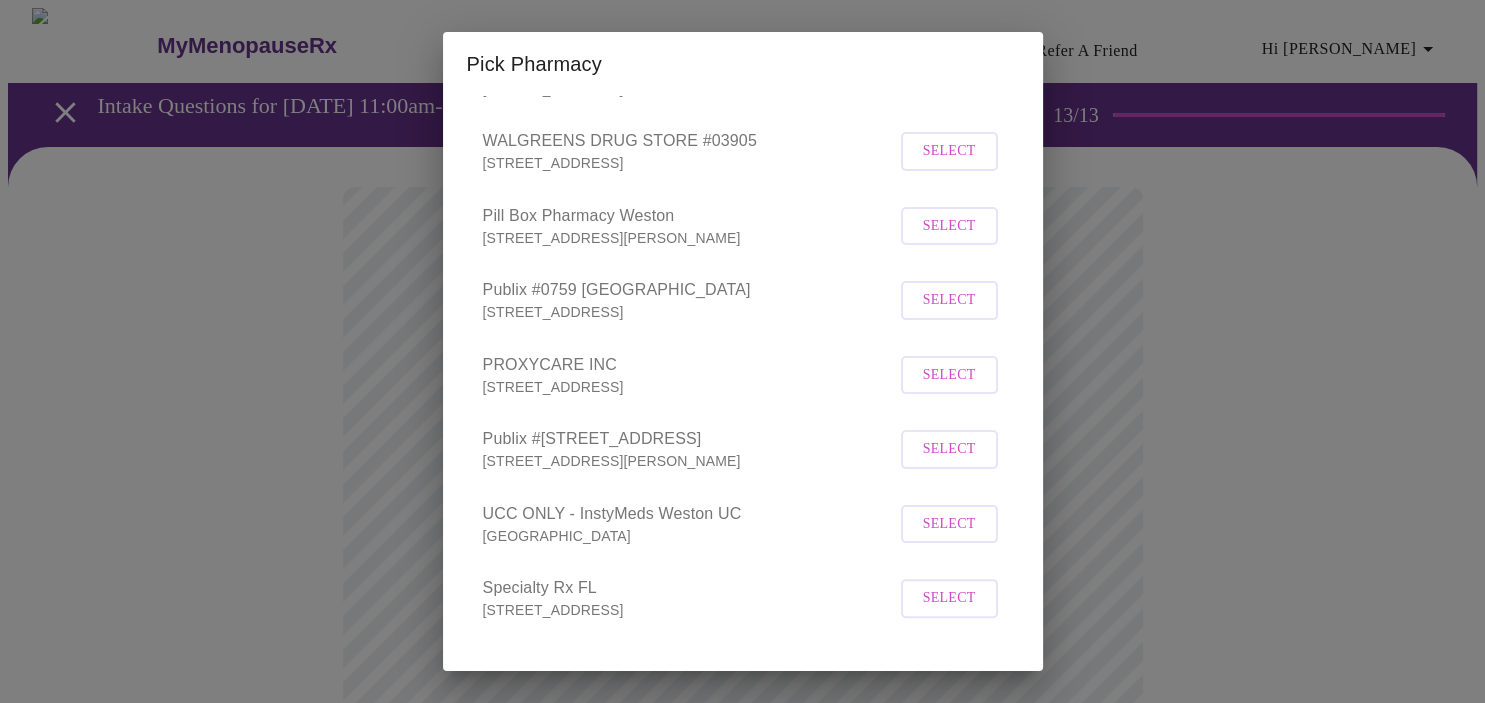 scroll, scrollTop: 548, scrollLeft: 0, axis: vertical 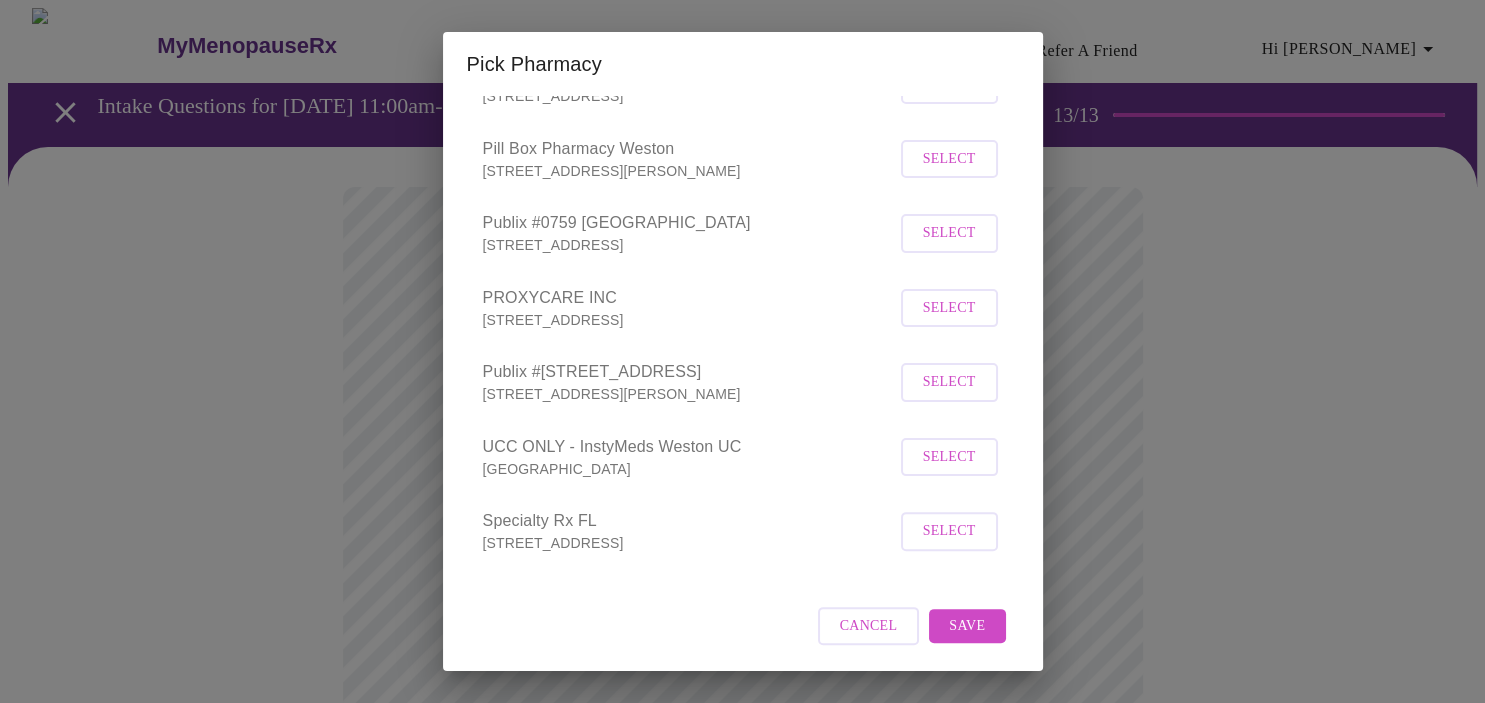 click on "Cancel Save" at bounding box center [743, 626] 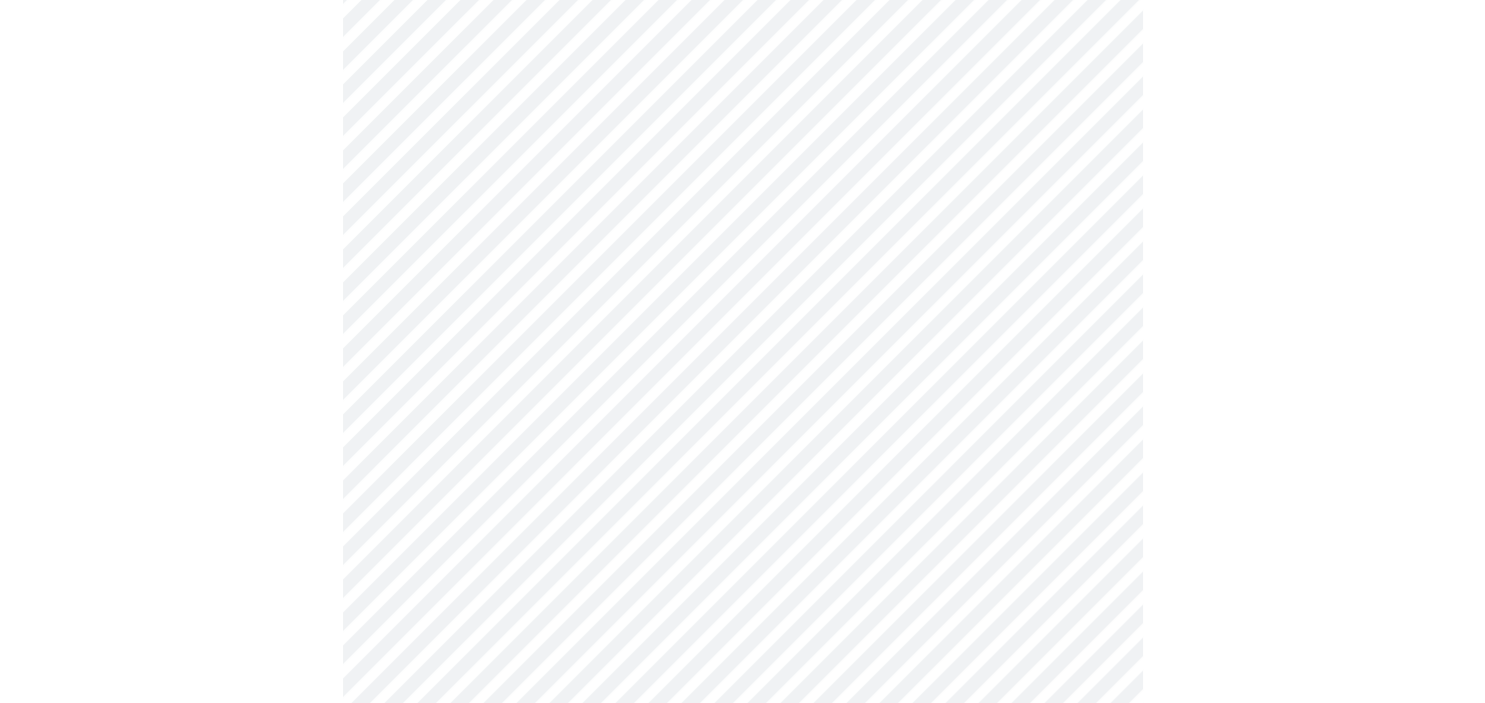 scroll, scrollTop: 211, scrollLeft: 0, axis: vertical 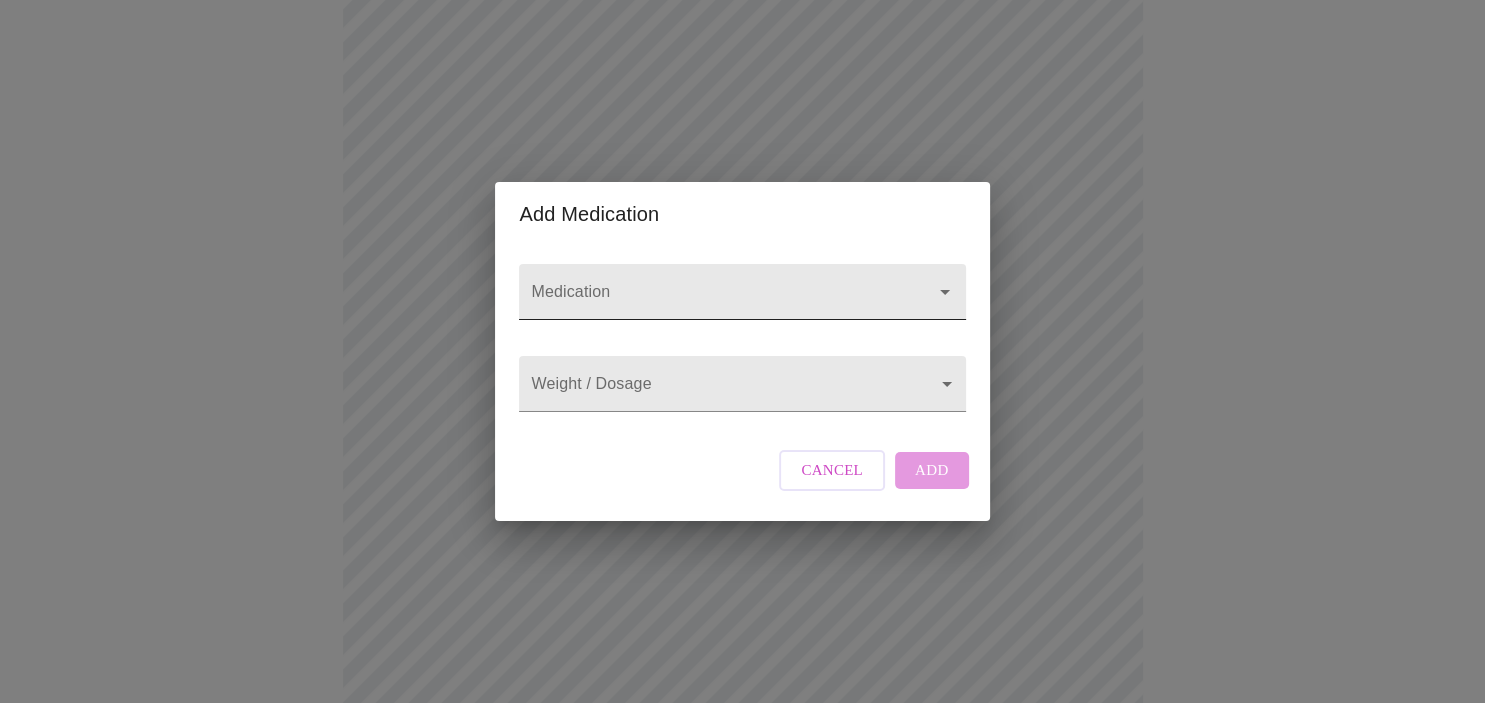 click on "Medication" at bounding box center (713, 301) 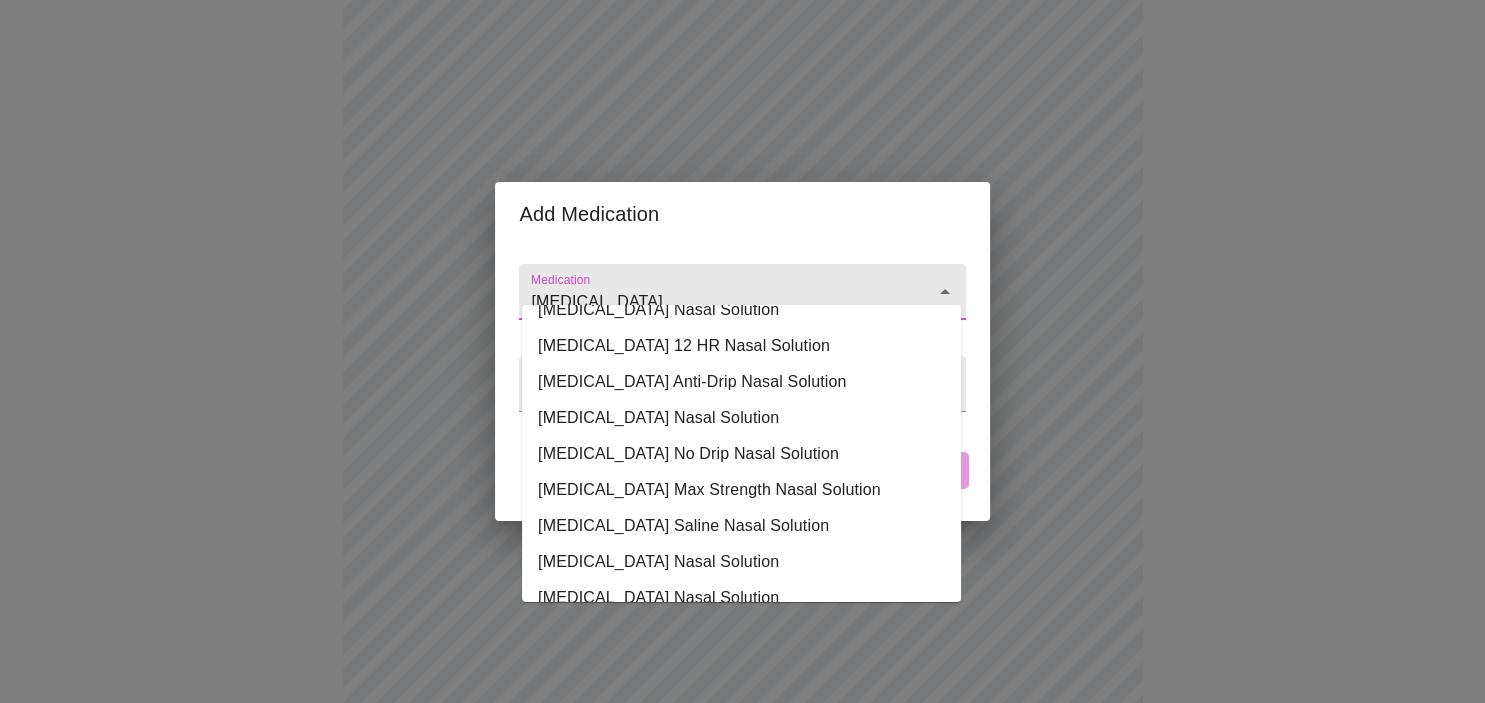 scroll, scrollTop: 0, scrollLeft: 0, axis: both 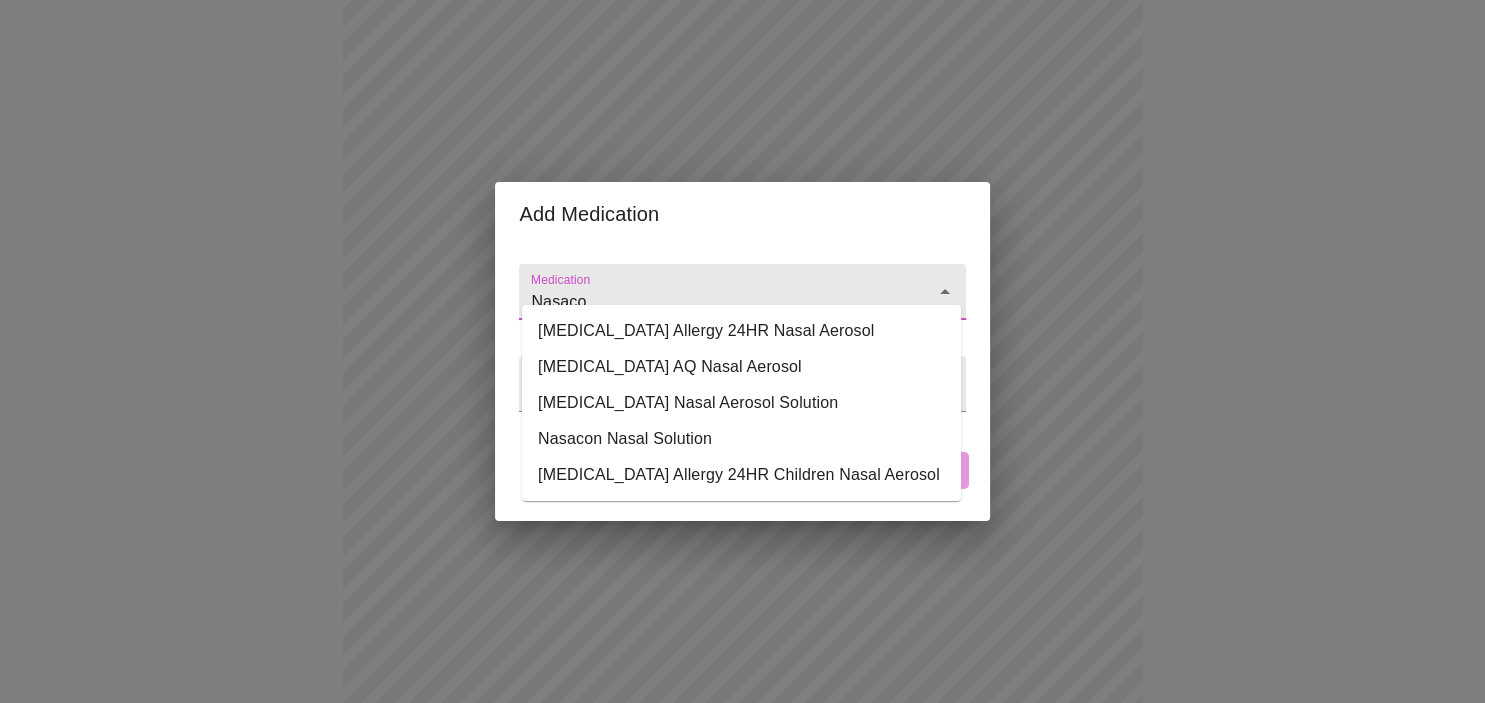 click on "Nasacort Allergy 24HR Nasal Aerosol" at bounding box center (741, 331) 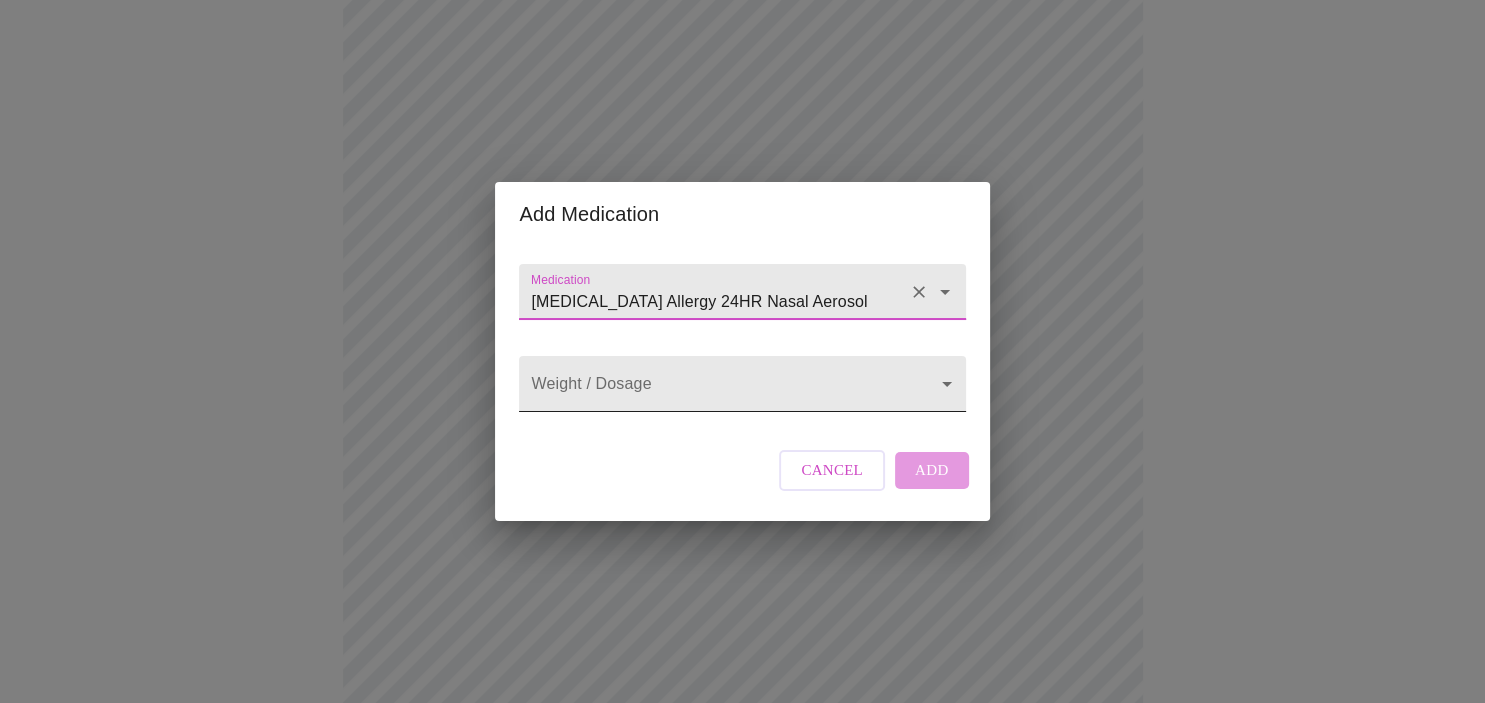 type on "Nasacort Allergy 24HR Nasal Aerosol" 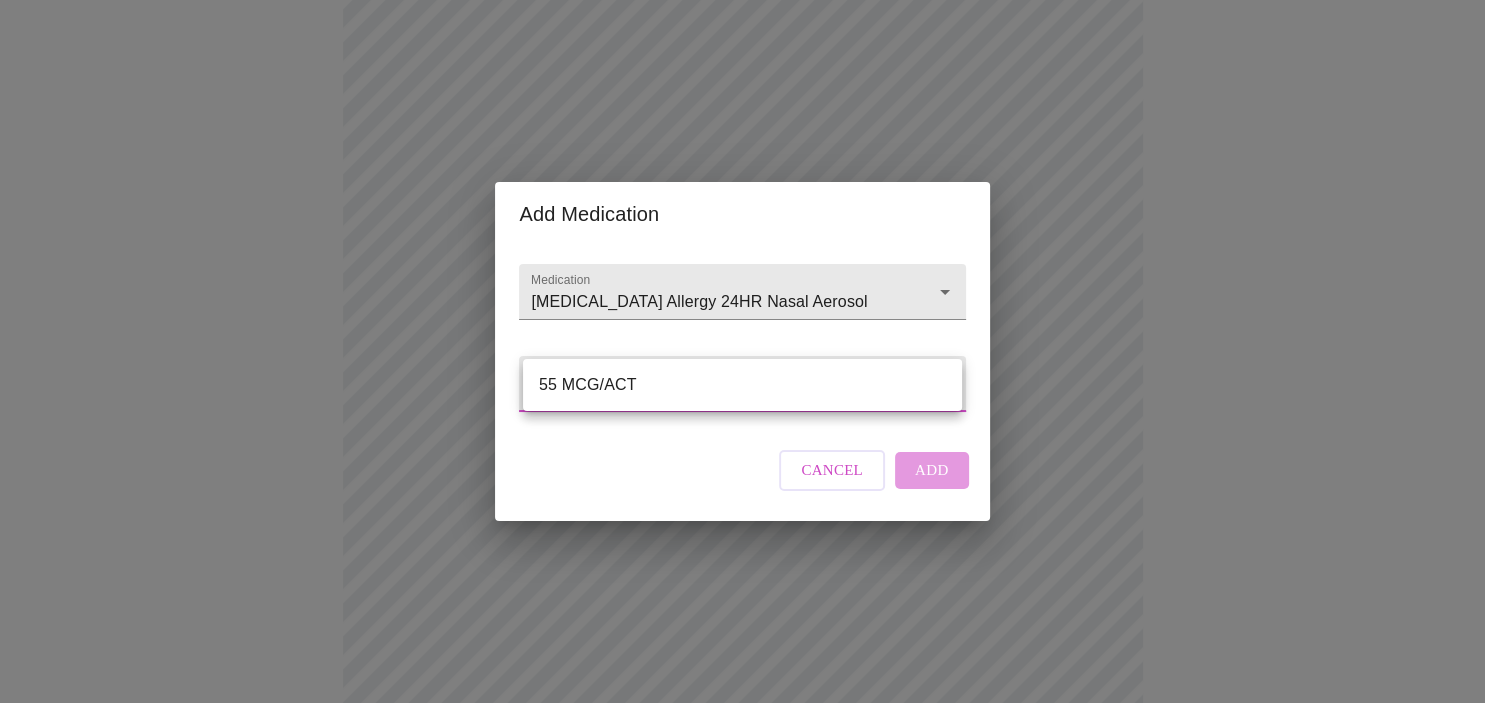click on "55 MCG/ACT" at bounding box center [742, 385] 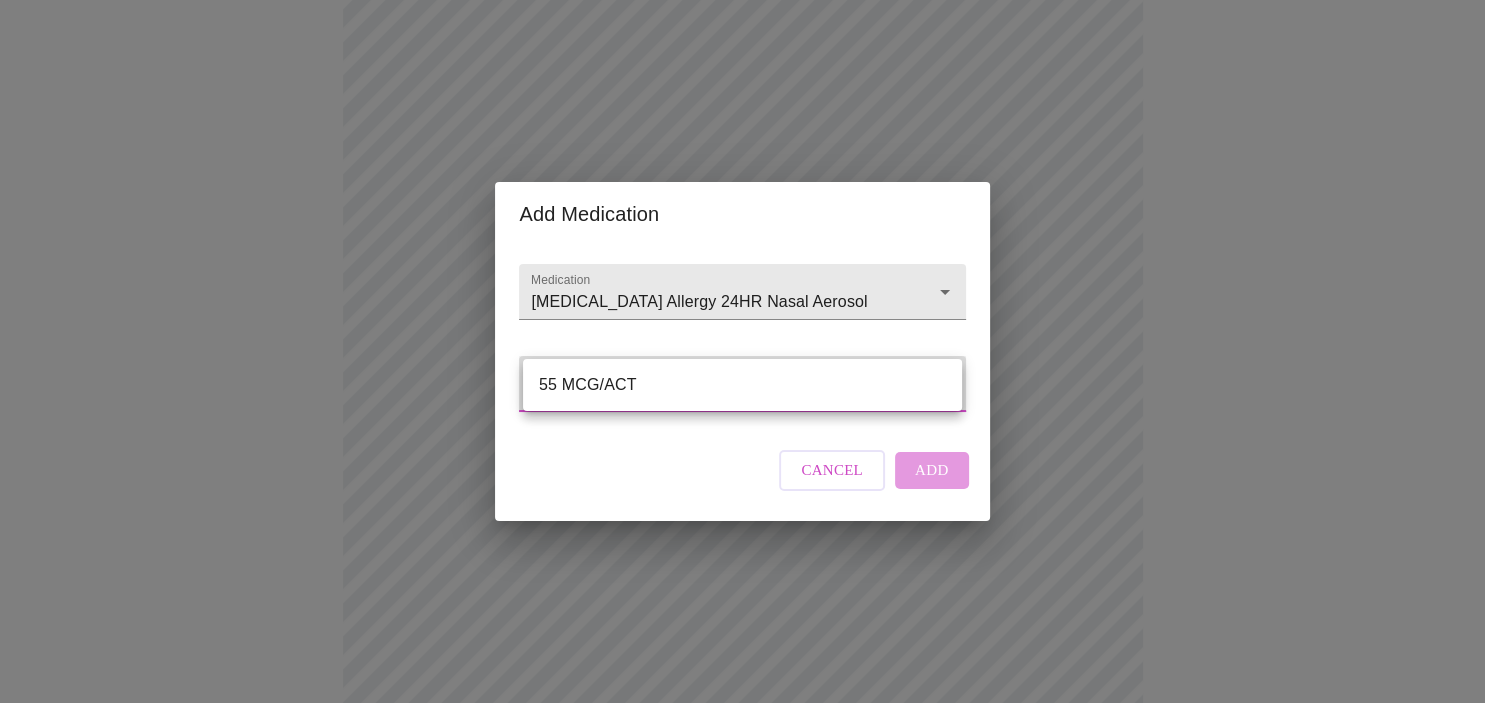type on "55 MCG/ACT" 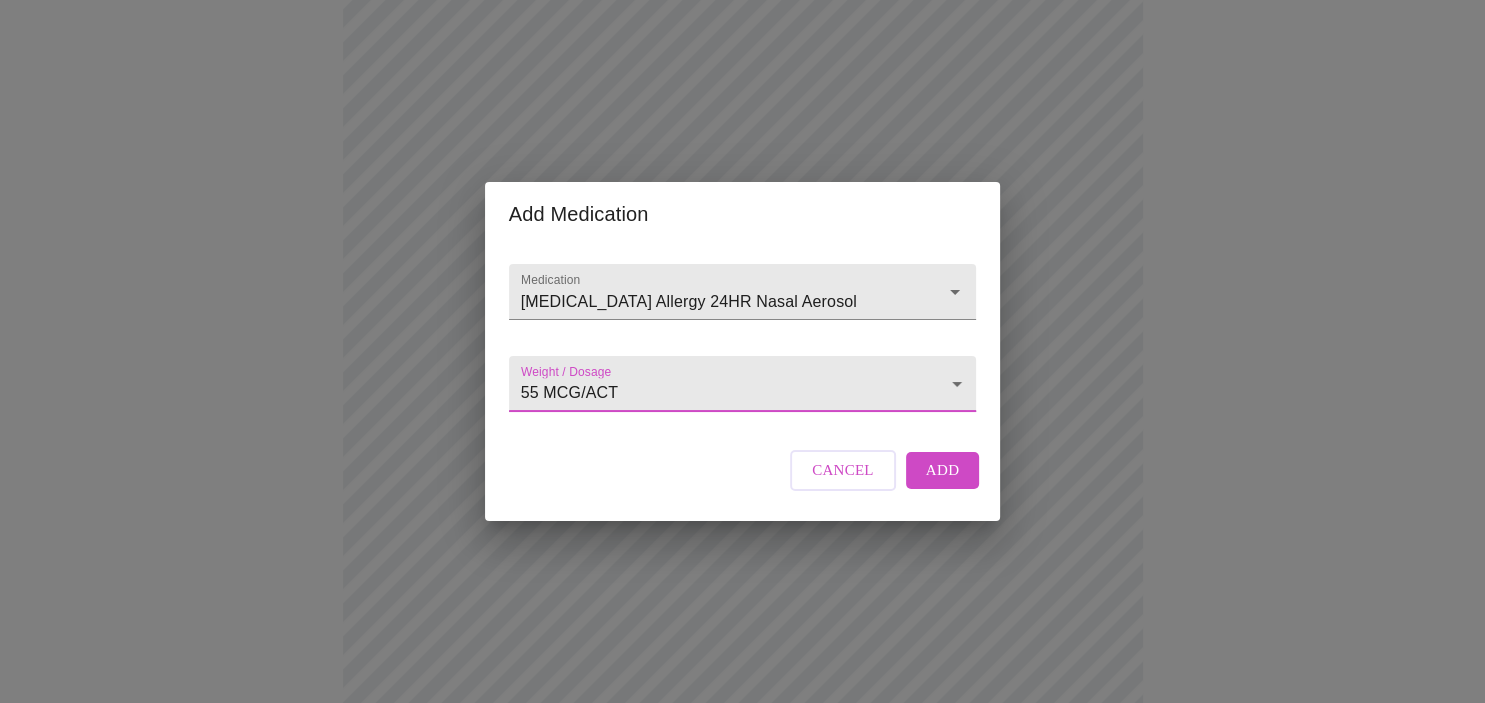 click on "Add" at bounding box center (943, 470) 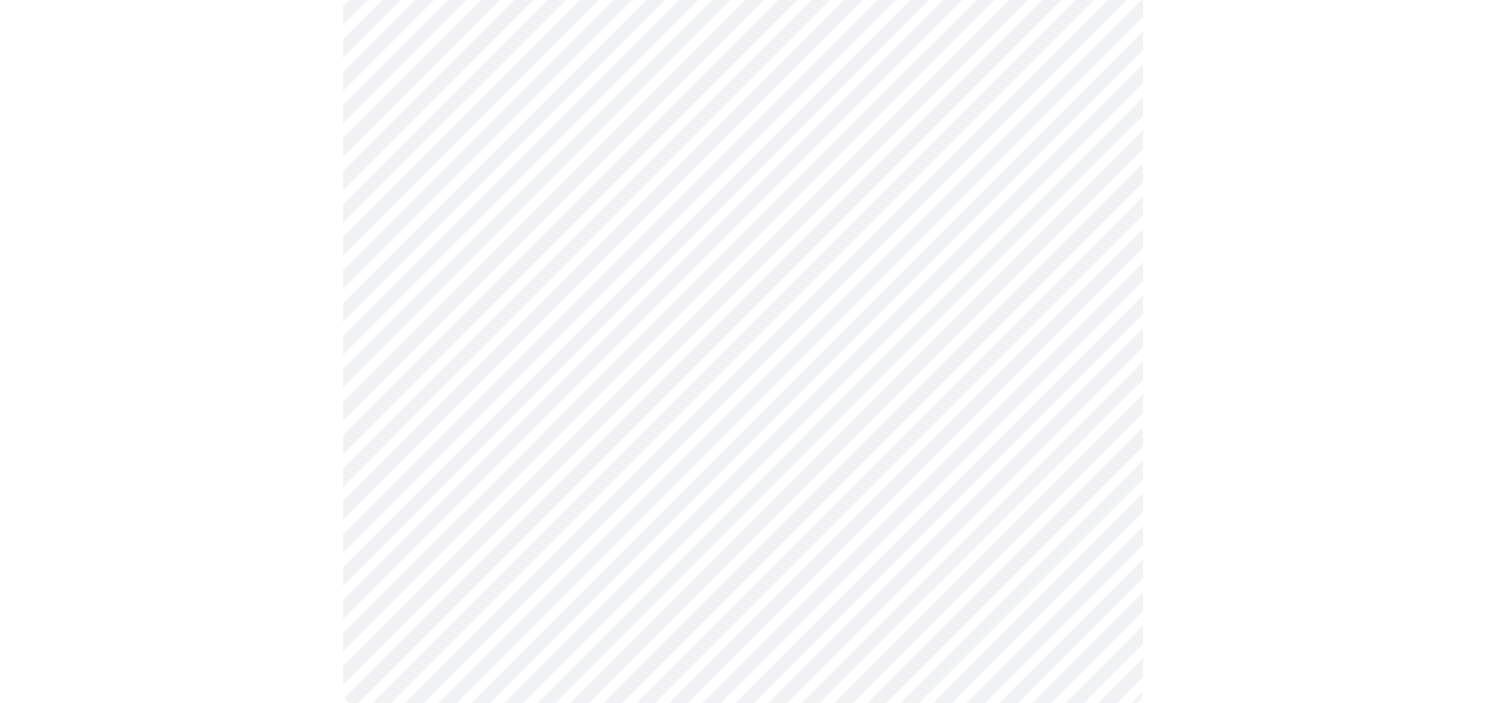 scroll, scrollTop: 809, scrollLeft: 0, axis: vertical 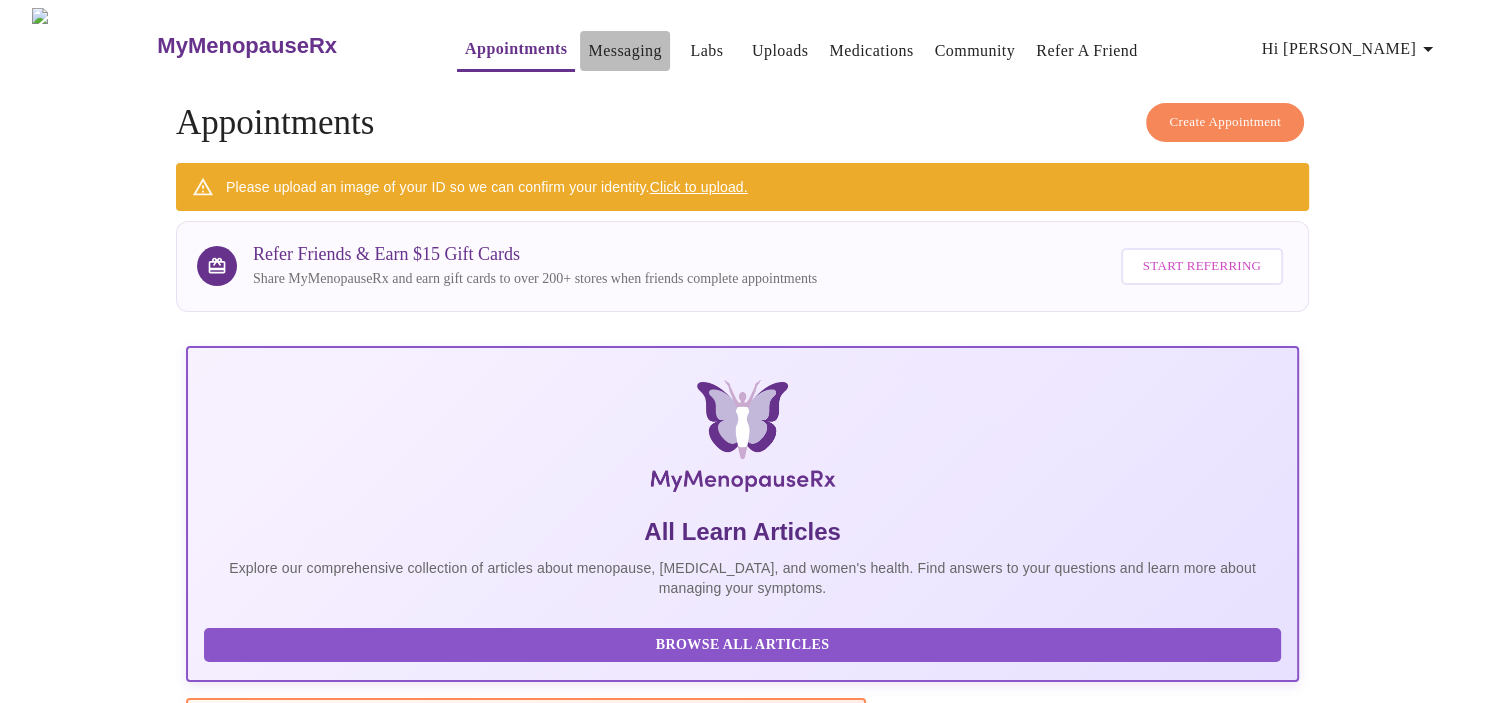 click on "Messaging" at bounding box center [624, 51] 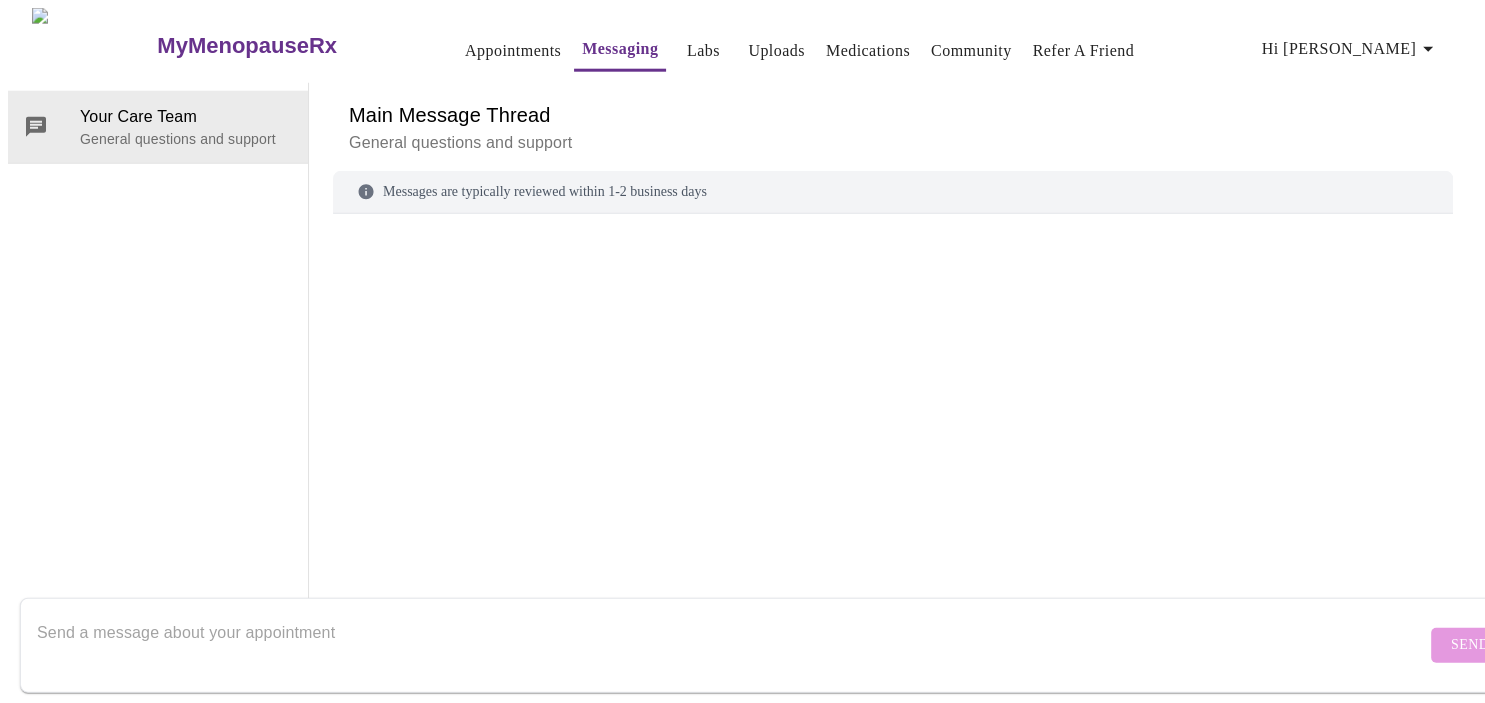 scroll, scrollTop: 75, scrollLeft: 0, axis: vertical 